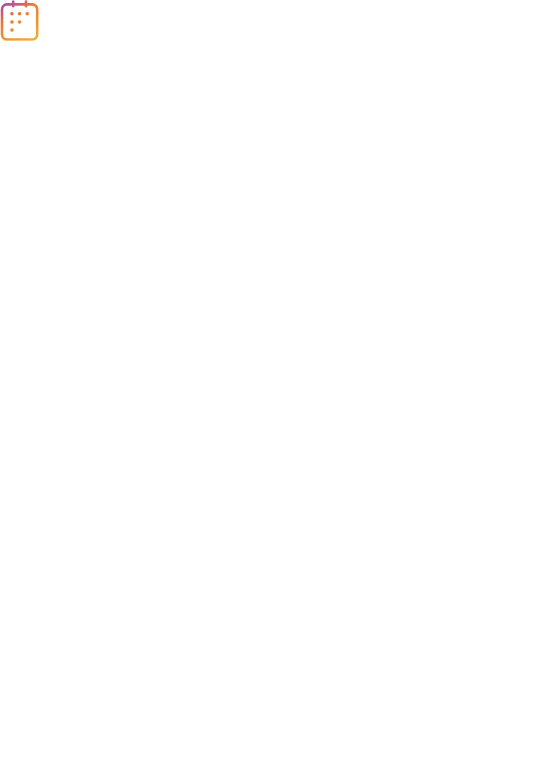 scroll, scrollTop: 0, scrollLeft: 0, axis: both 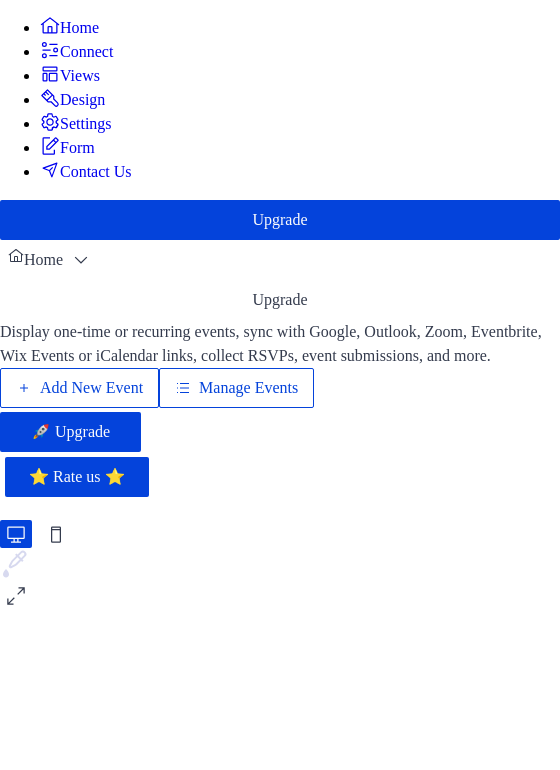click on "Add New Event" at bounding box center [91, 388] 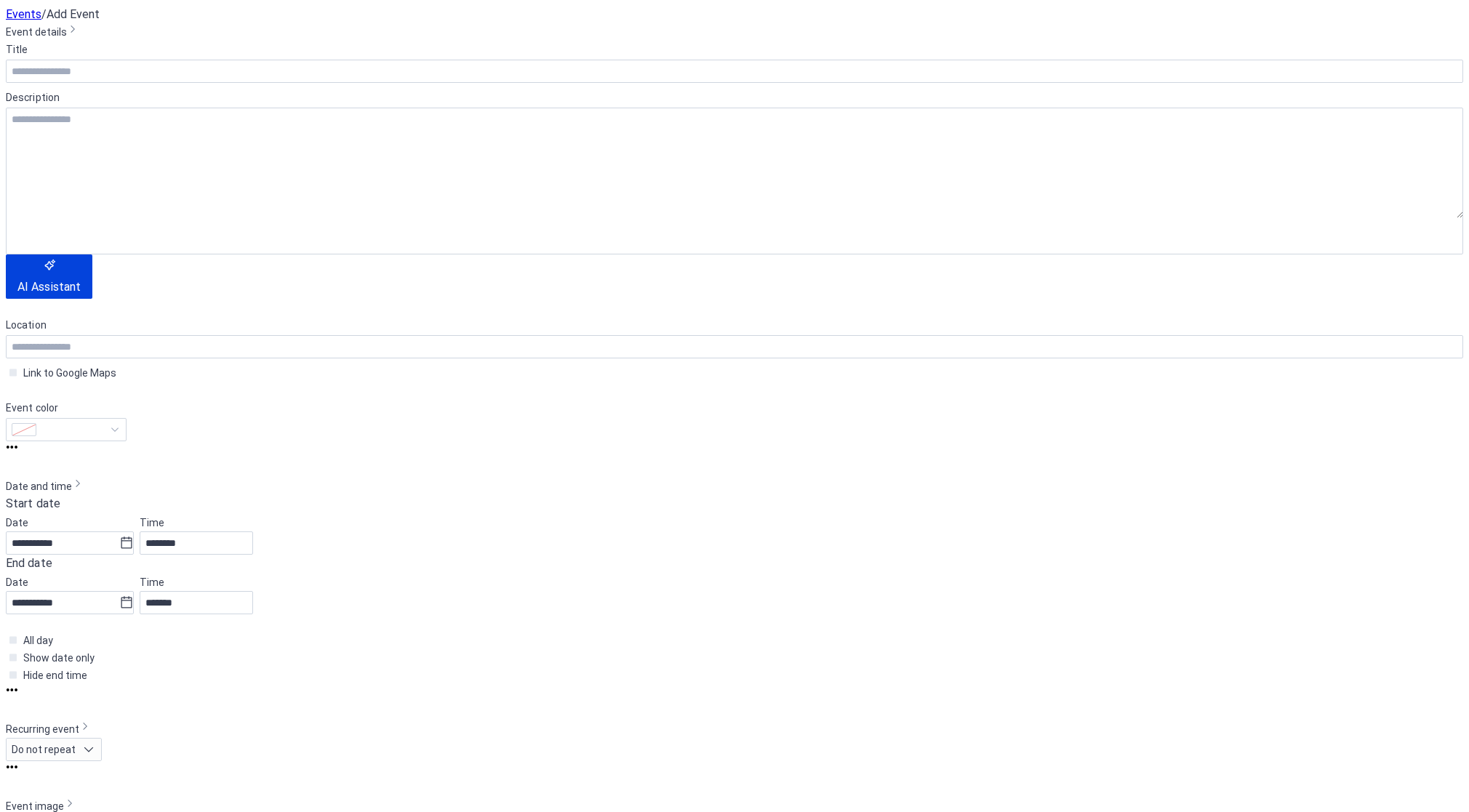 scroll, scrollTop: 0, scrollLeft: 0, axis: both 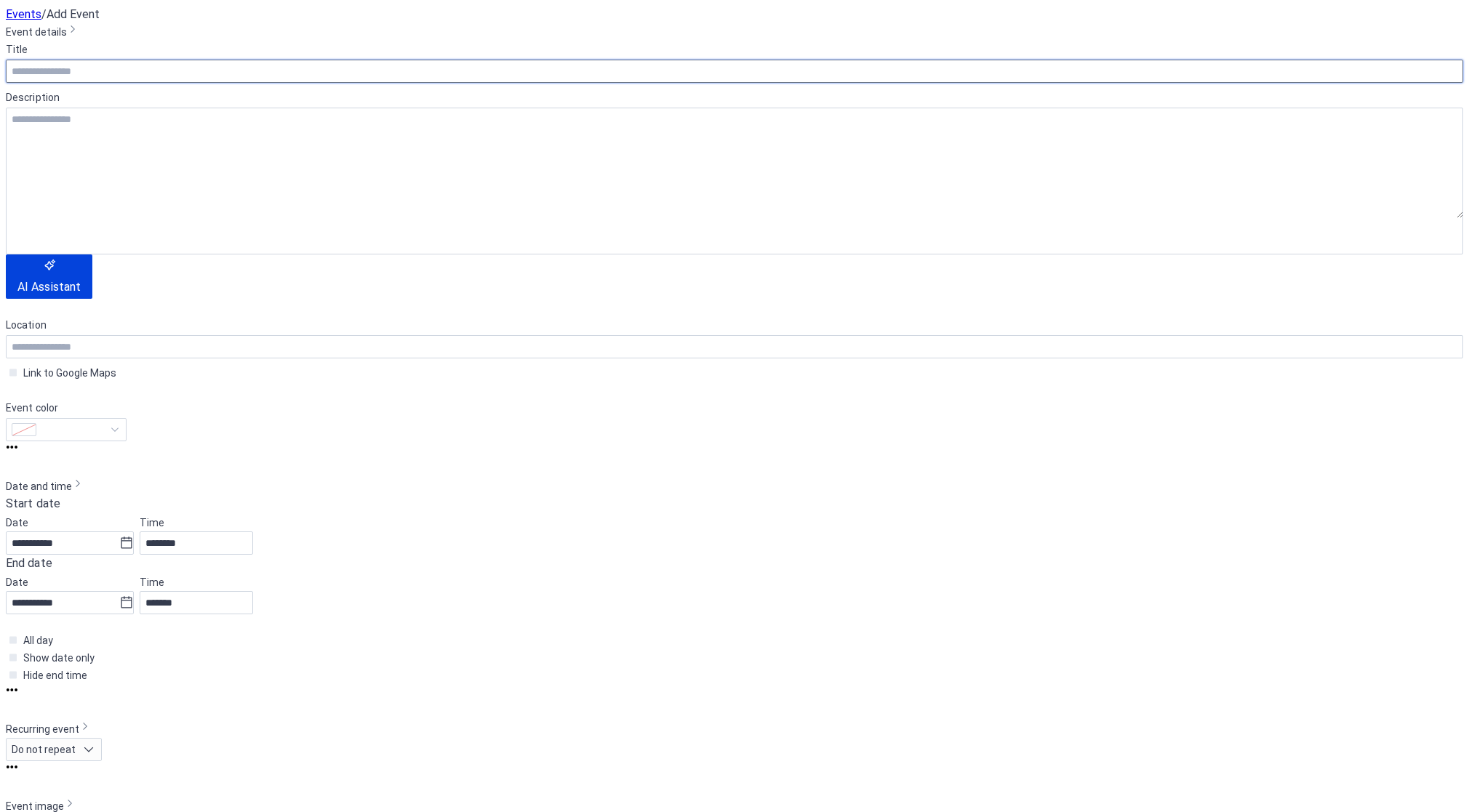 click at bounding box center (734, 71) 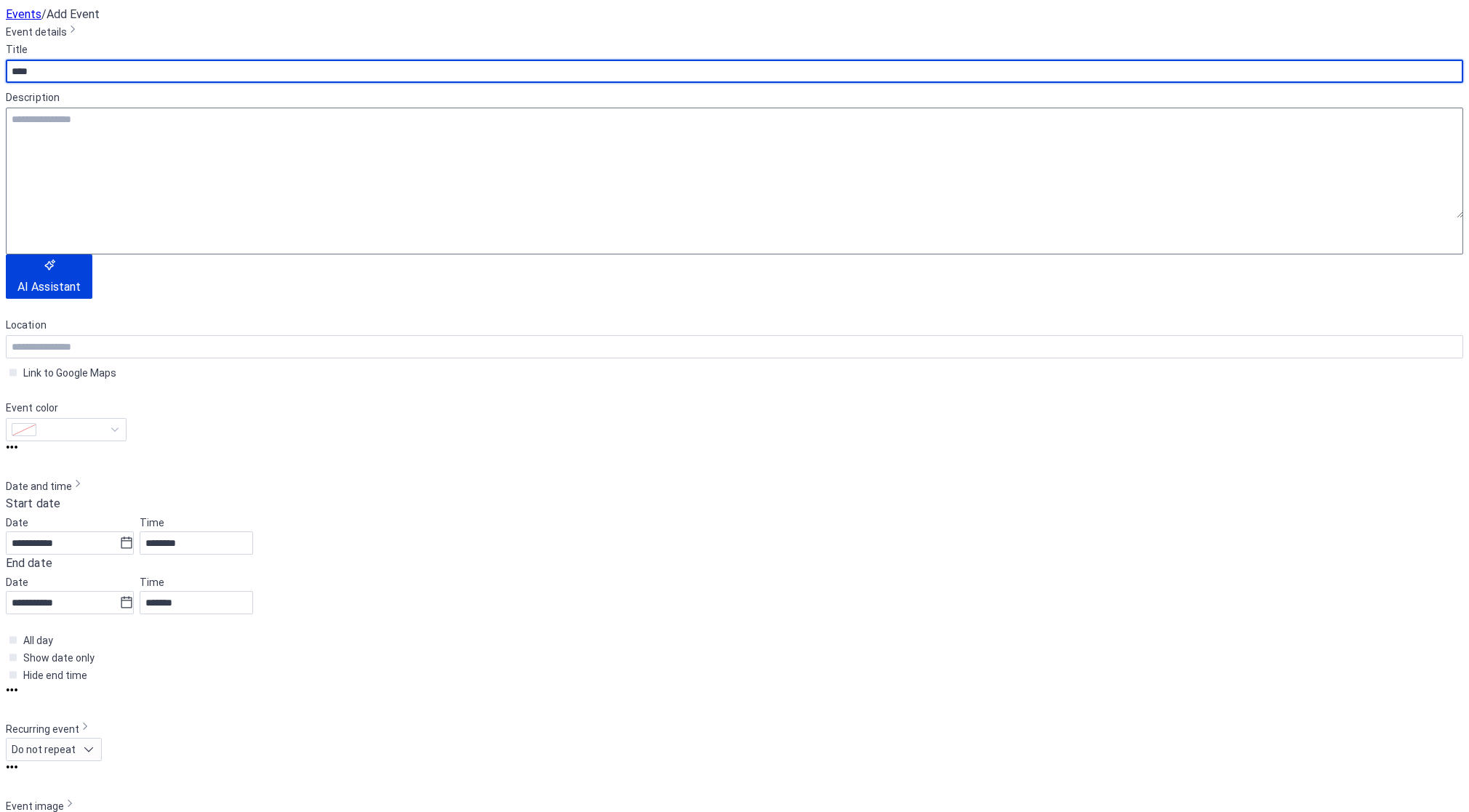 type on "***" 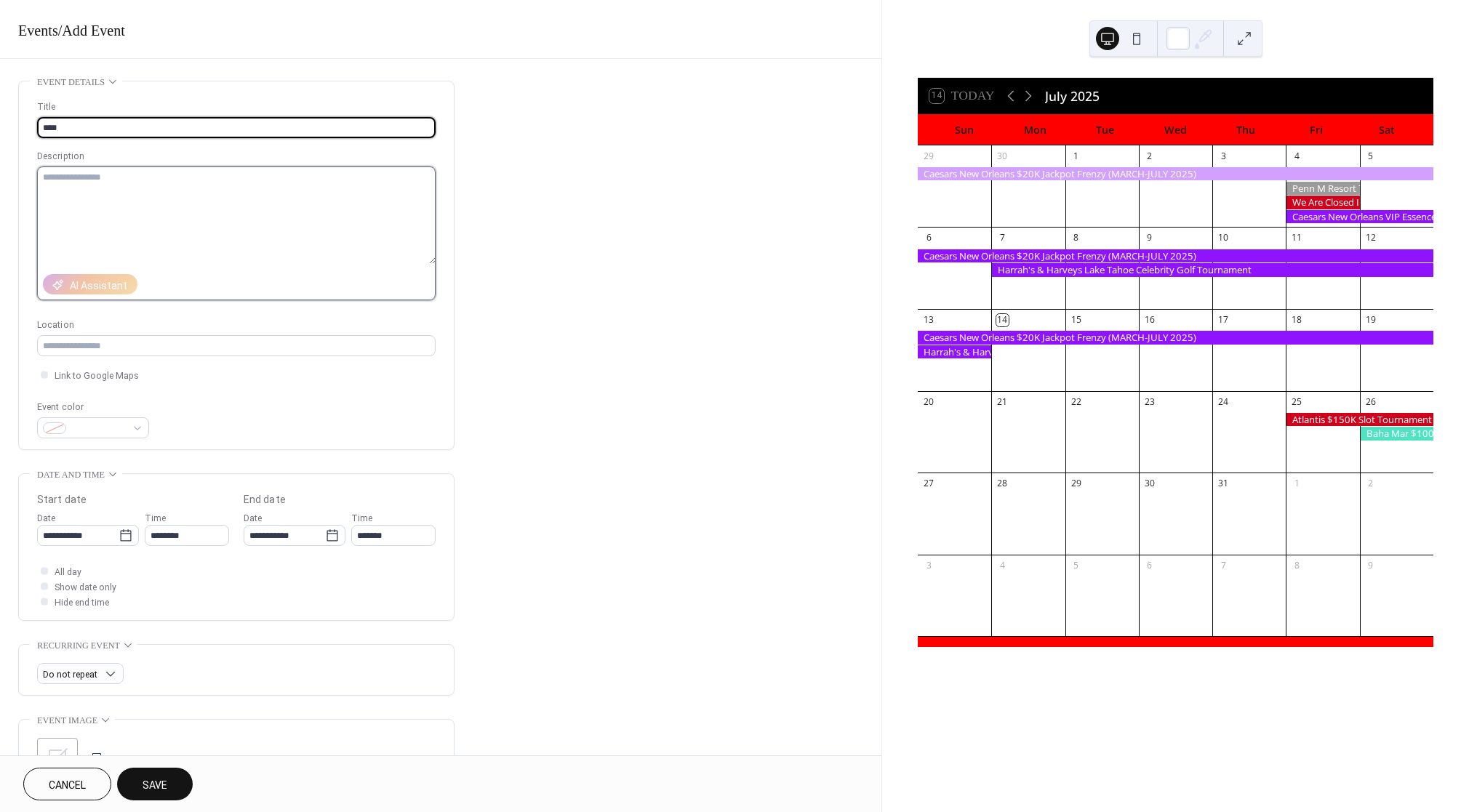 click at bounding box center [236, 215] 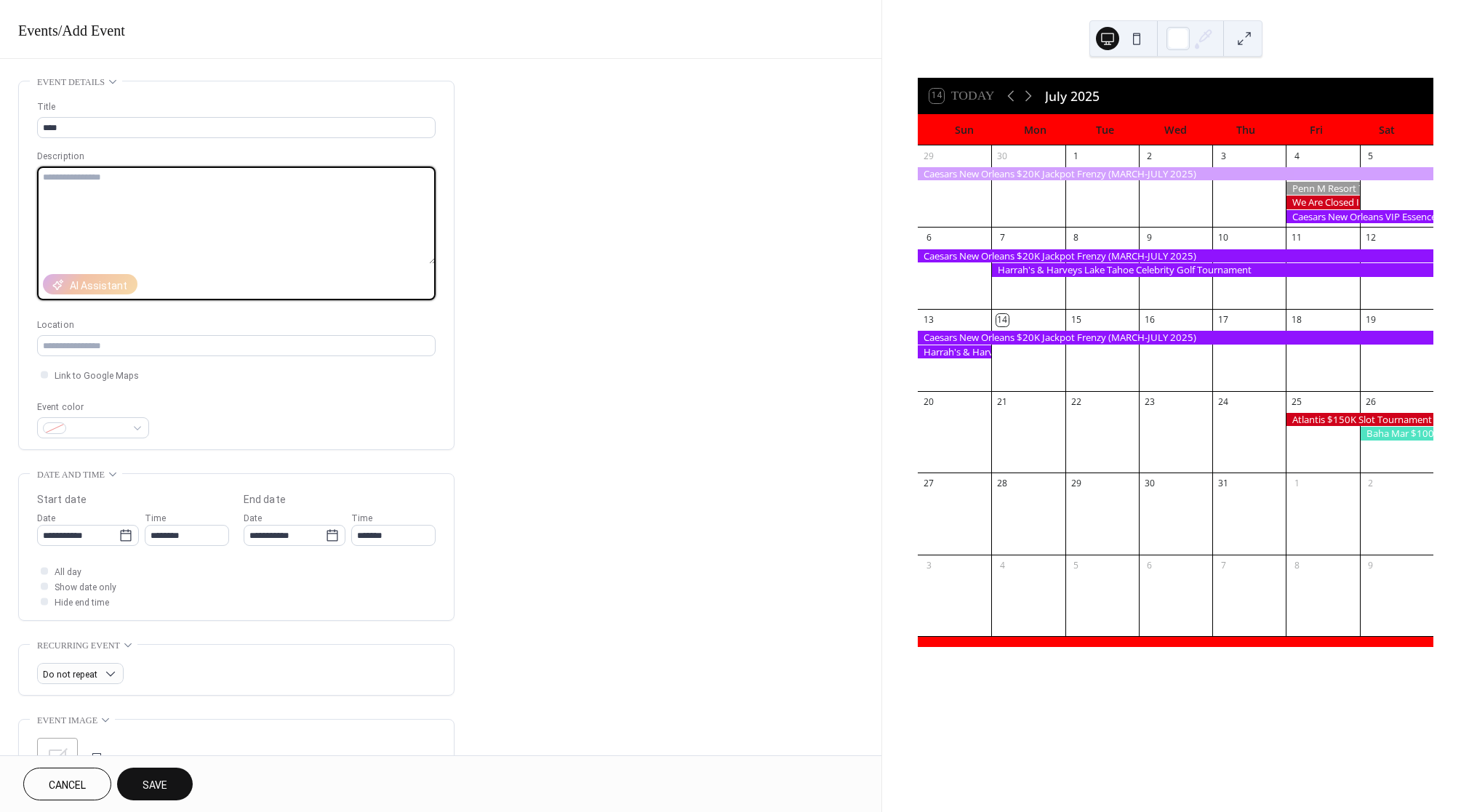 paste on "**********" 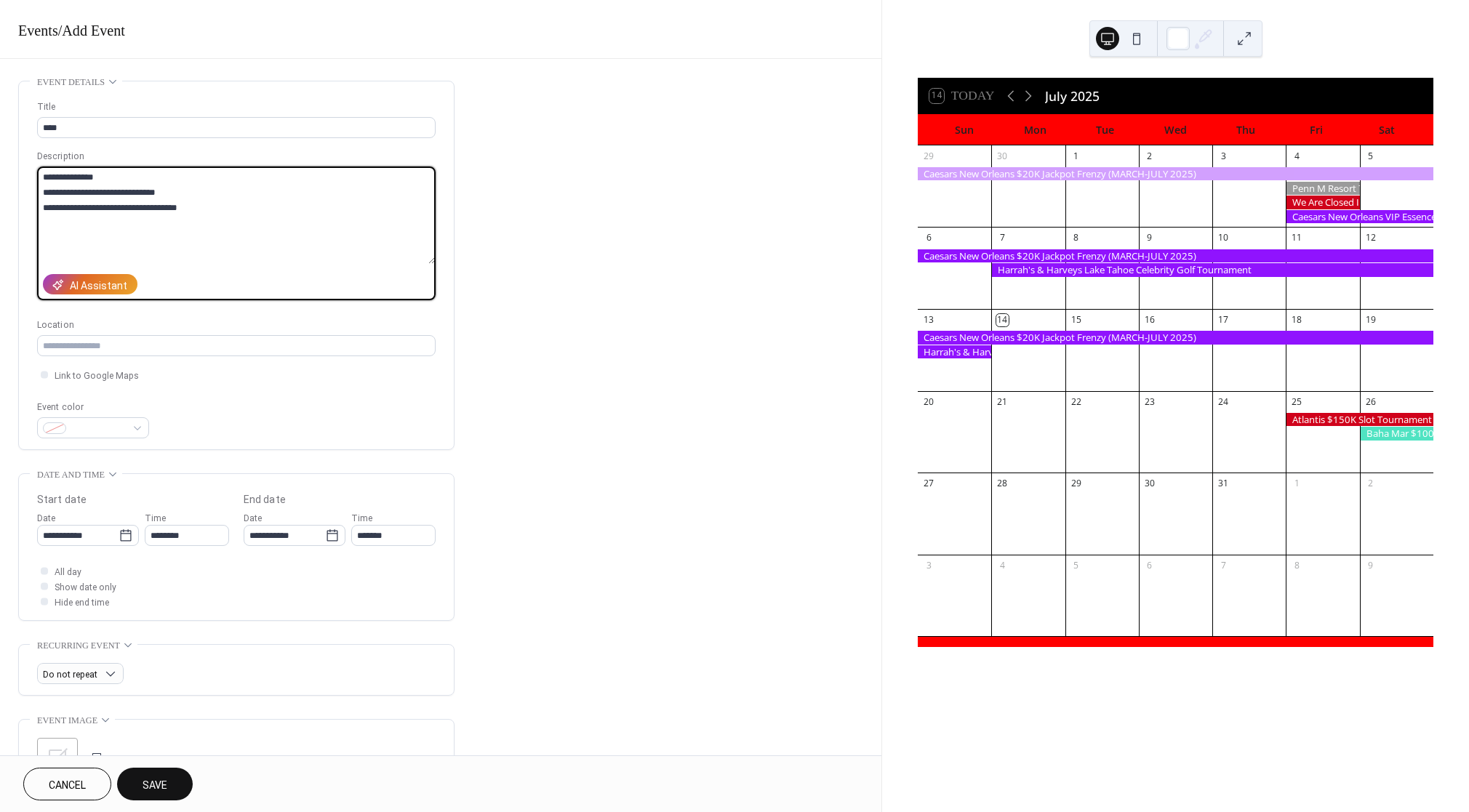 drag, startPoint x: 198, startPoint y: 188, endPoint x: -17, endPoint y: 188, distance: 215 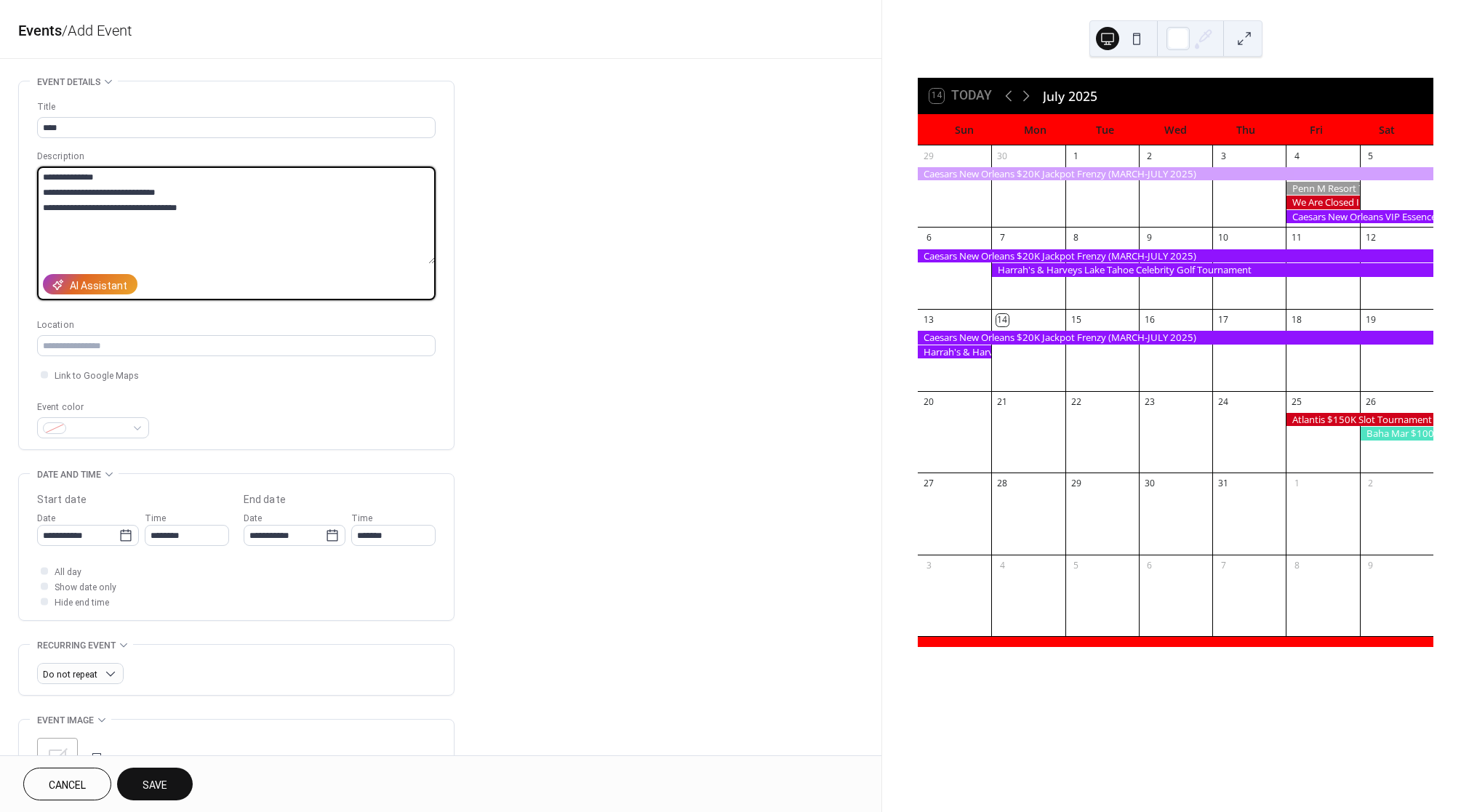 click on "**********" at bounding box center [734, 406] 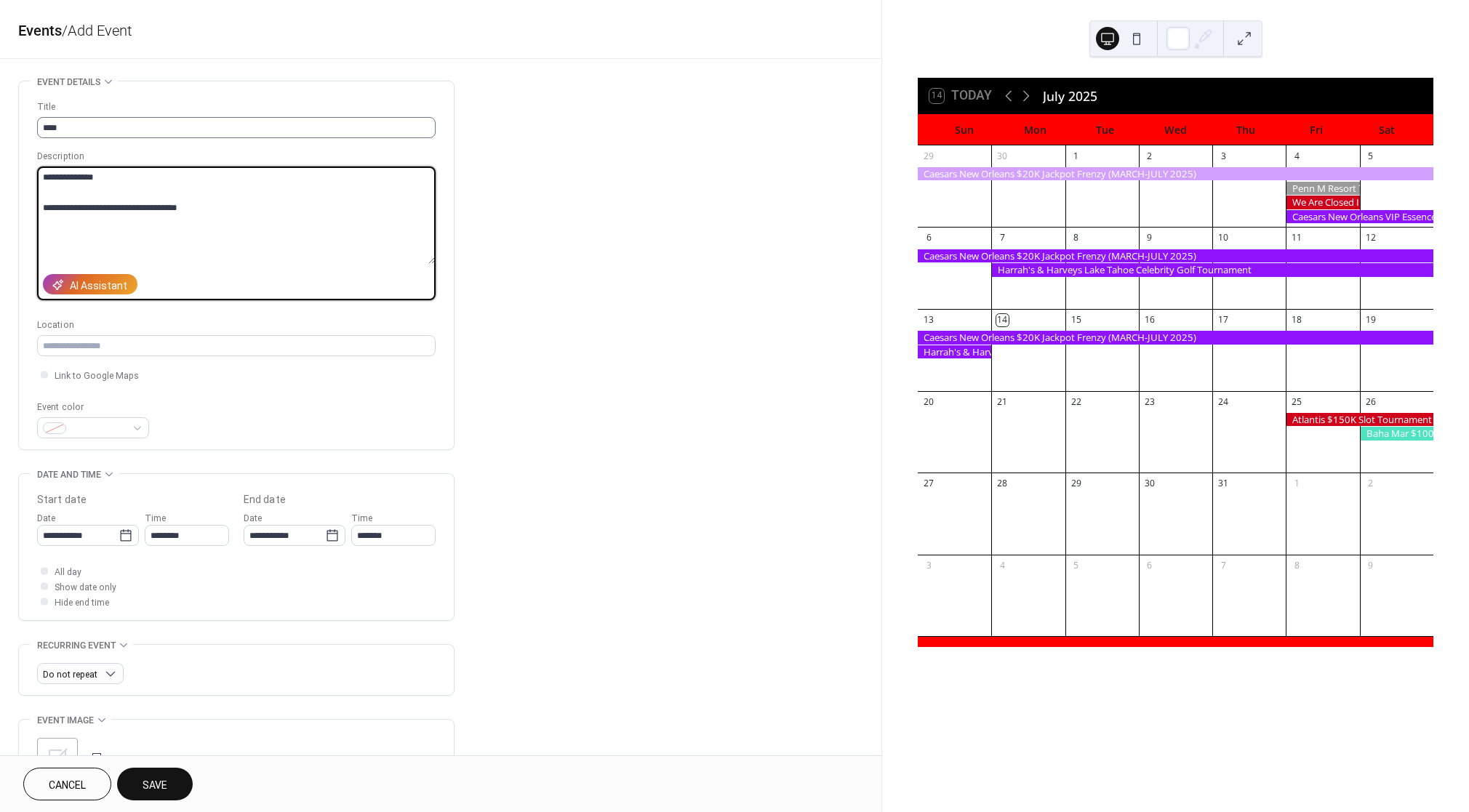 type on "**********" 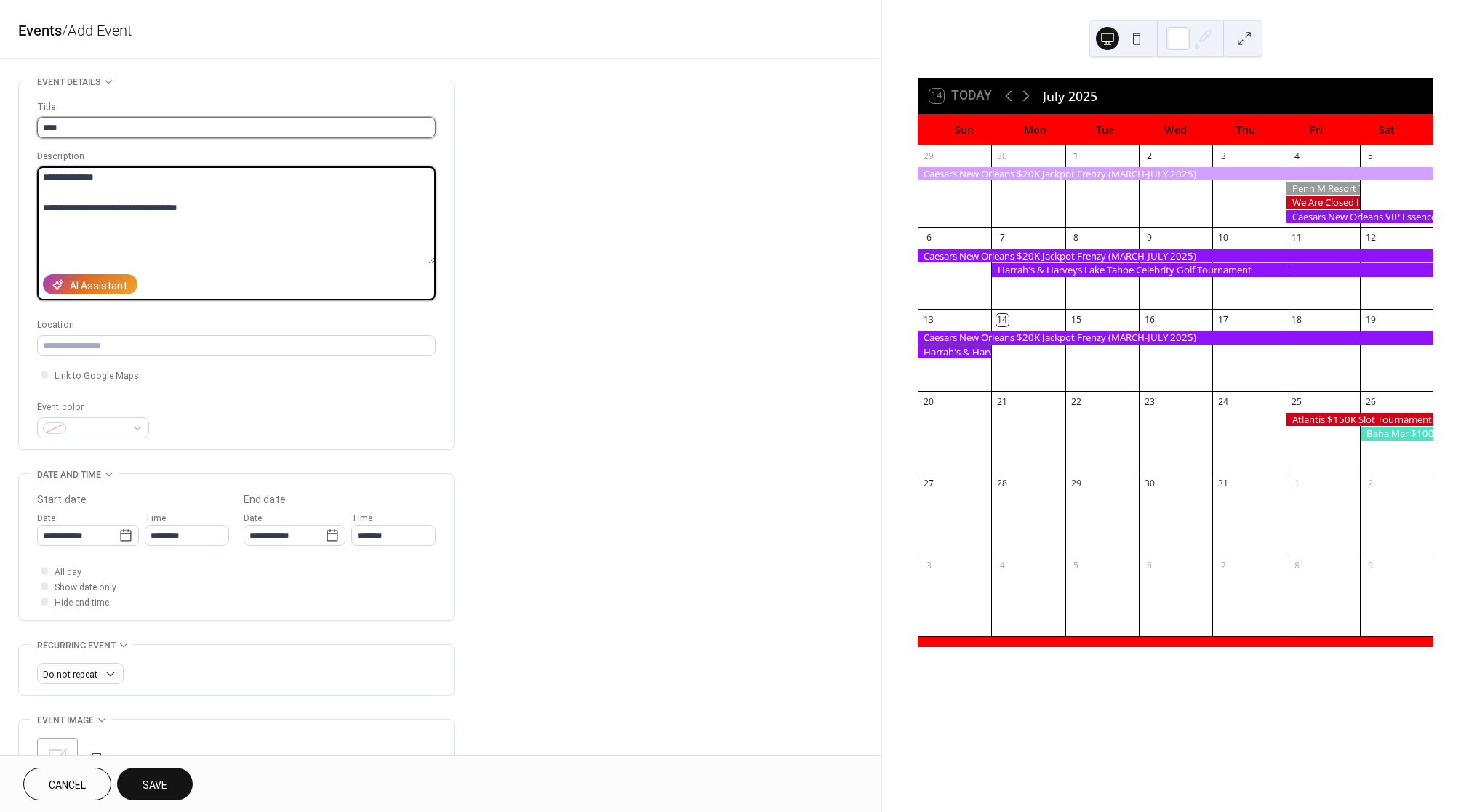 click on "***" at bounding box center (236, 127) 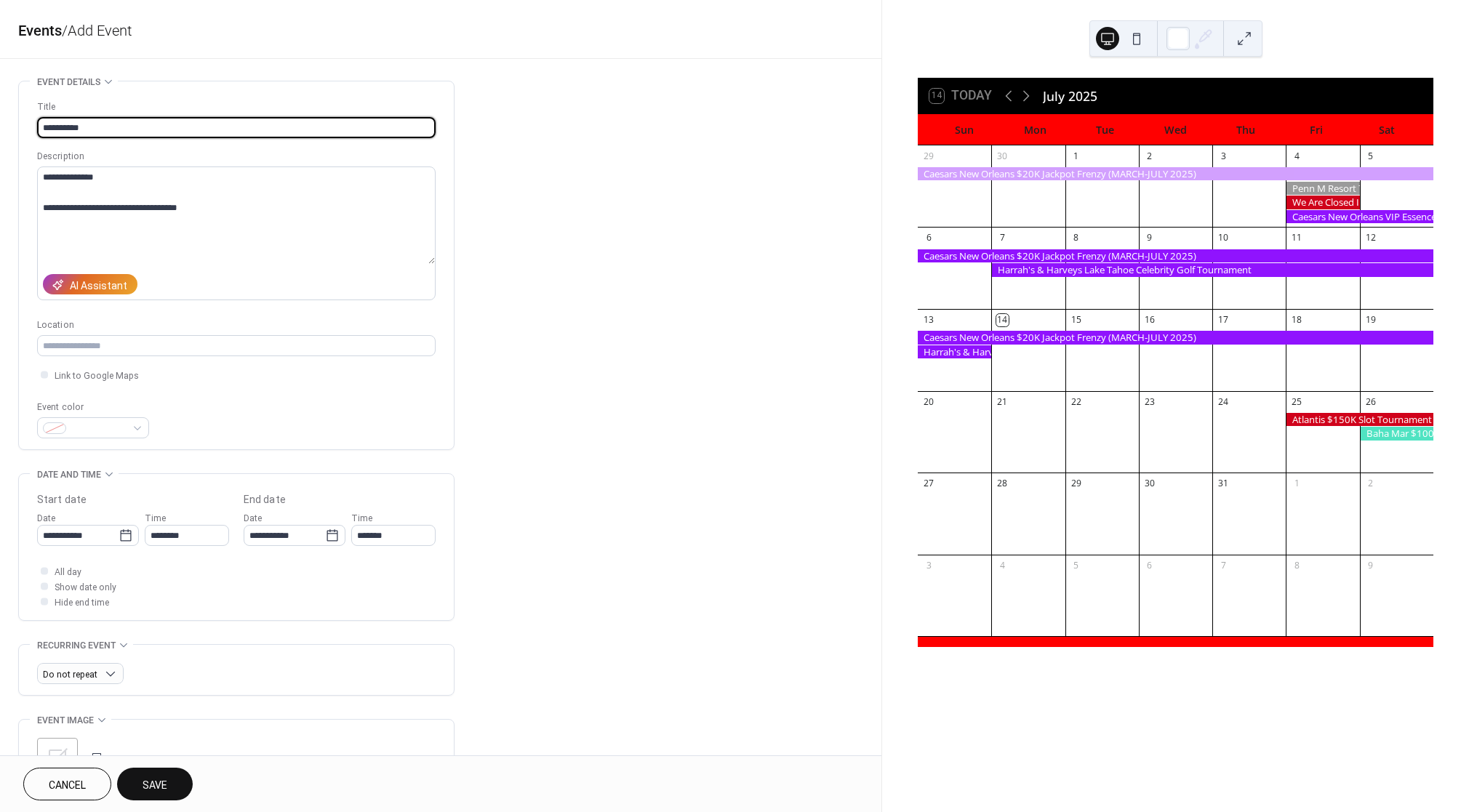paste on "**********" 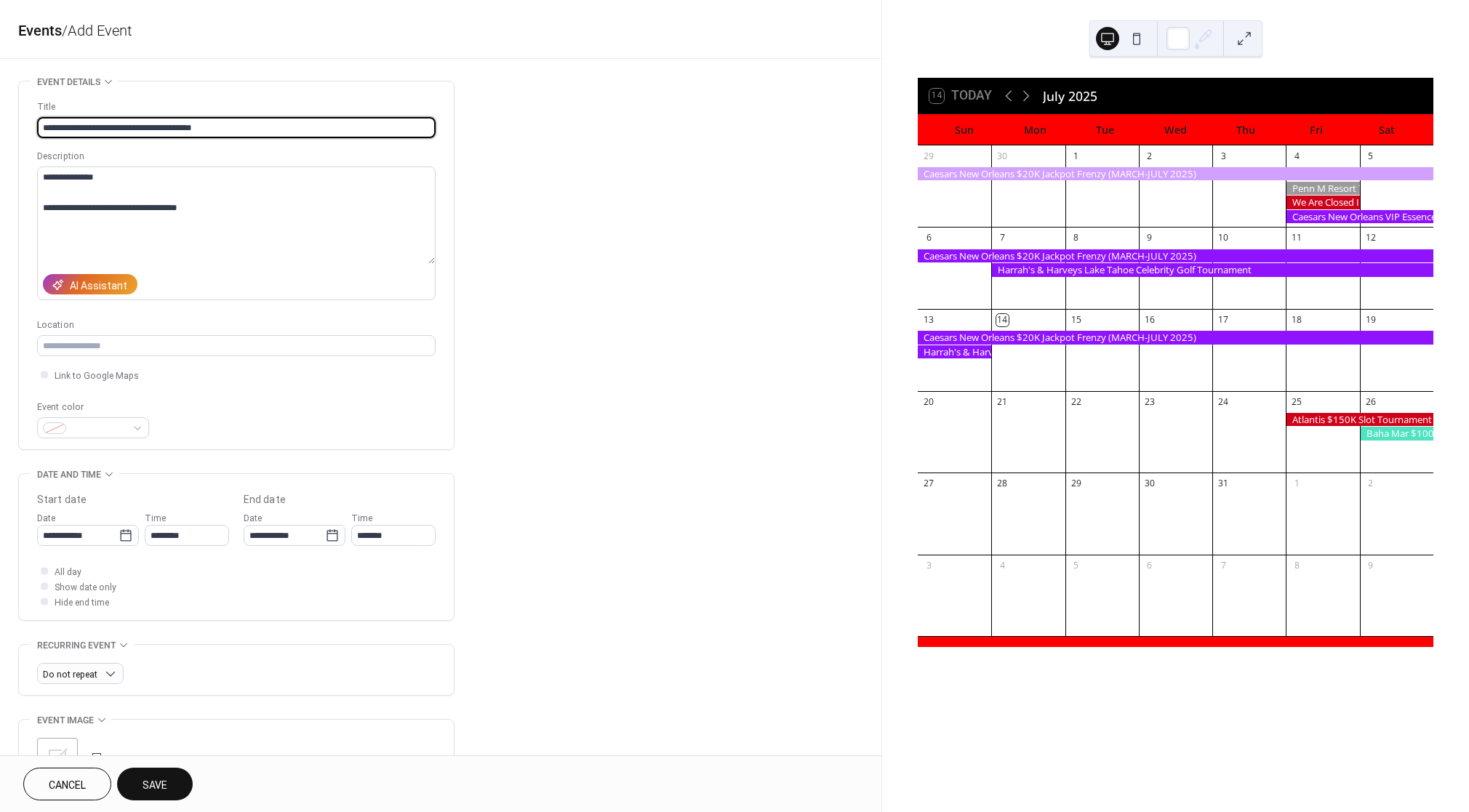 click on "**********" at bounding box center [236, 127] 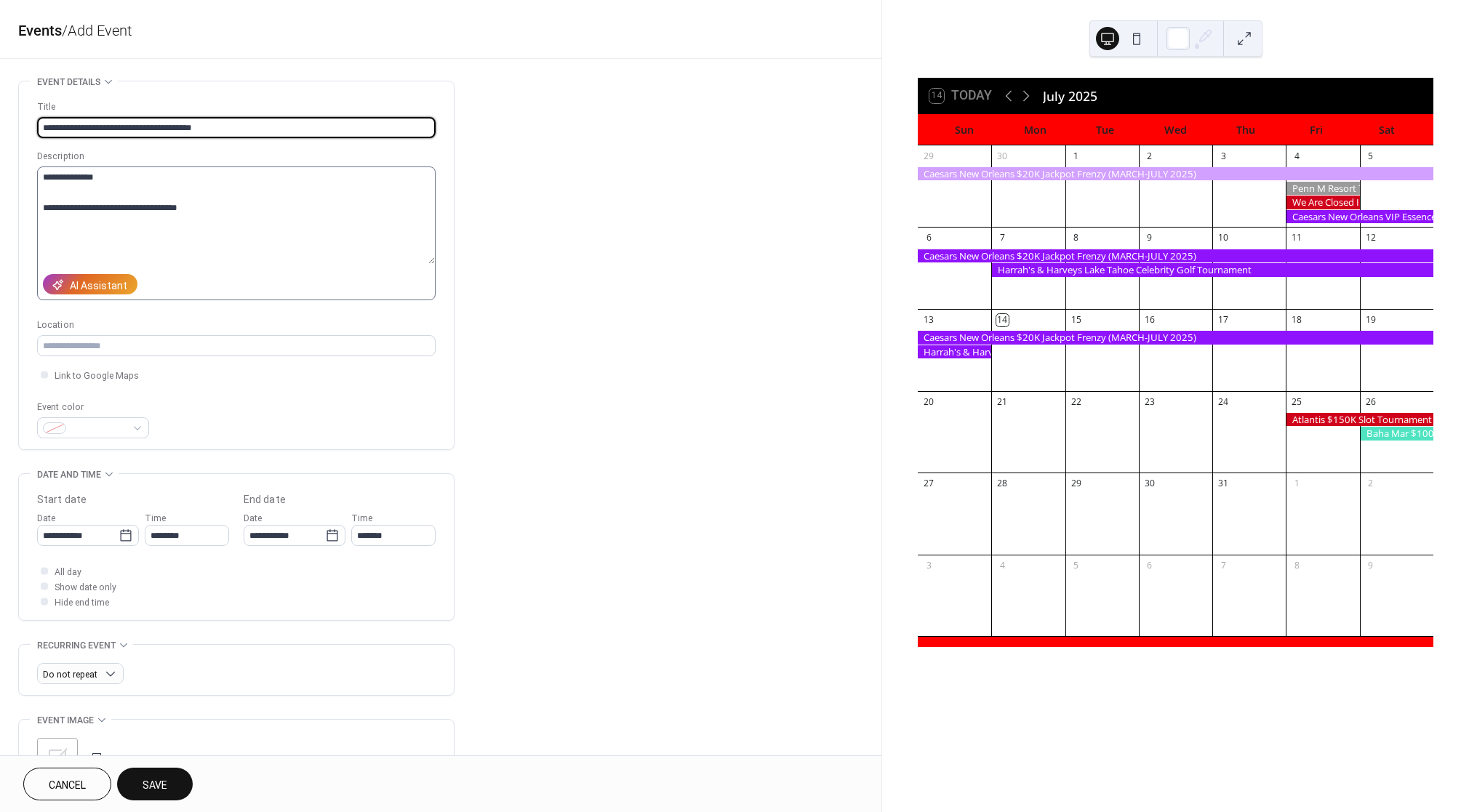 type on "**********" 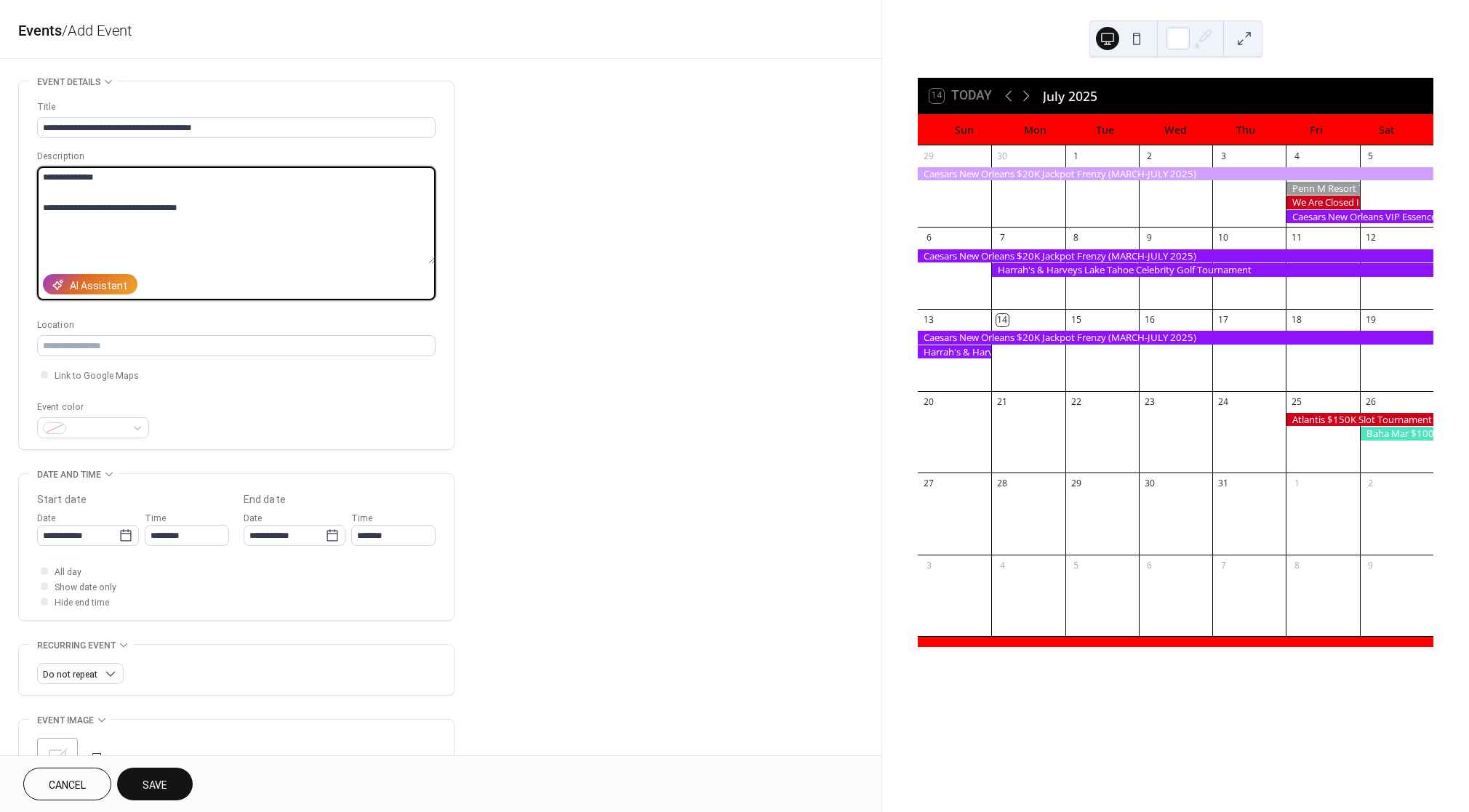 drag, startPoint x: 42, startPoint y: 205, endPoint x: 29, endPoint y: 170, distance: 37.336309 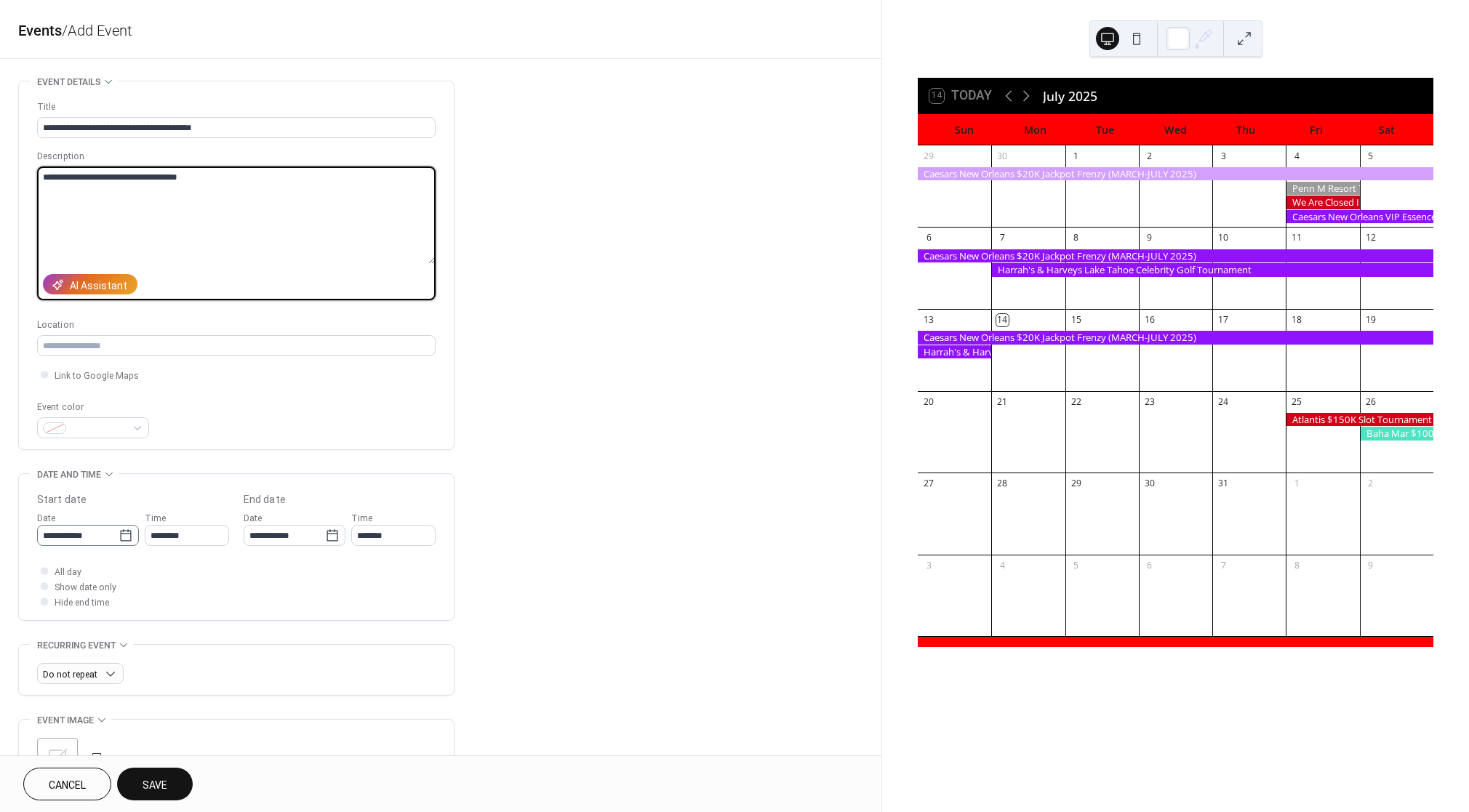type on "**********" 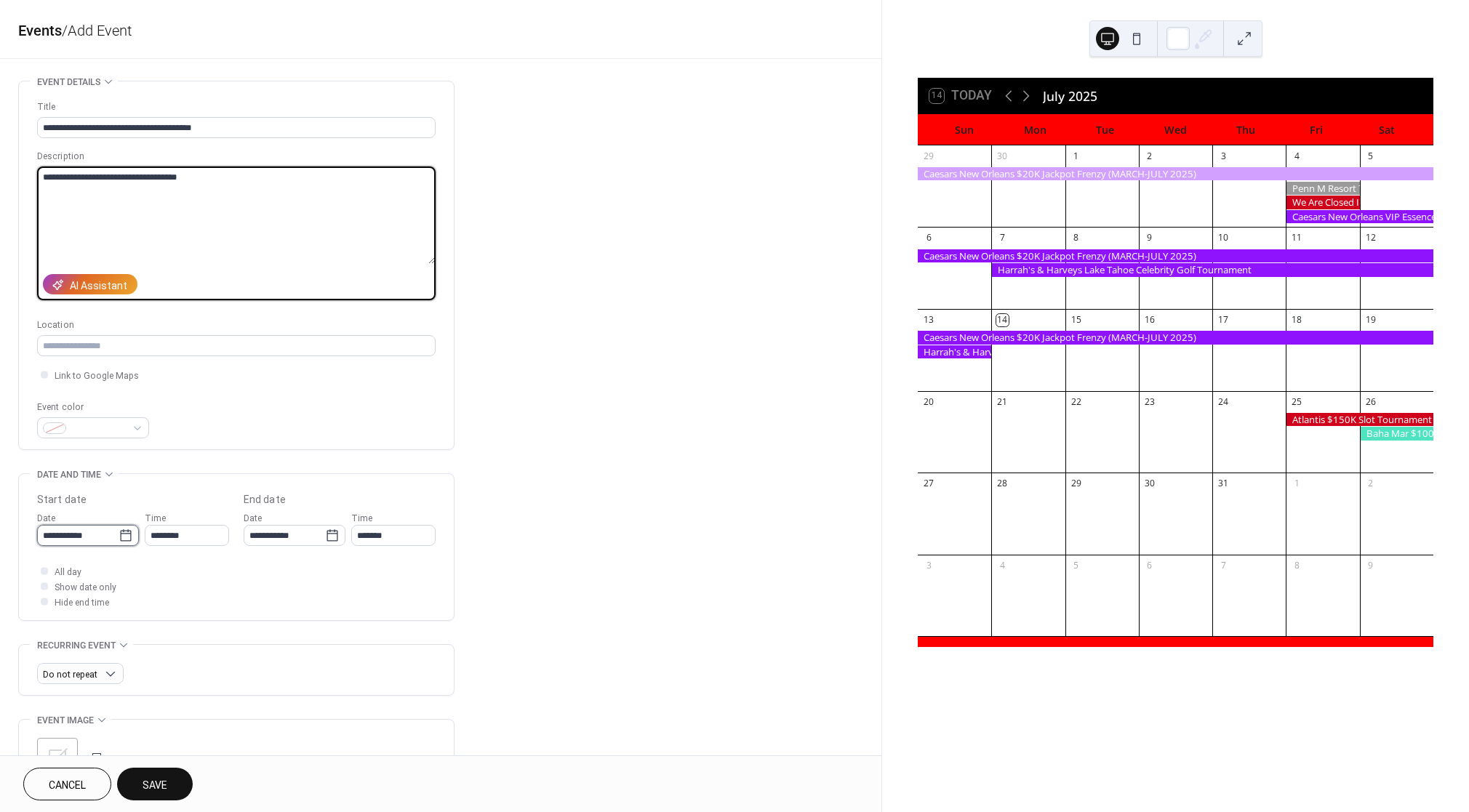 click on "**********" at bounding box center [78, 535] 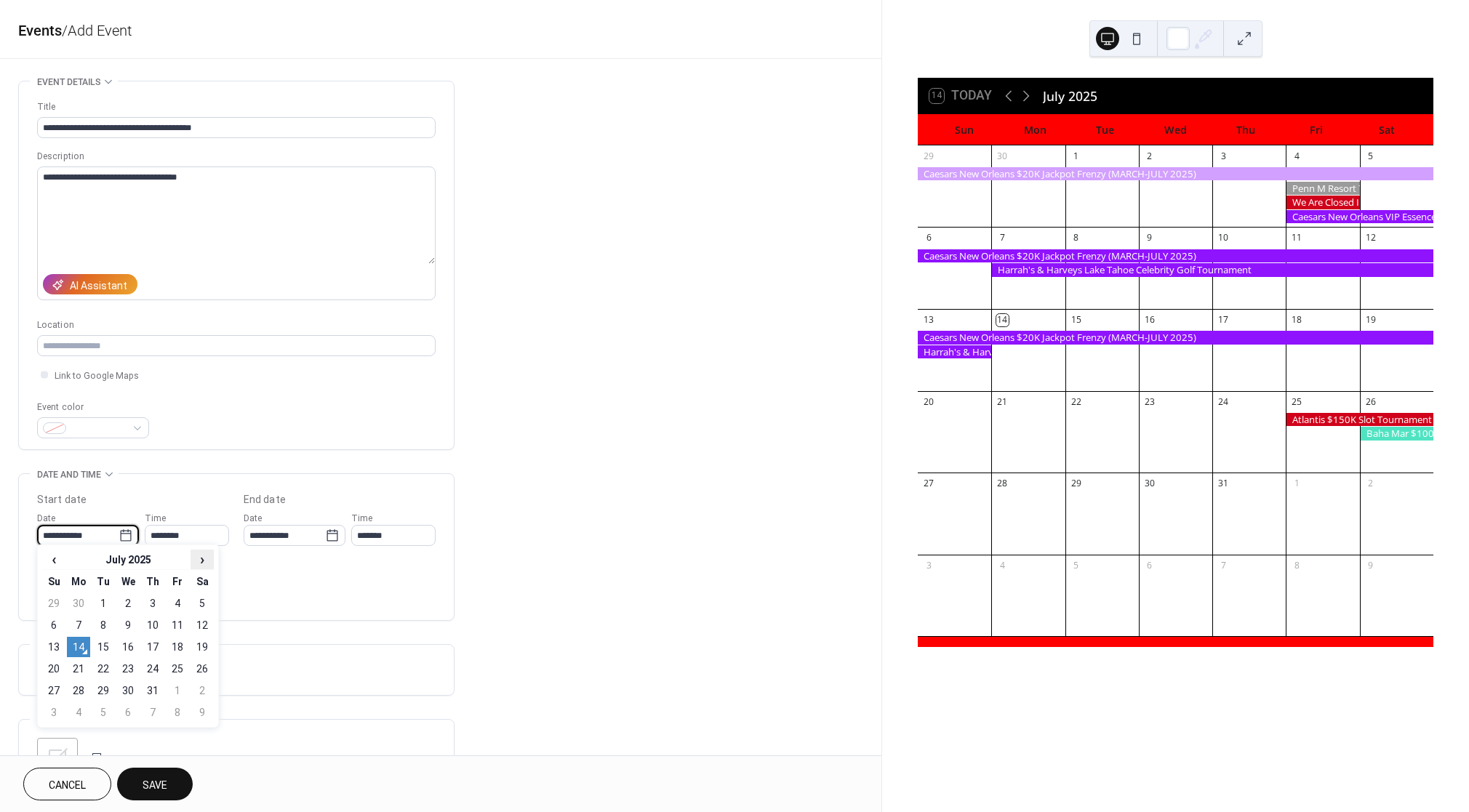 click on "›" at bounding box center (202, 559) 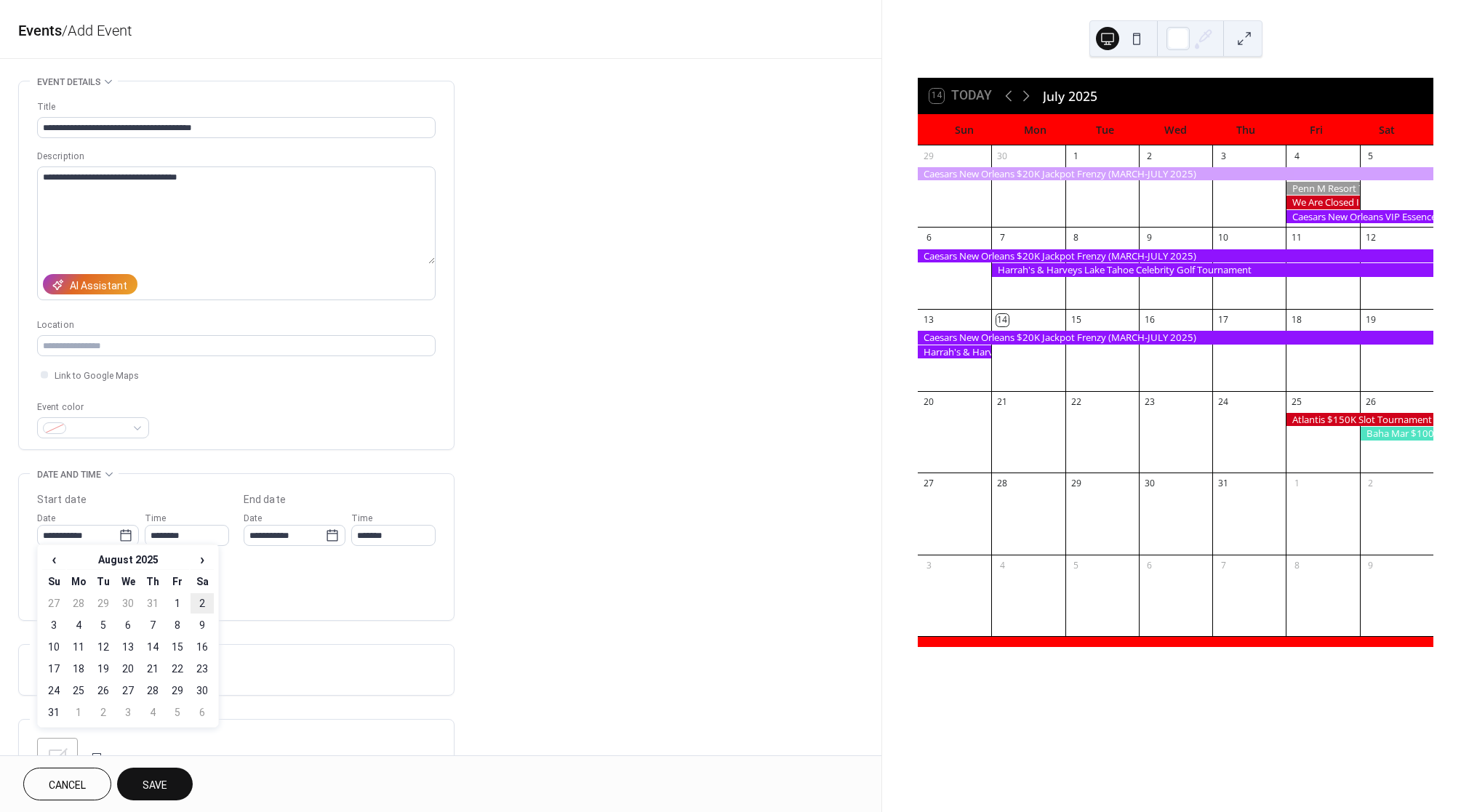 click on "2" at bounding box center [202, 603] 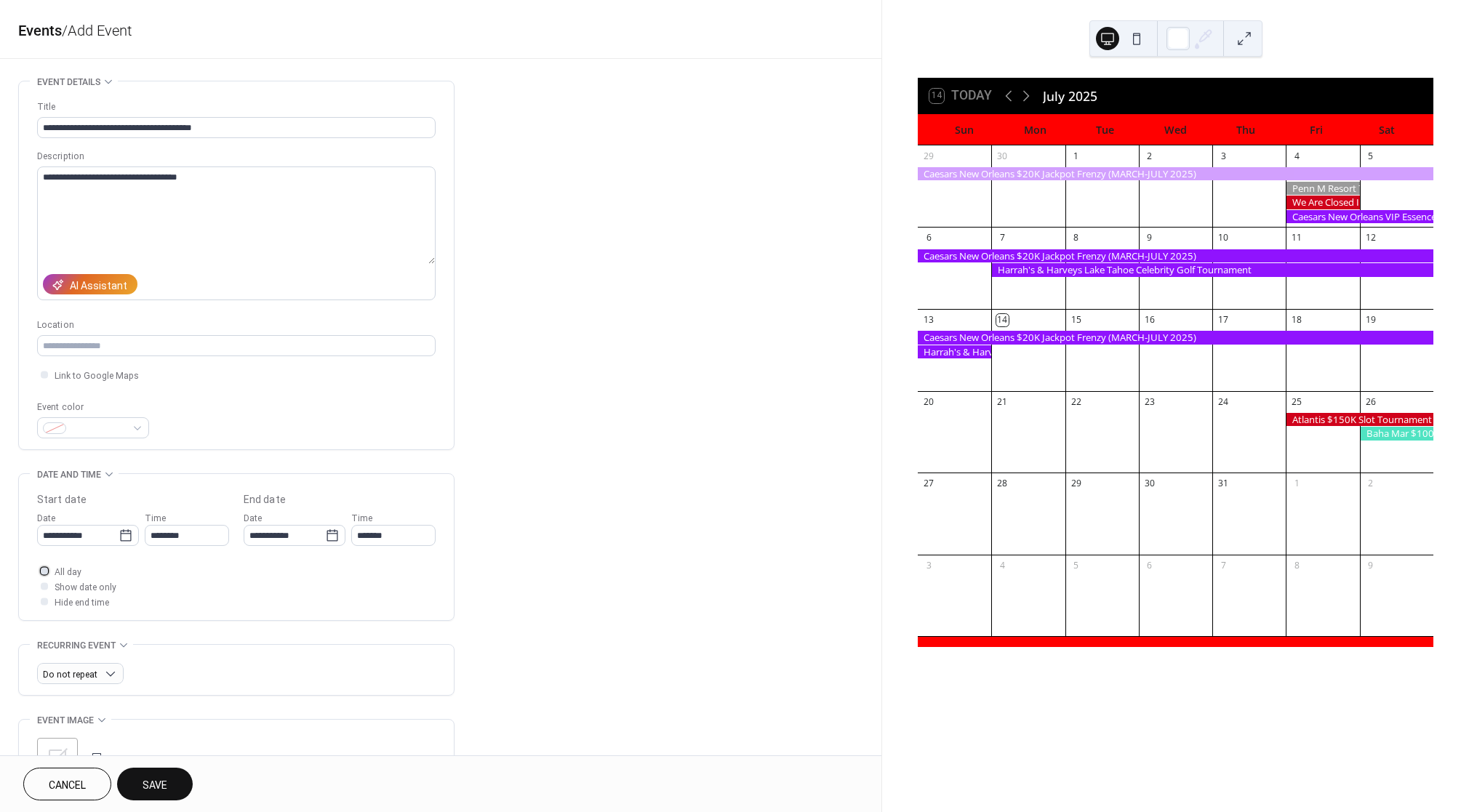 click on "All day" at bounding box center [68, 572] 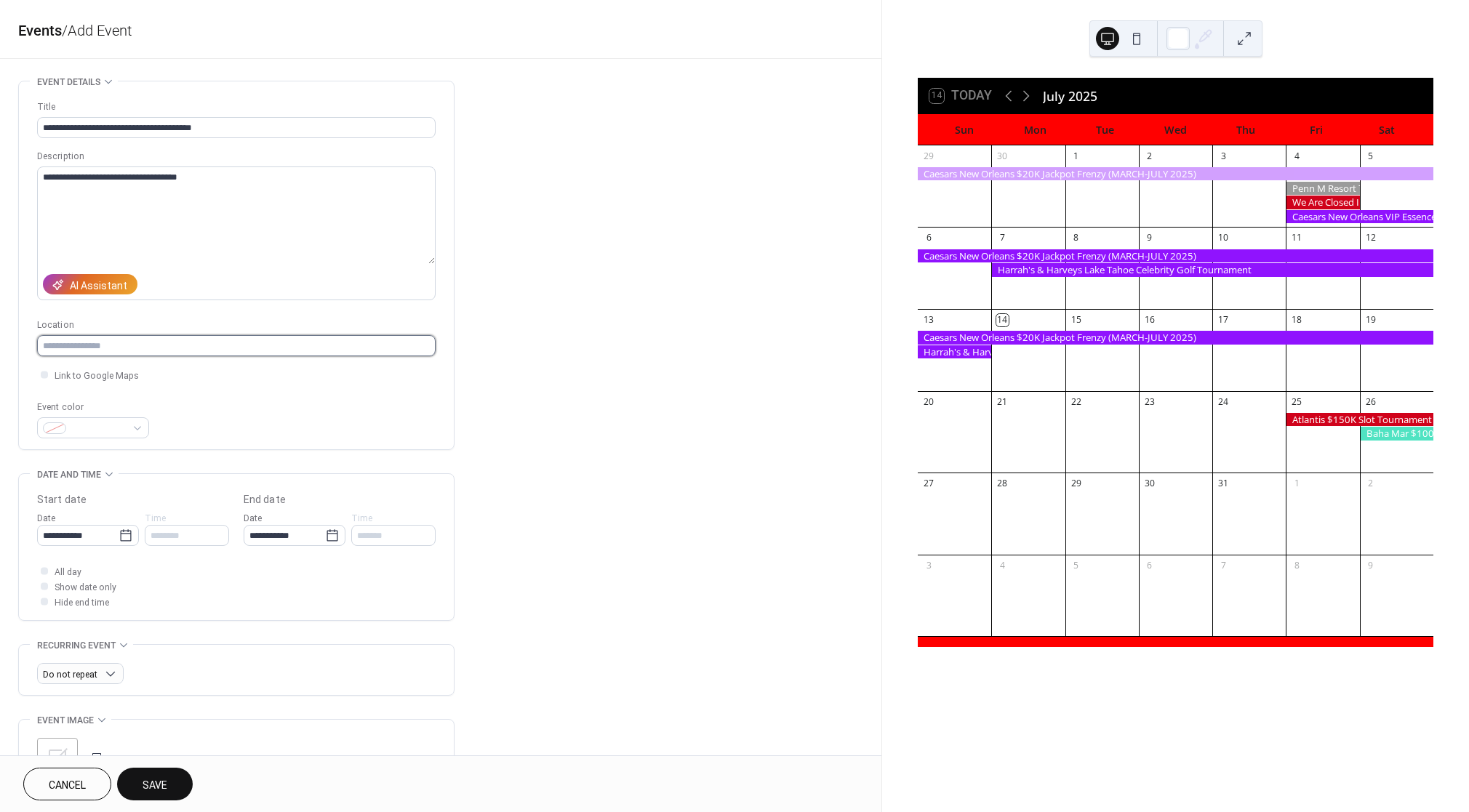 click at bounding box center (236, 345) 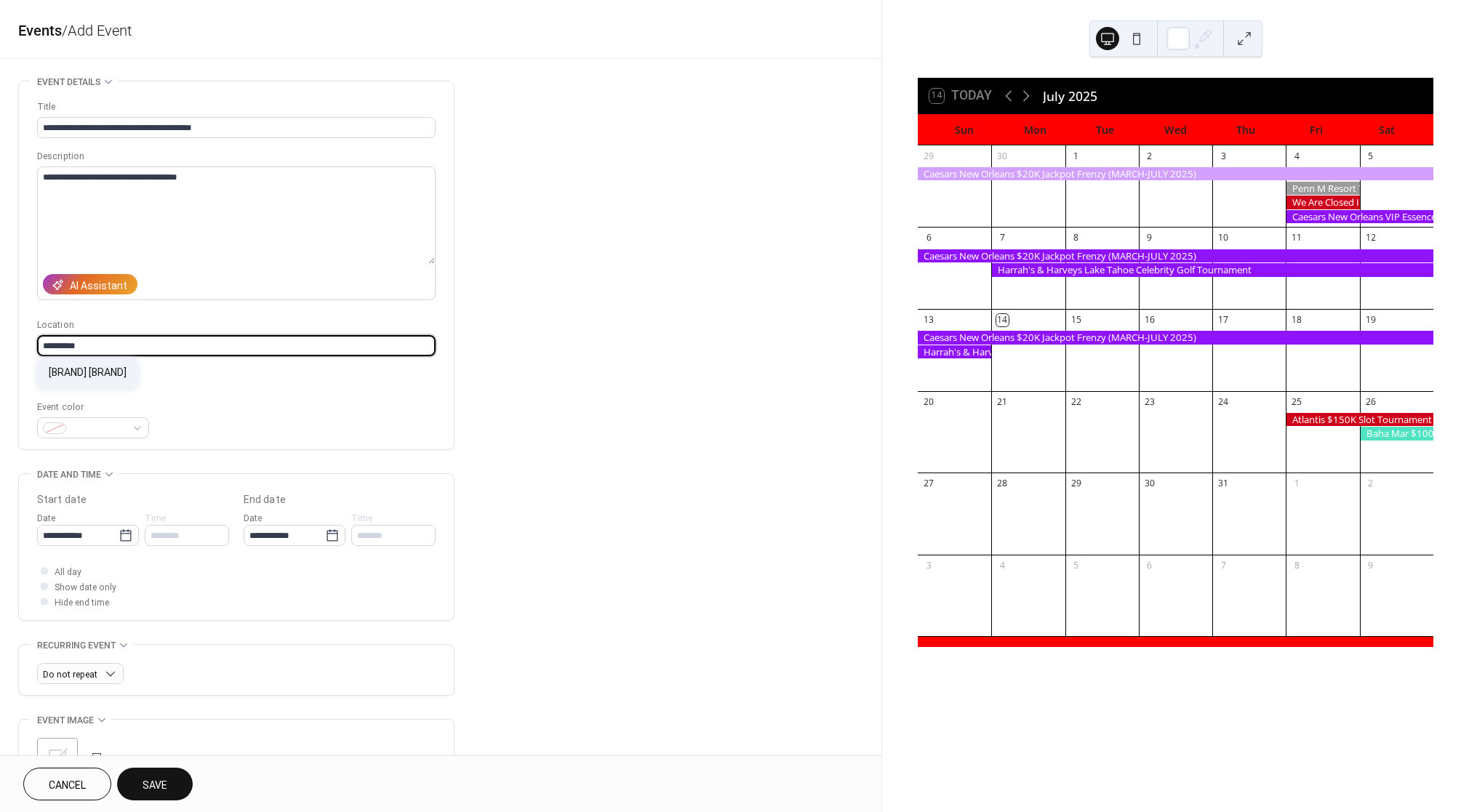 type on "*********" 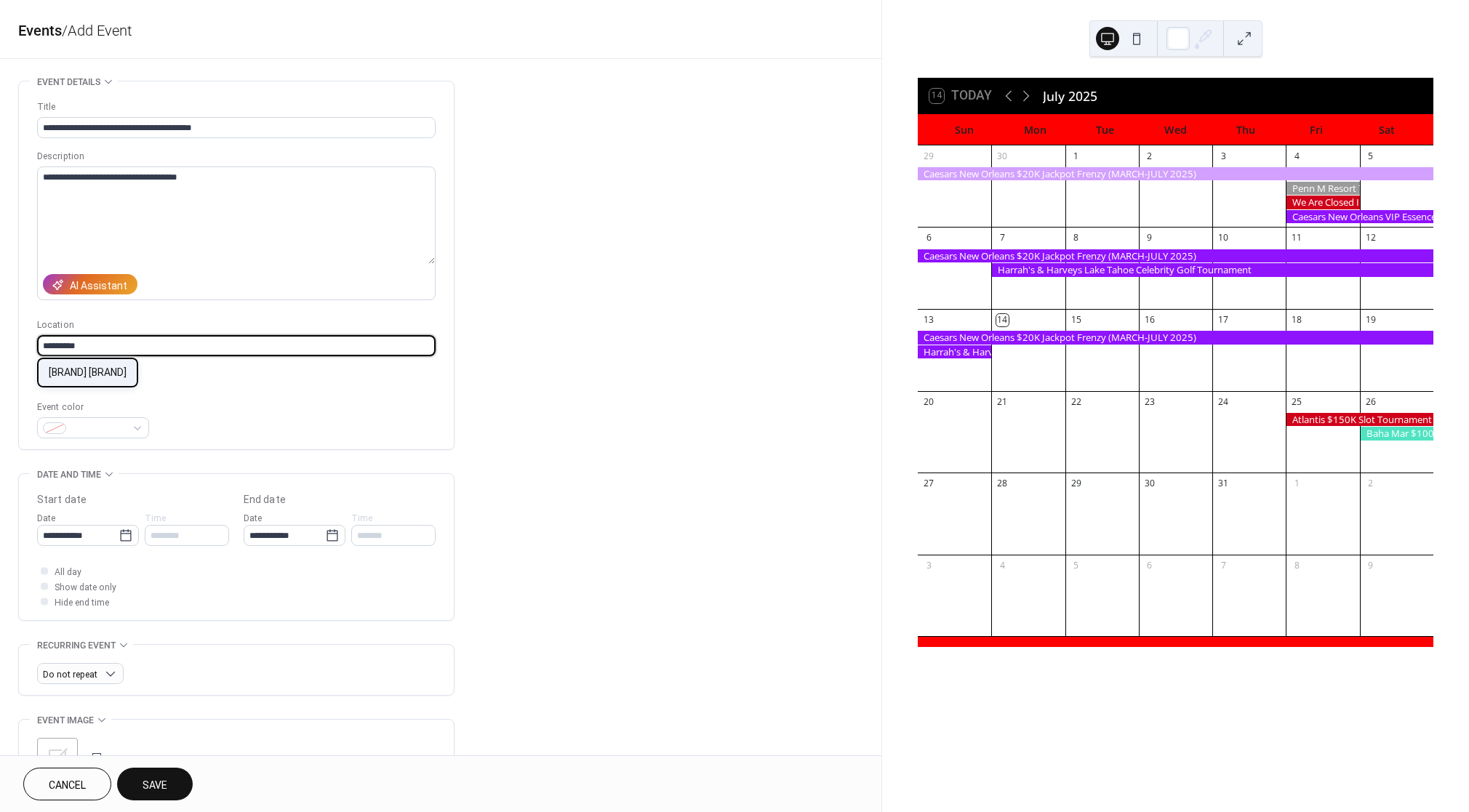 click on "[BRAND] [BRAND]" at bounding box center [87, 372] 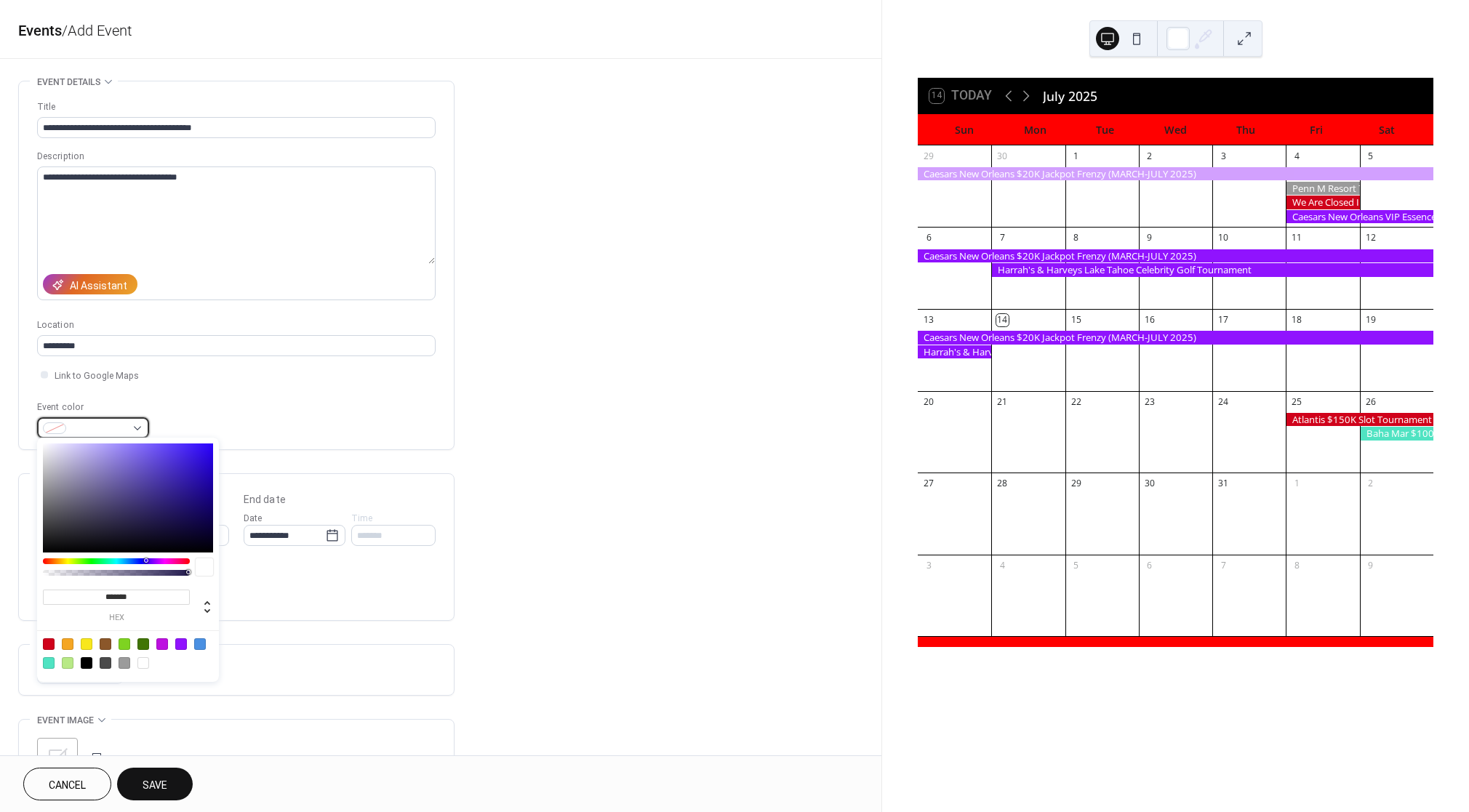 click at bounding box center [99, 429] 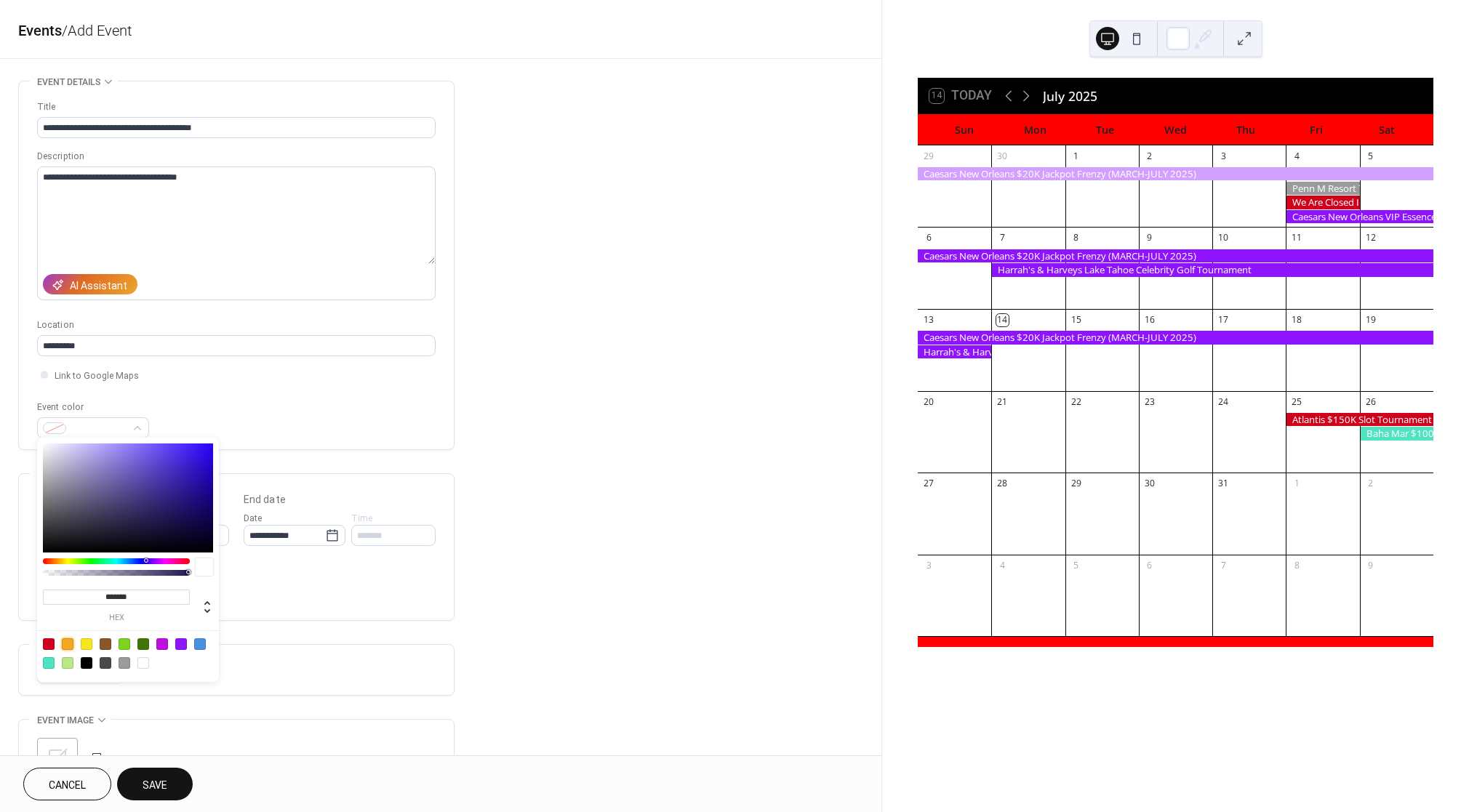 click at bounding box center [68, 644] 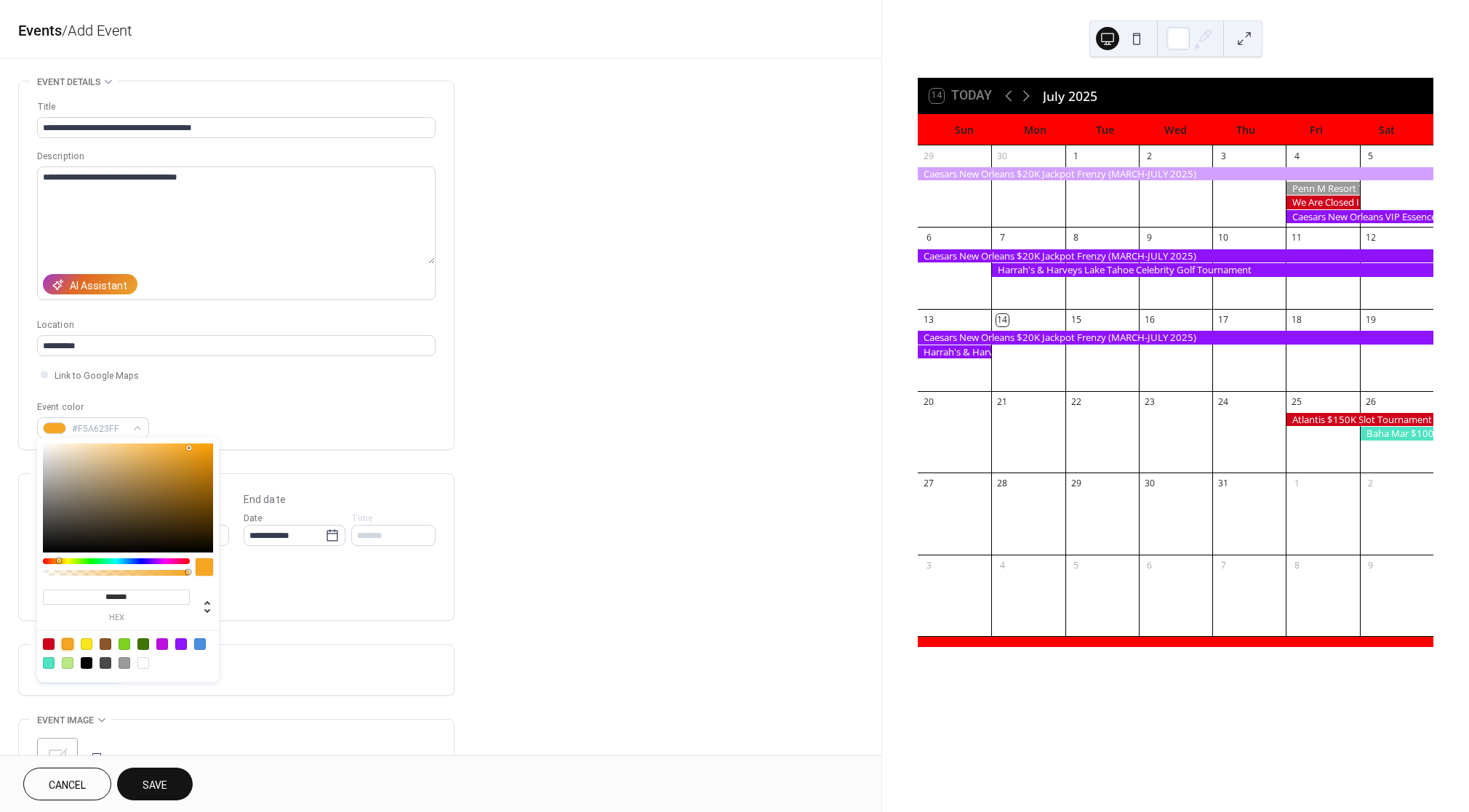 click on "**********" at bounding box center [236, 269] 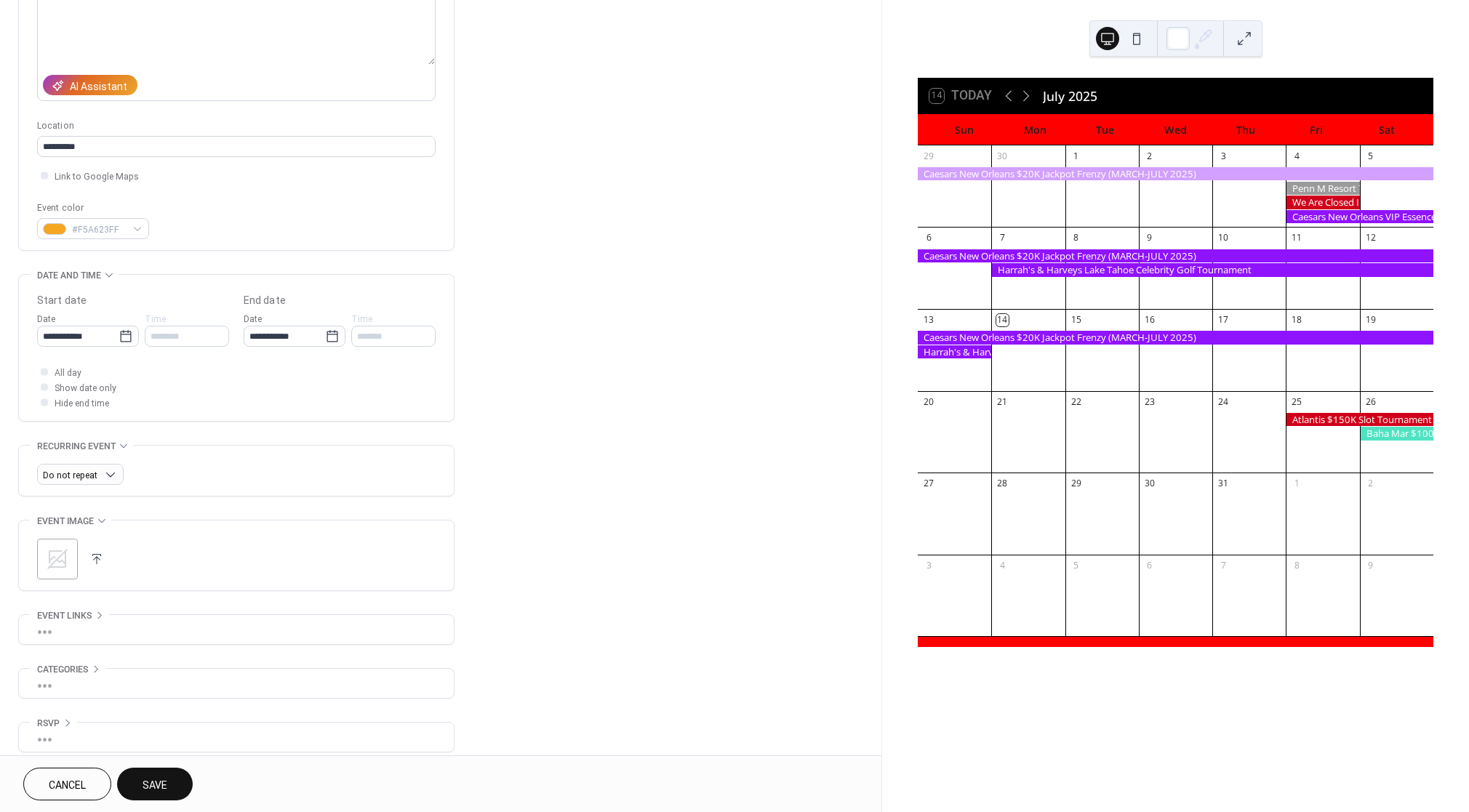 scroll, scrollTop: 202, scrollLeft: 0, axis: vertical 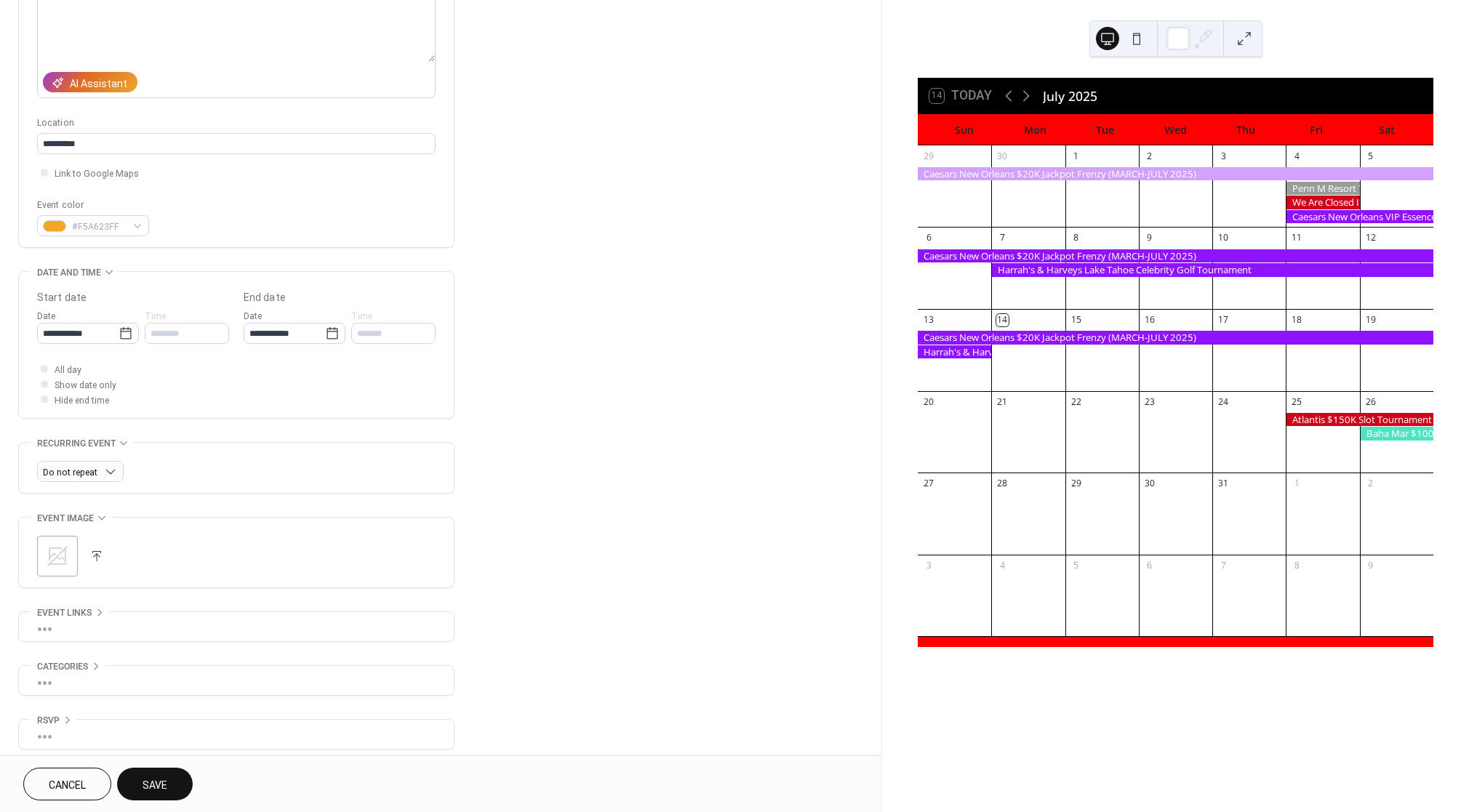 click on "Save" at bounding box center (155, 785) 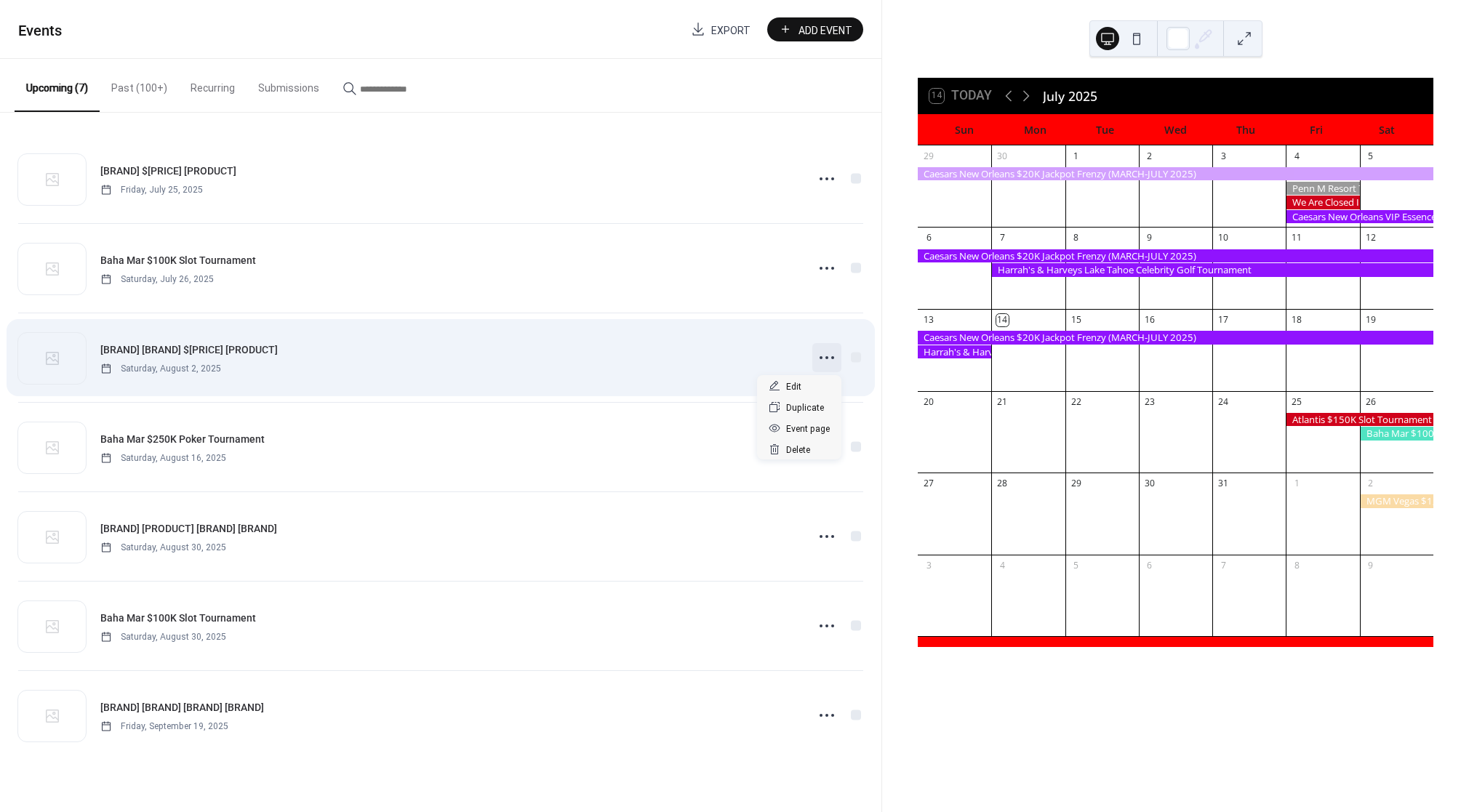 click 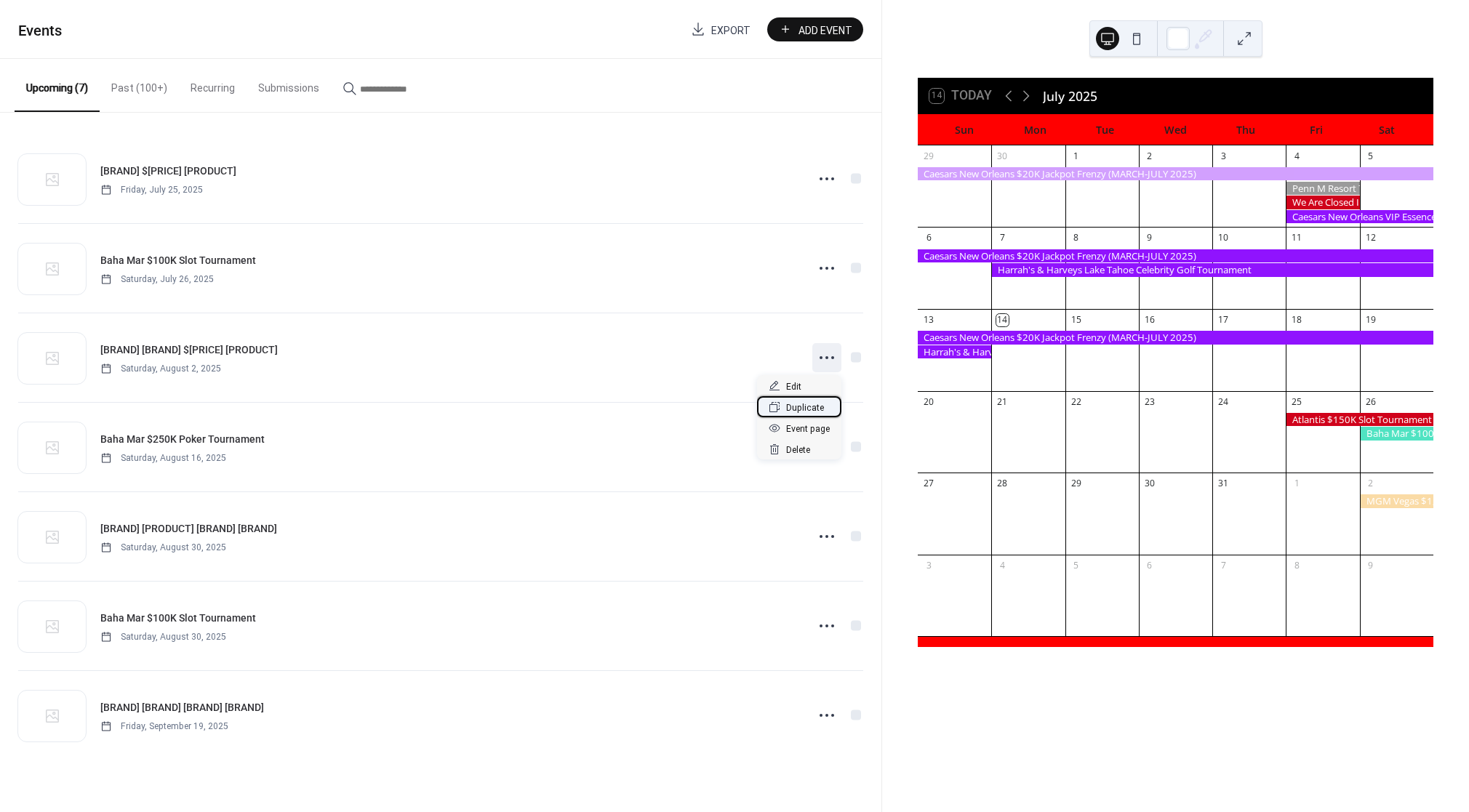 click on "Duplicate" at bounding box center [805, 408] 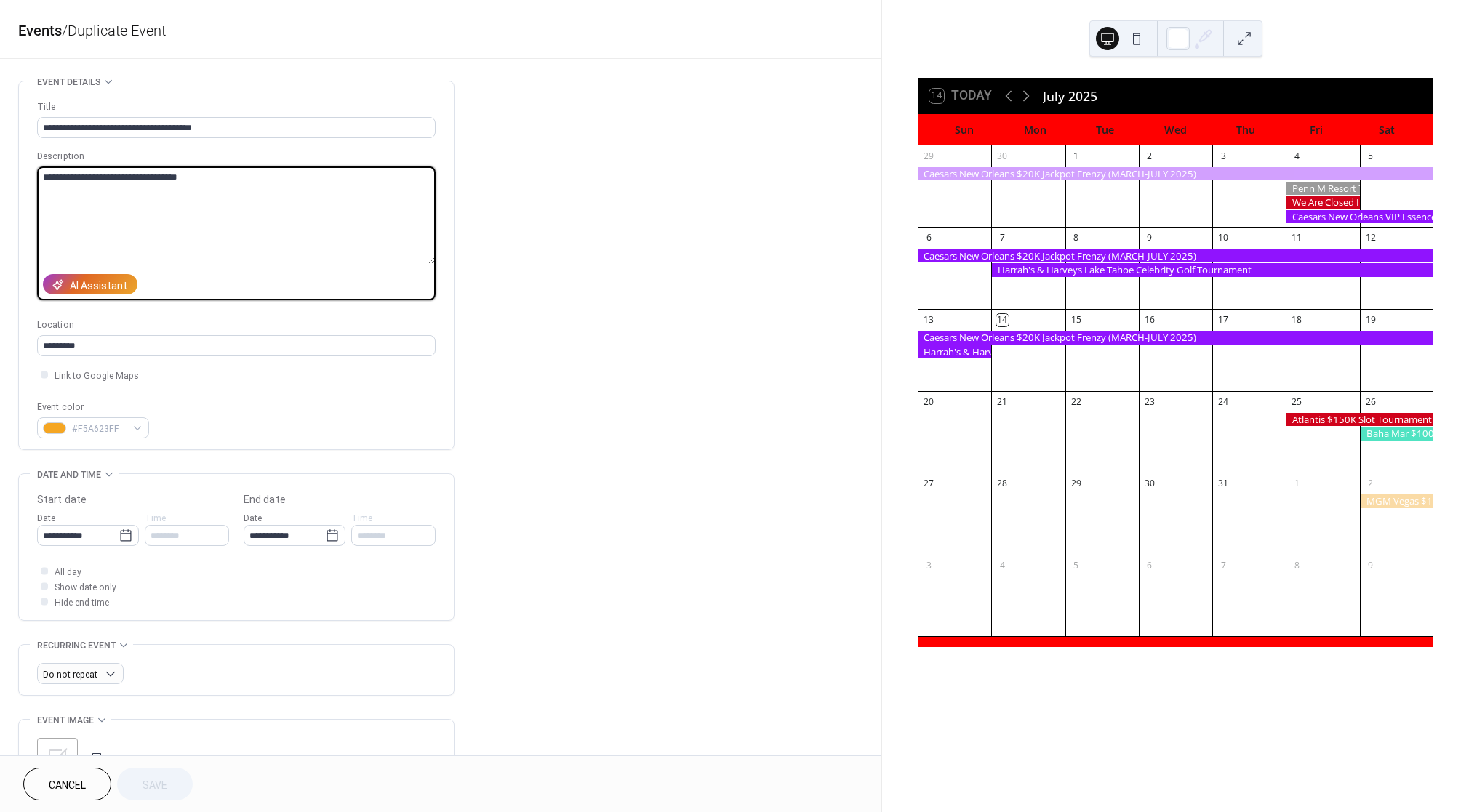 drag, startPoint x: 243, startPoint y: 181, endPoint x: -81, endPoint y: 158, distance: 324.8153 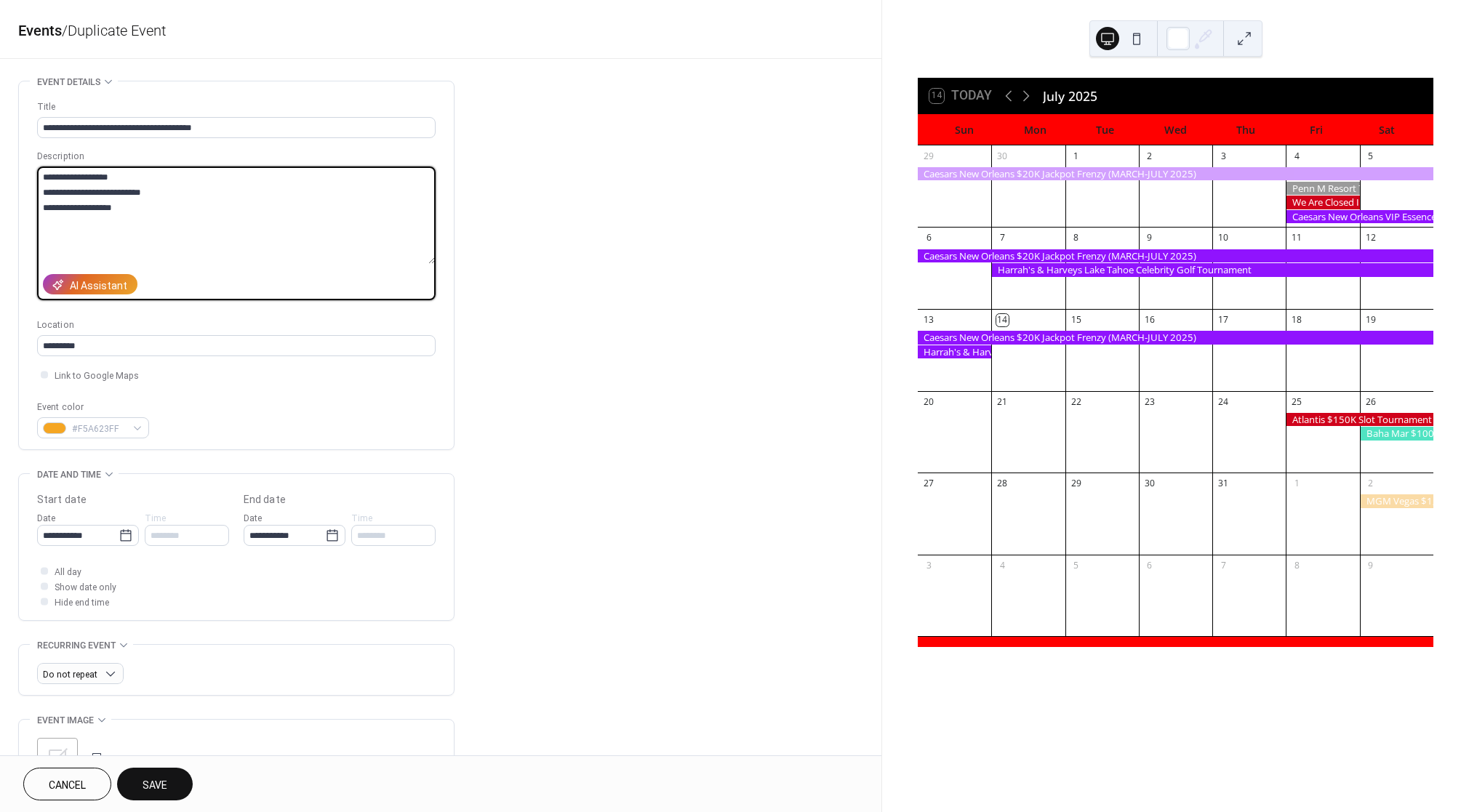 drag, startPoint x: 191, startPoint y: 192, endPoint x: 38, endPoint y: 190, distance: 153.01307 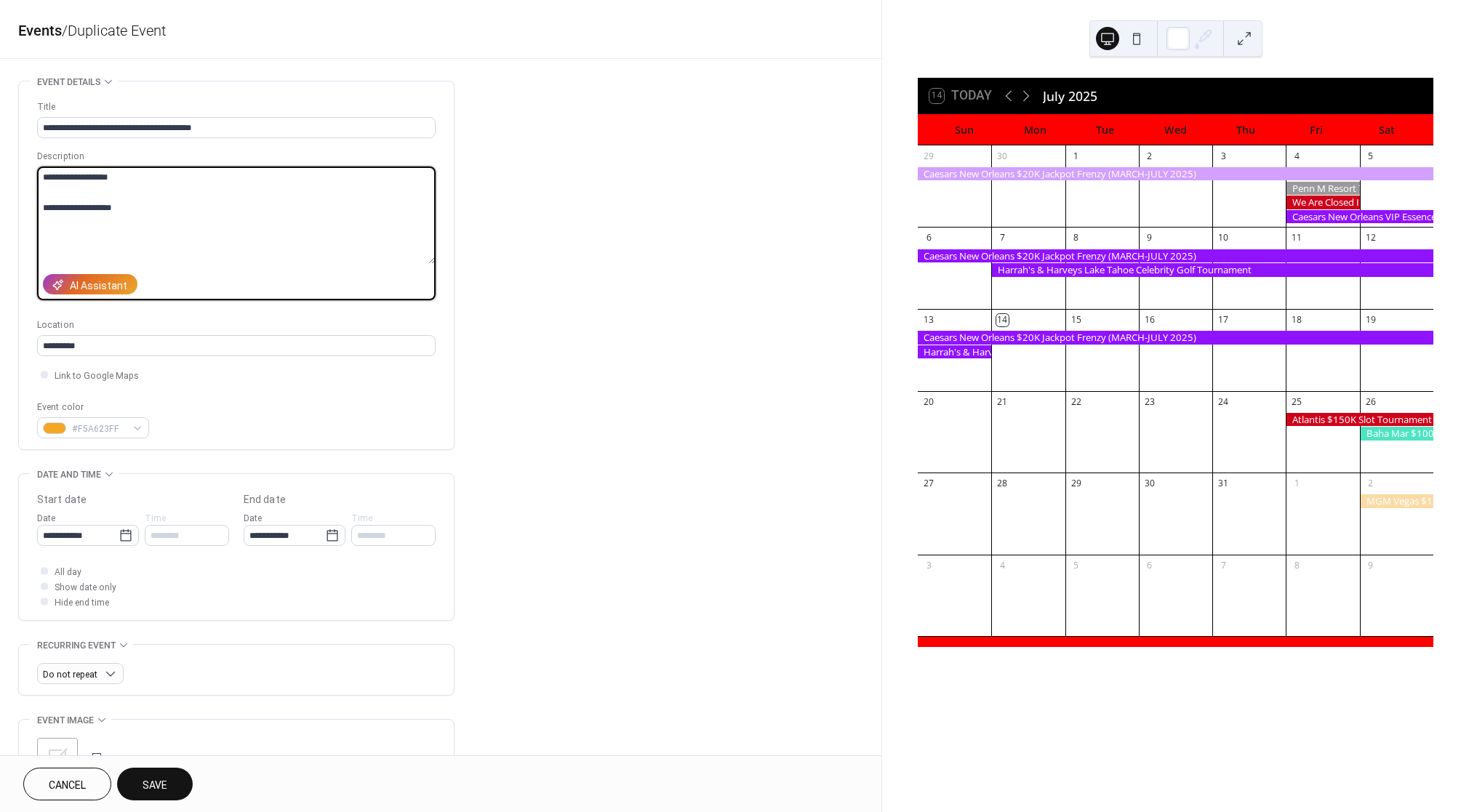click on "**********" at bounding box center [236, 215] 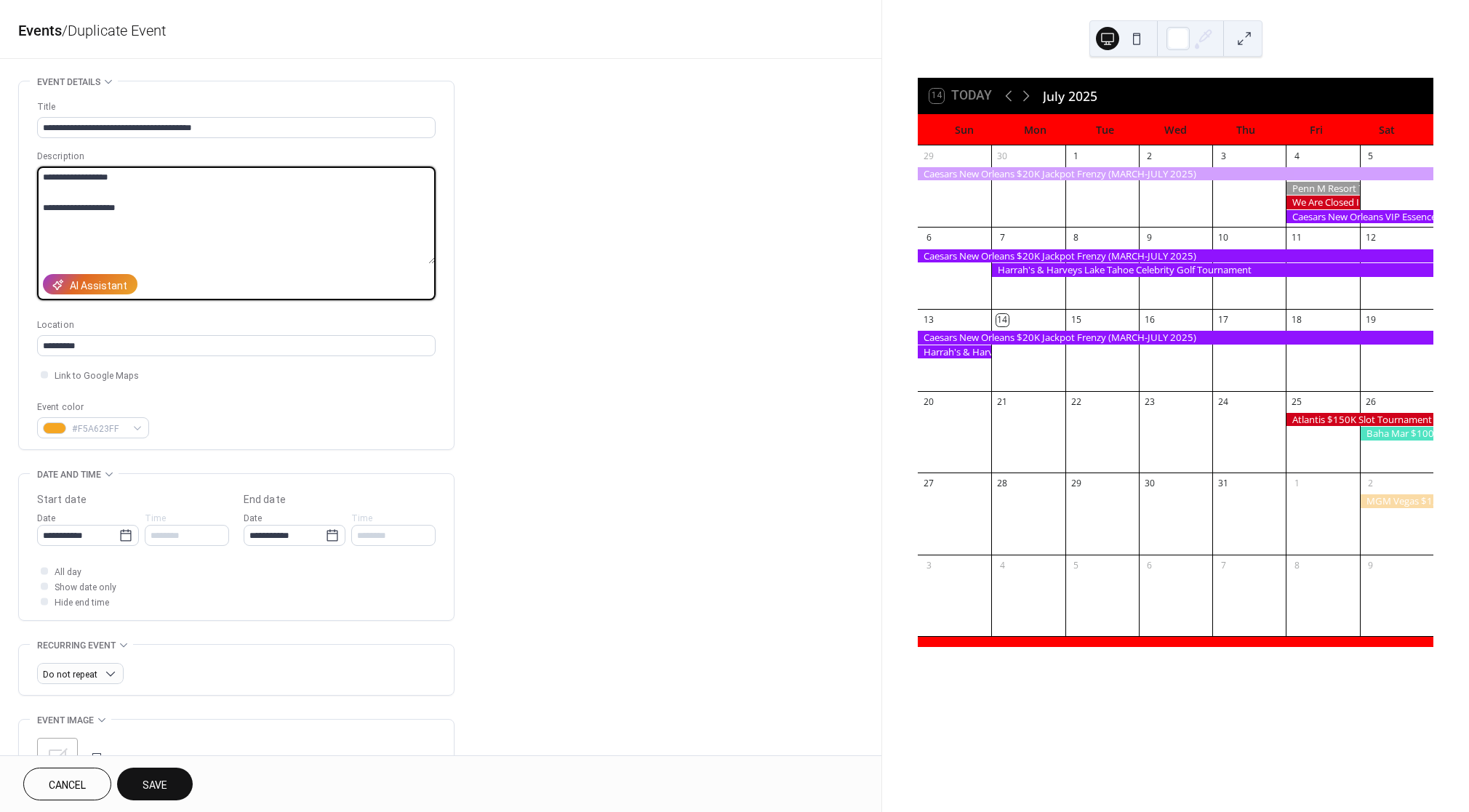 paste on "**********" 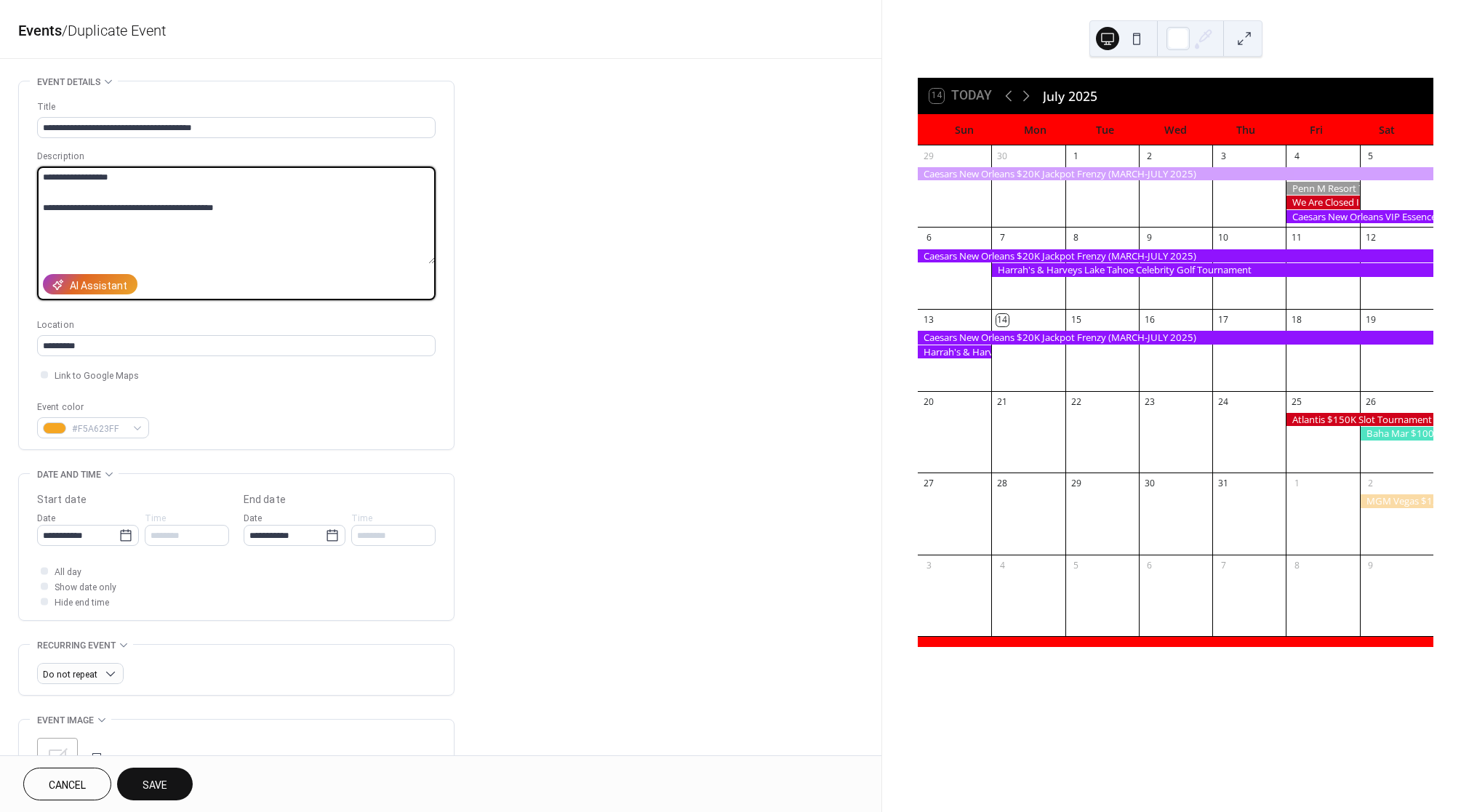 drag, startPoint x: 287, startPoint y: 204, endPoint x: -30, endPoint y: 202, distance: 317.00631 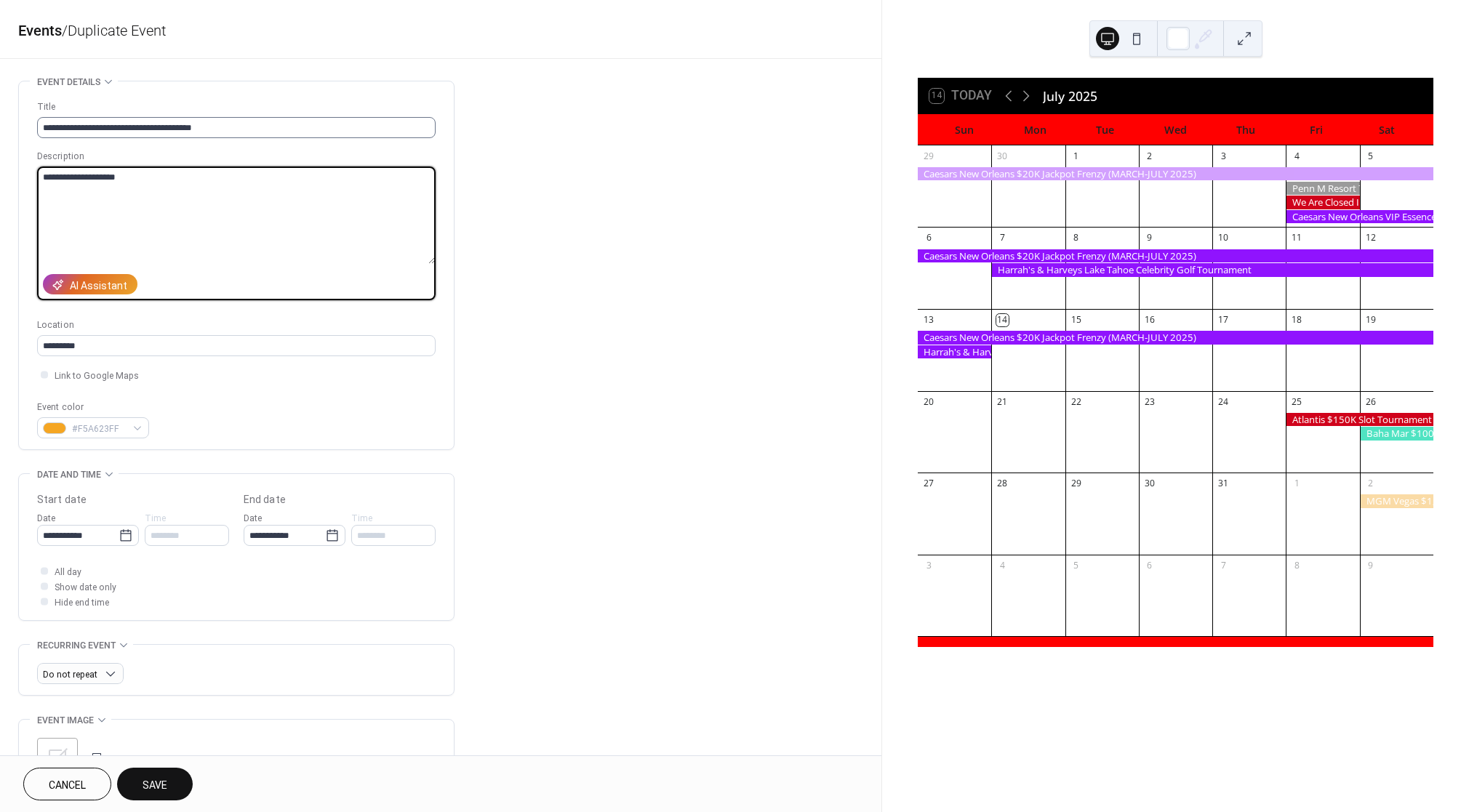 type on "**********" 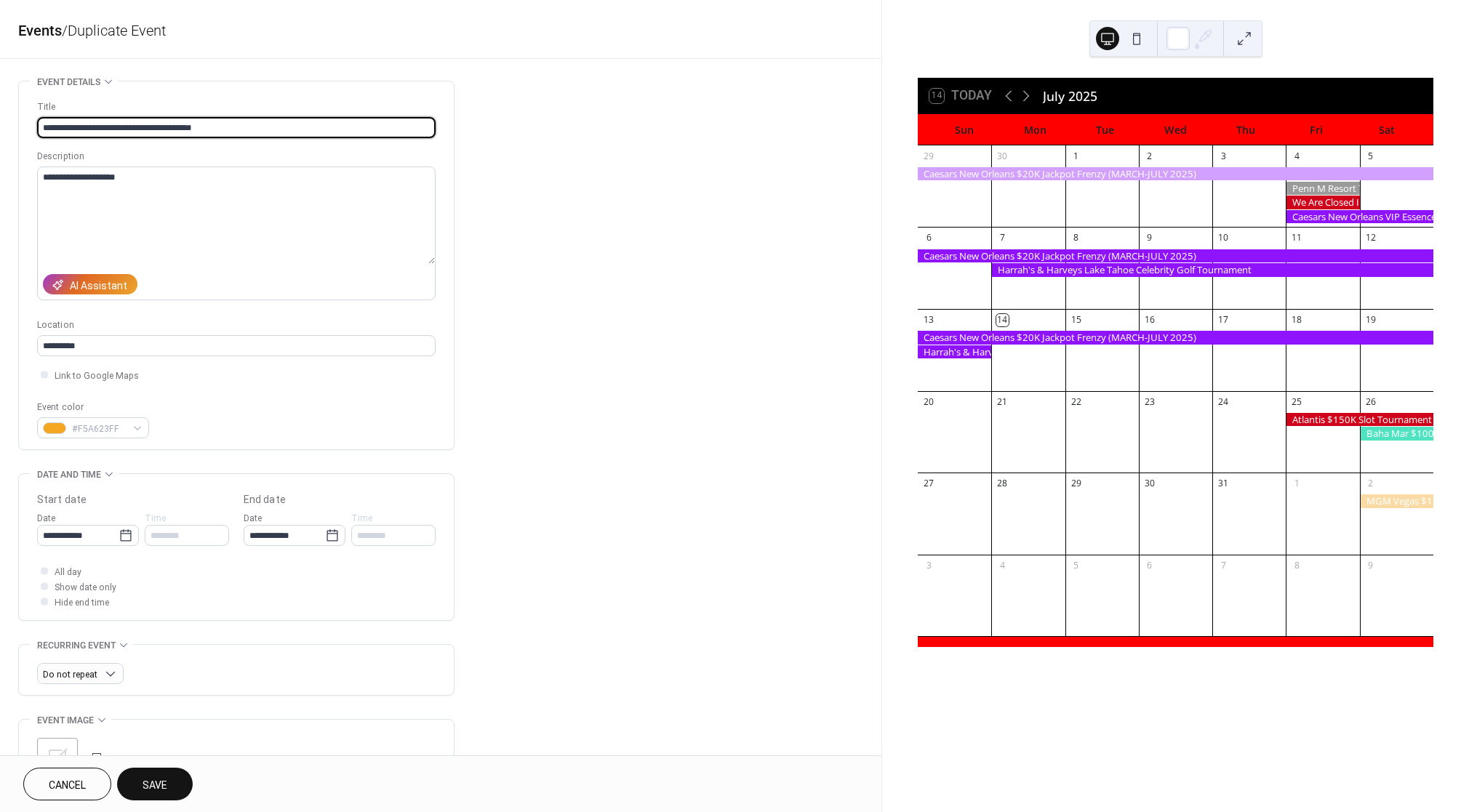 drag, startPoint x: 252, startPoint y: 124, endPoint x: -81, endPoint y: 123, distance: 333.0015 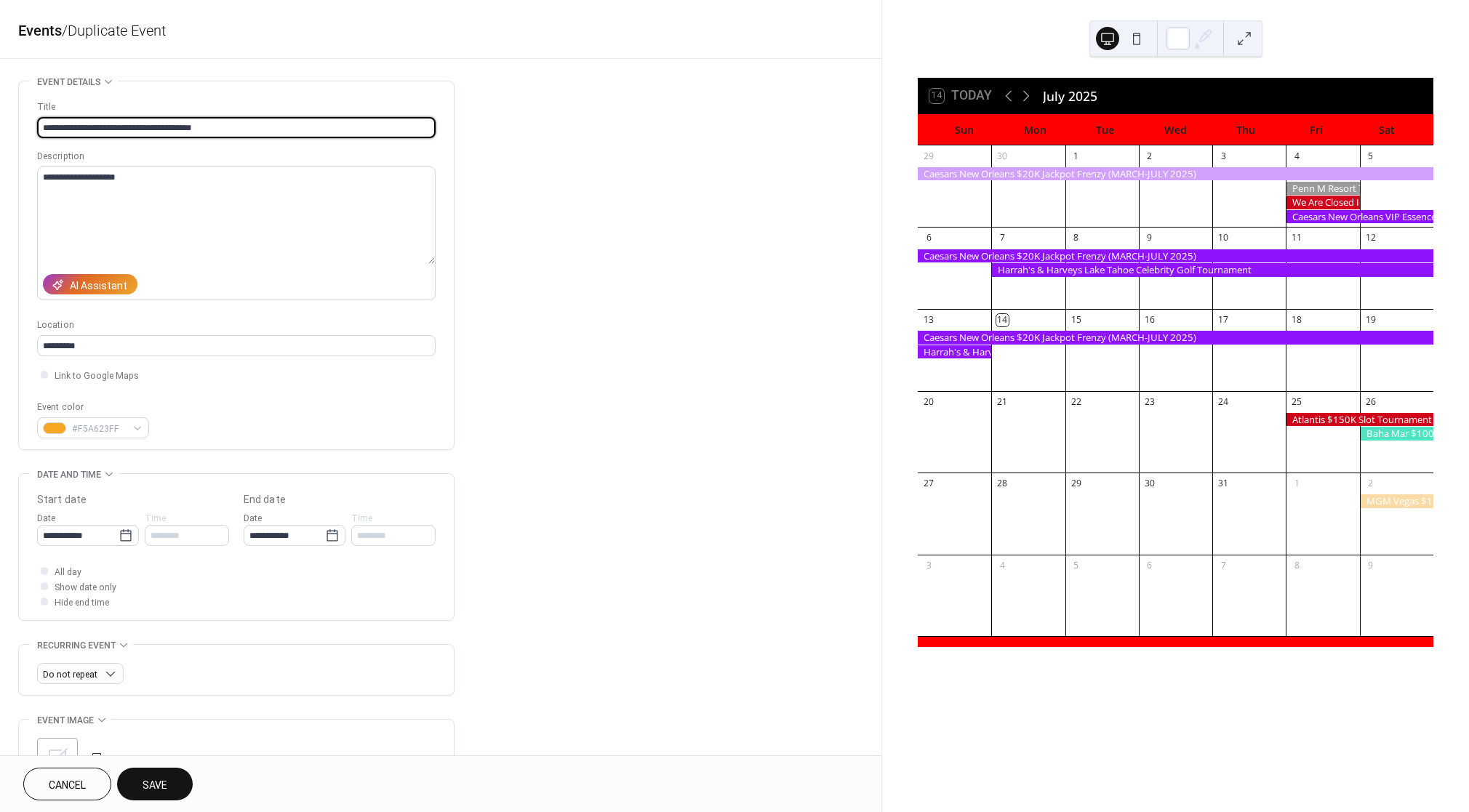 click on "**********" at bounding box center (734, 406) 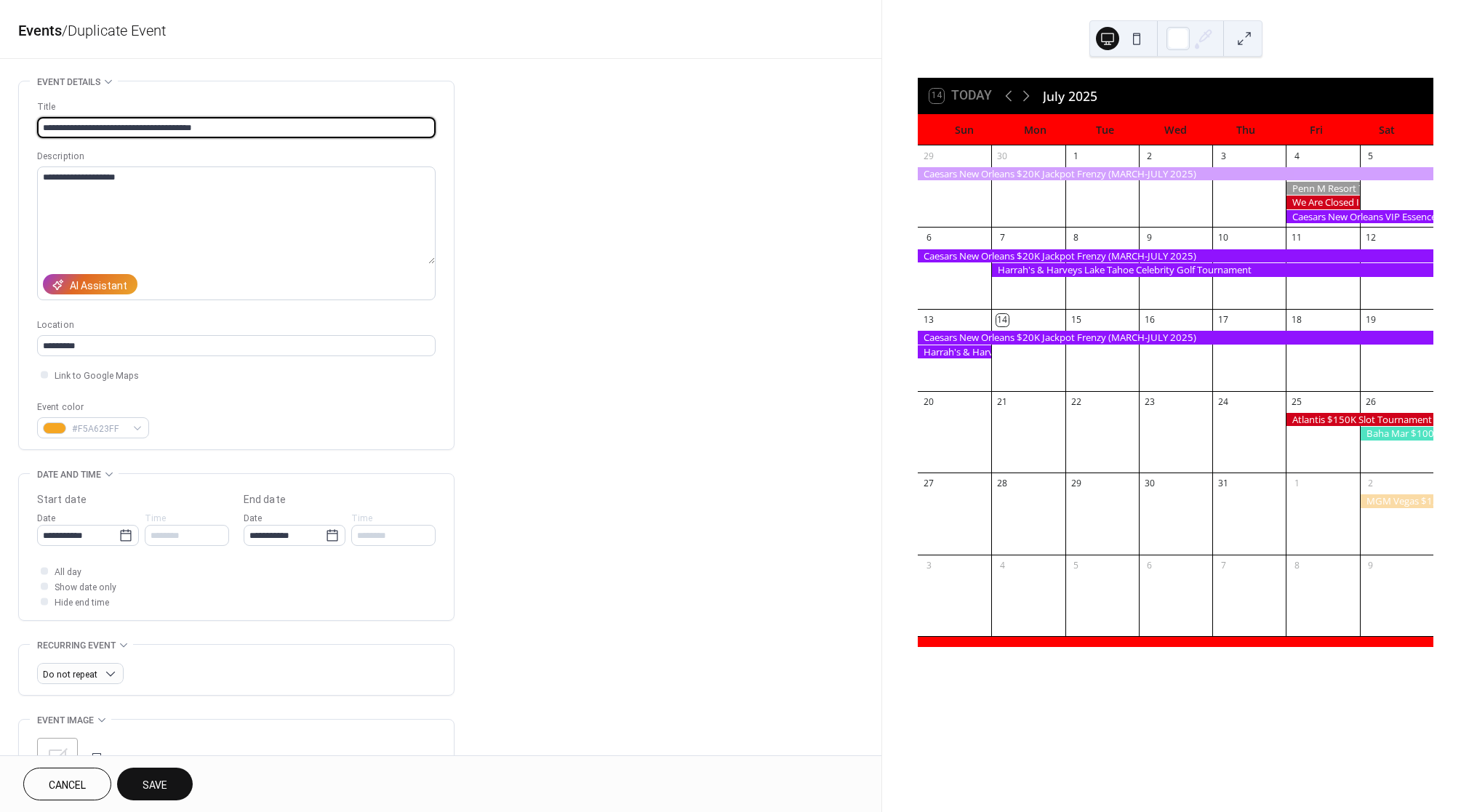 paste on "******" 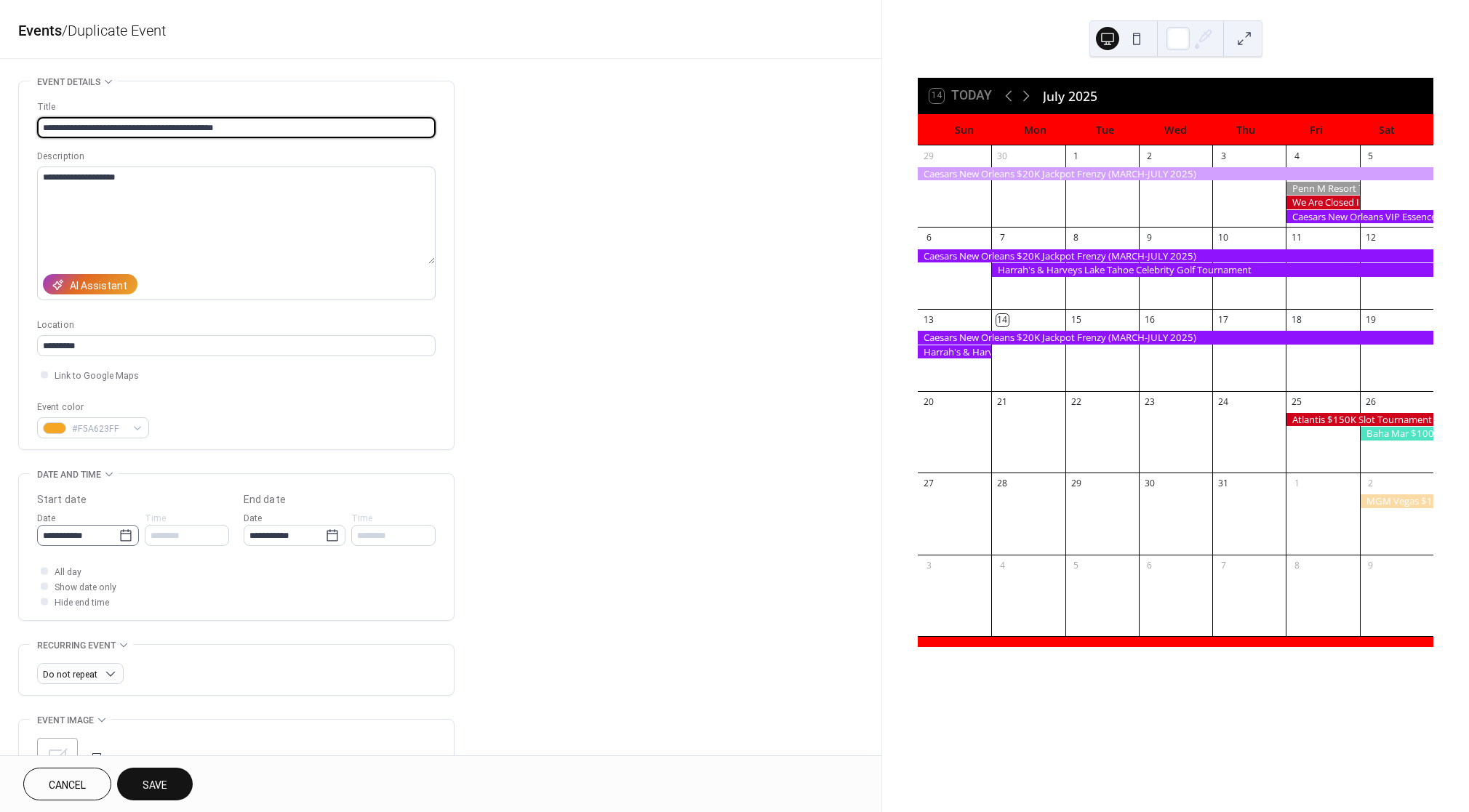 type on "**********" 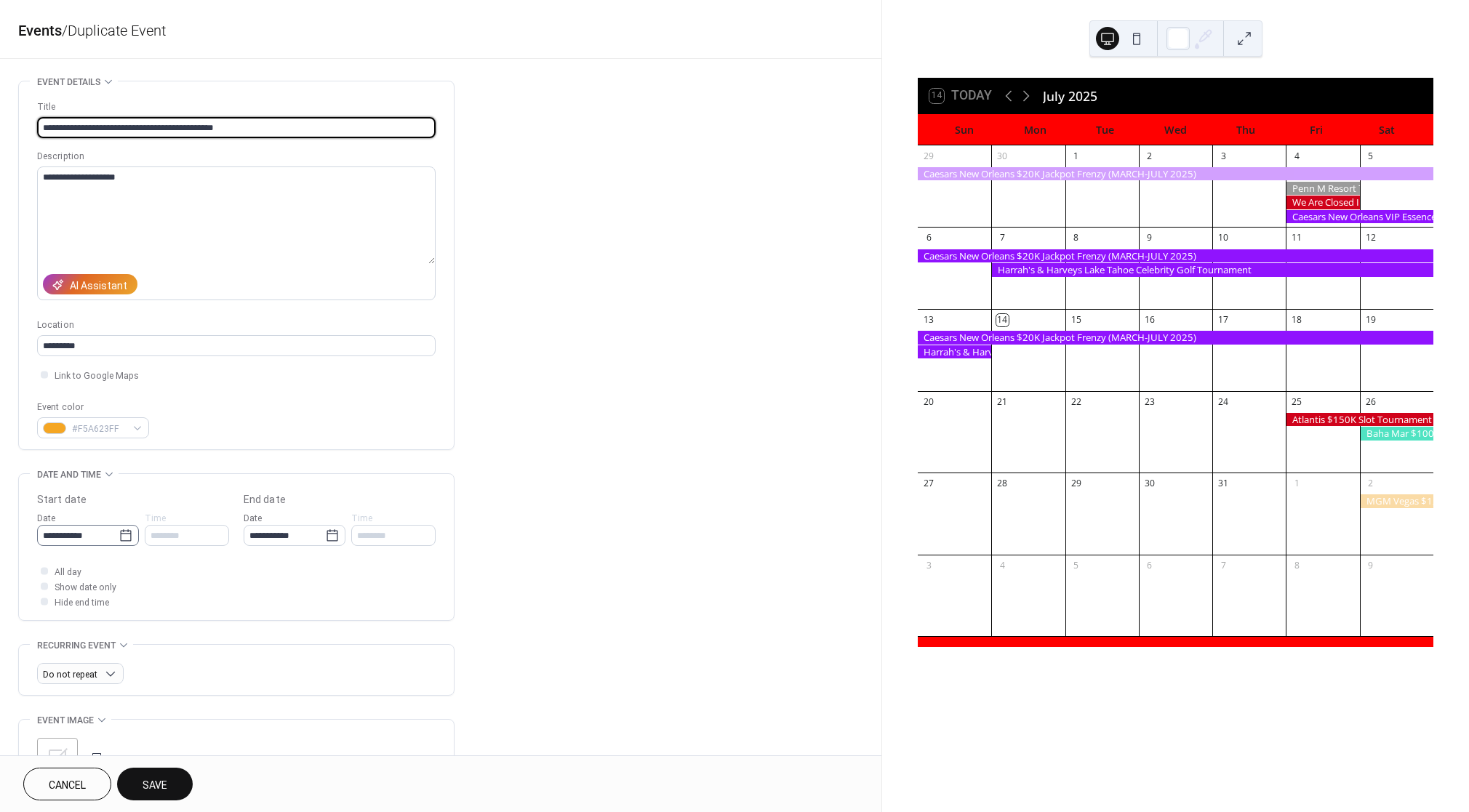 click 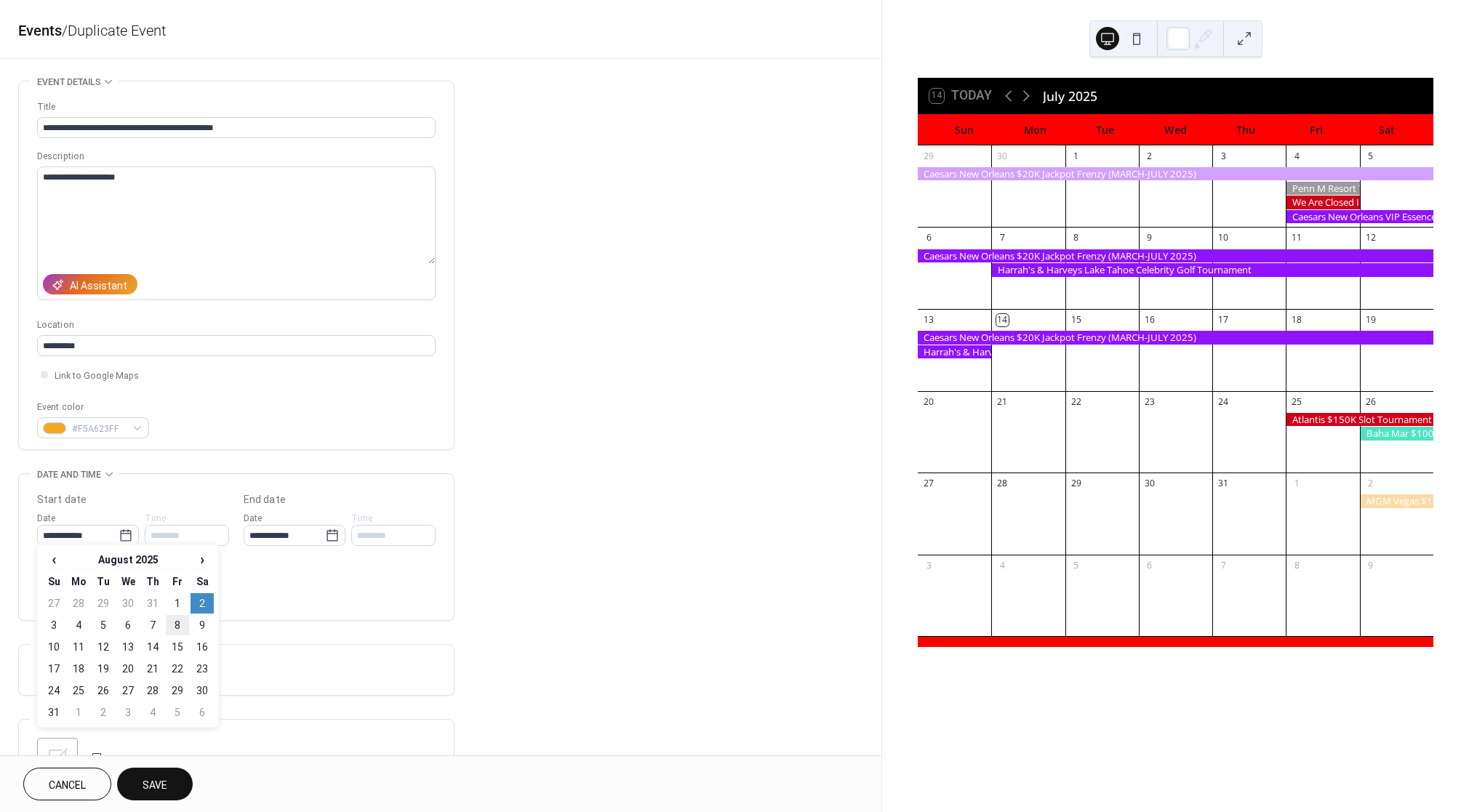 click on "8" at bounding box center (177, 625) 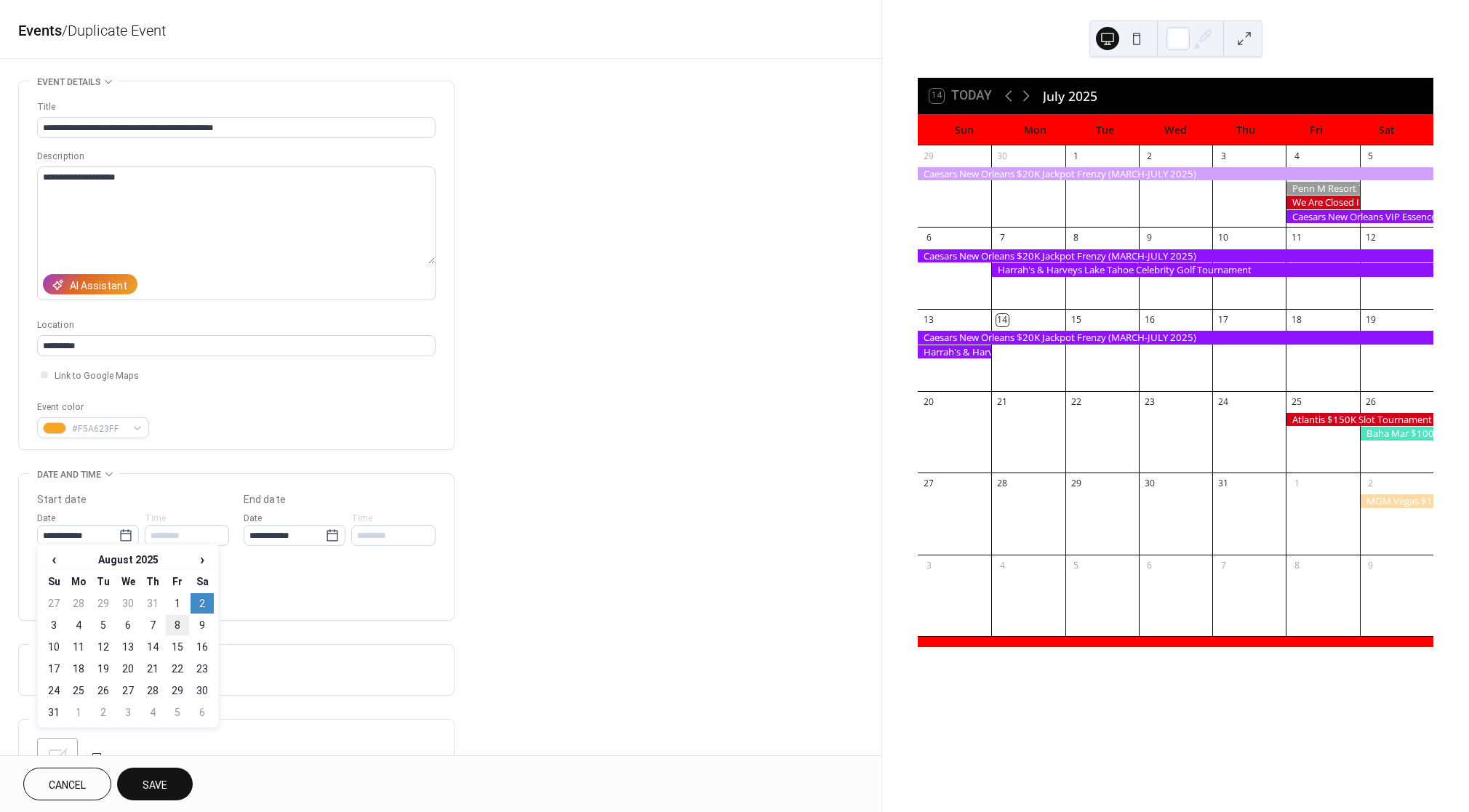 type on "**********" 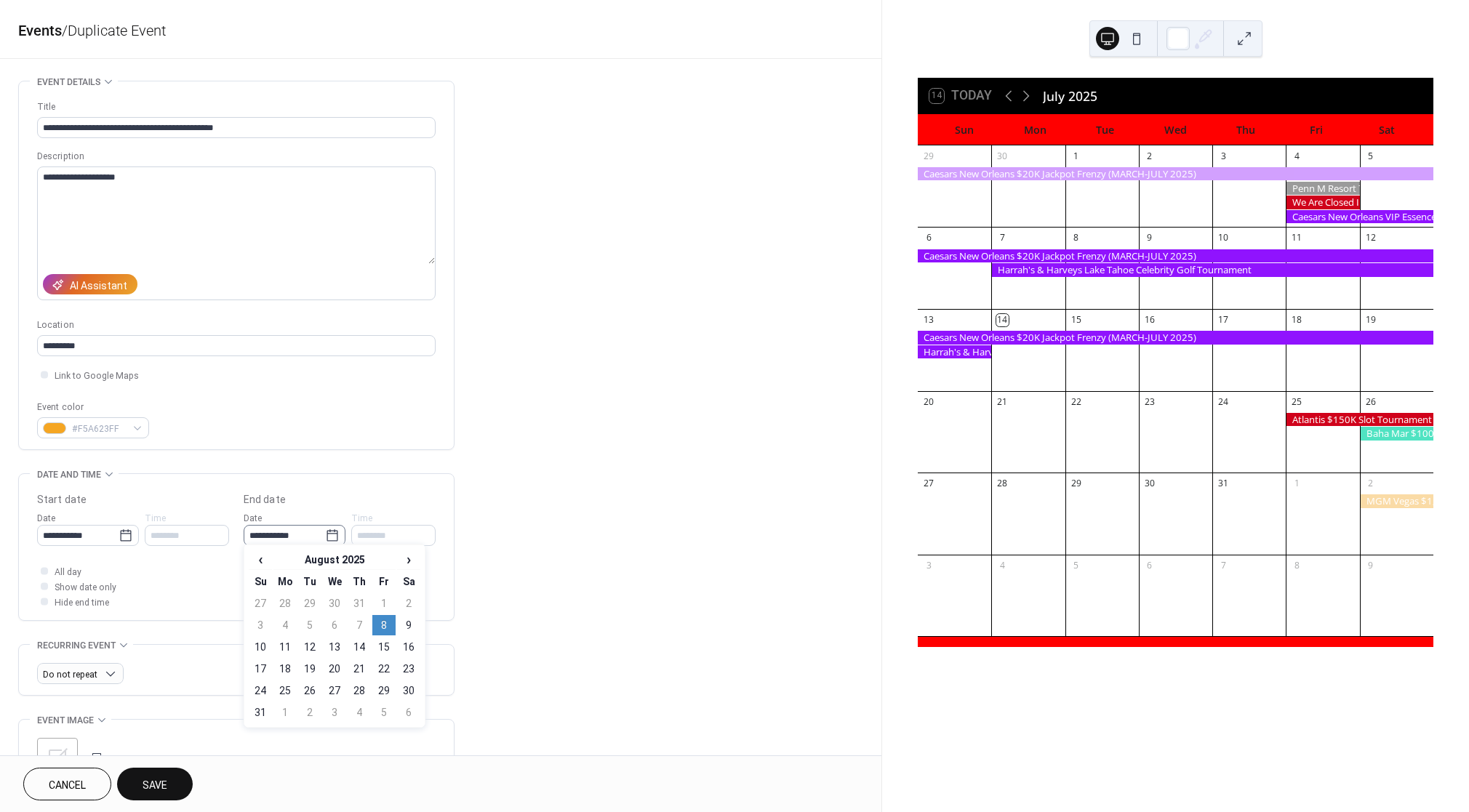 click 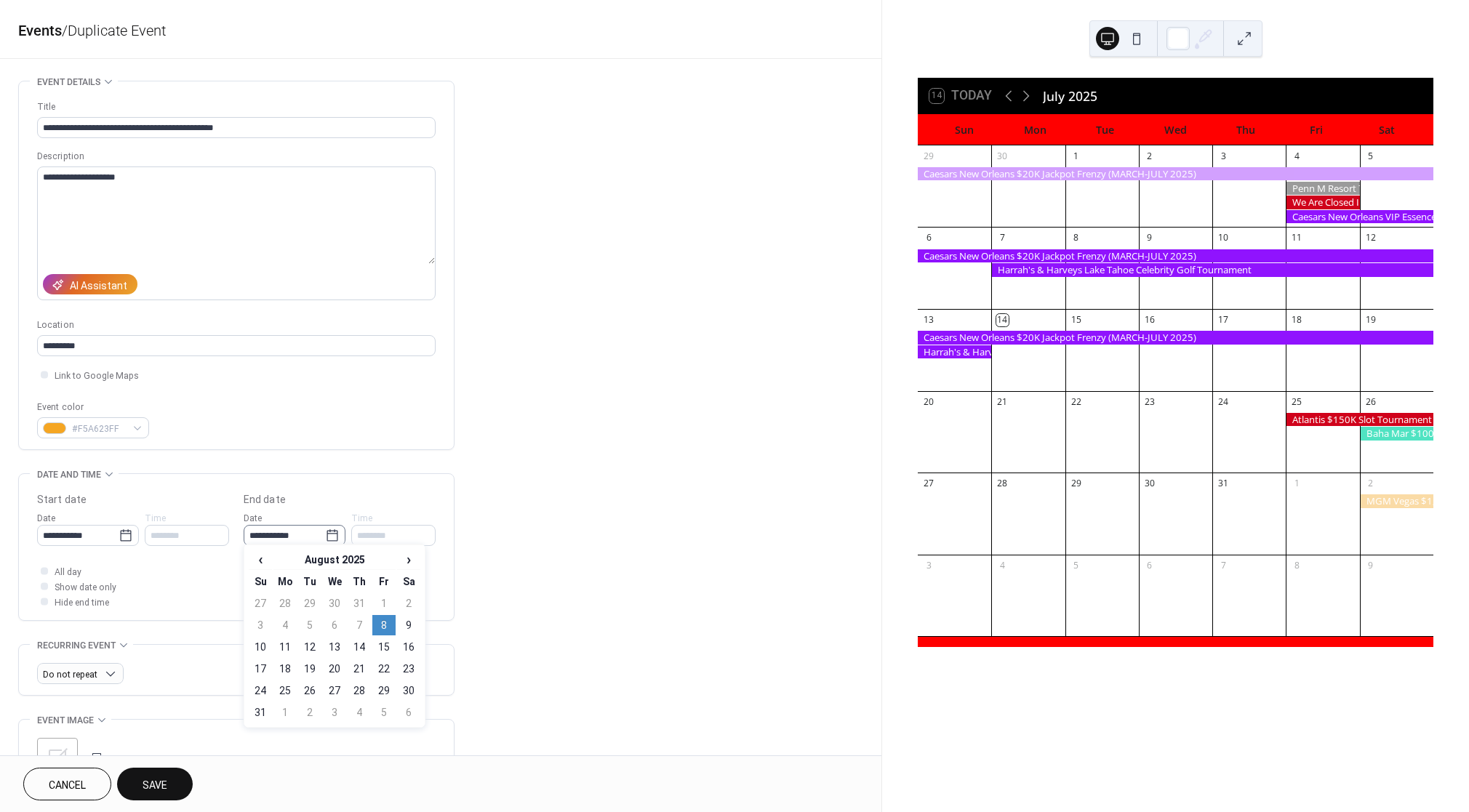 click on "**********" at bounding box center [284, 535] 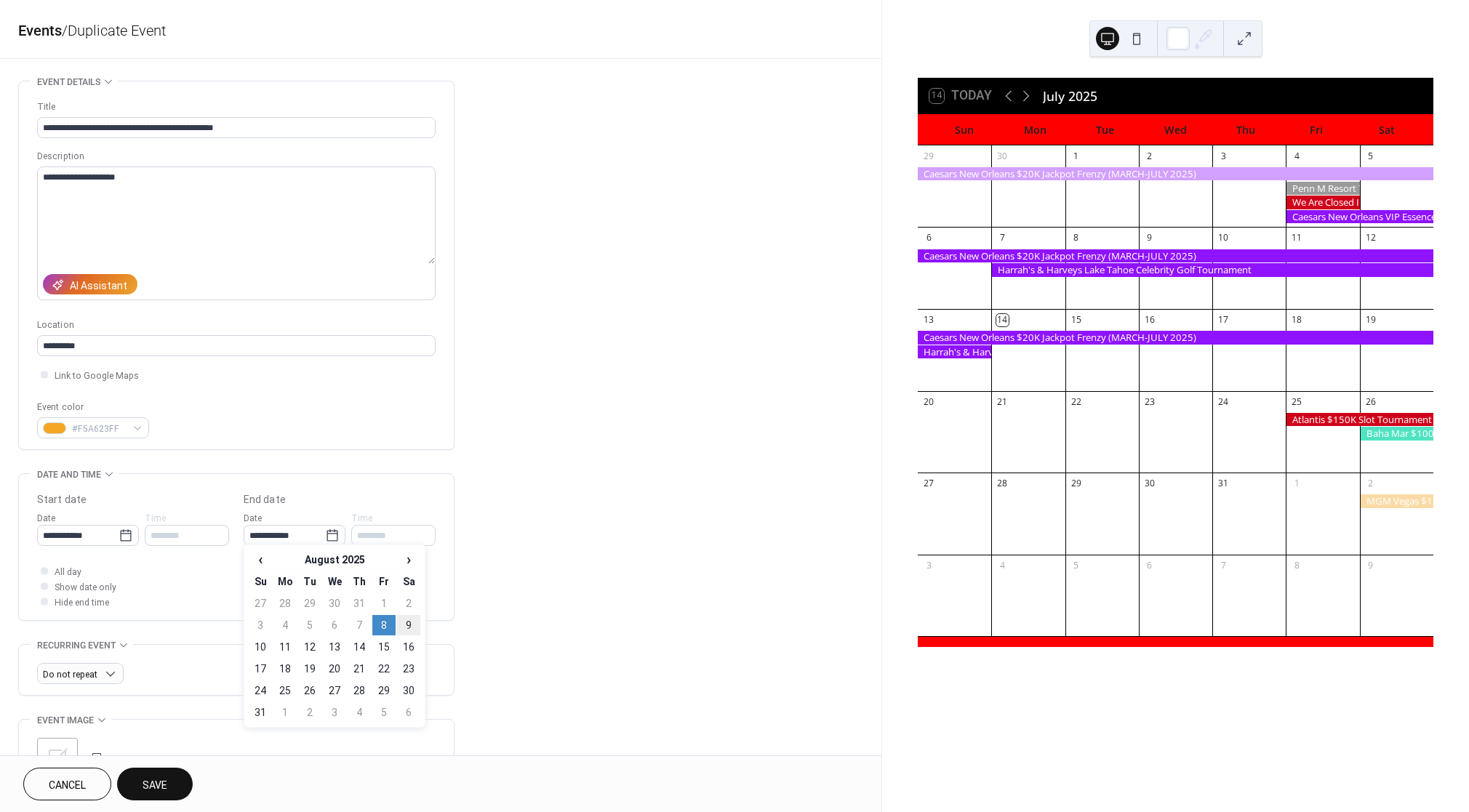 click on "9" at bounding box center (409, 625) 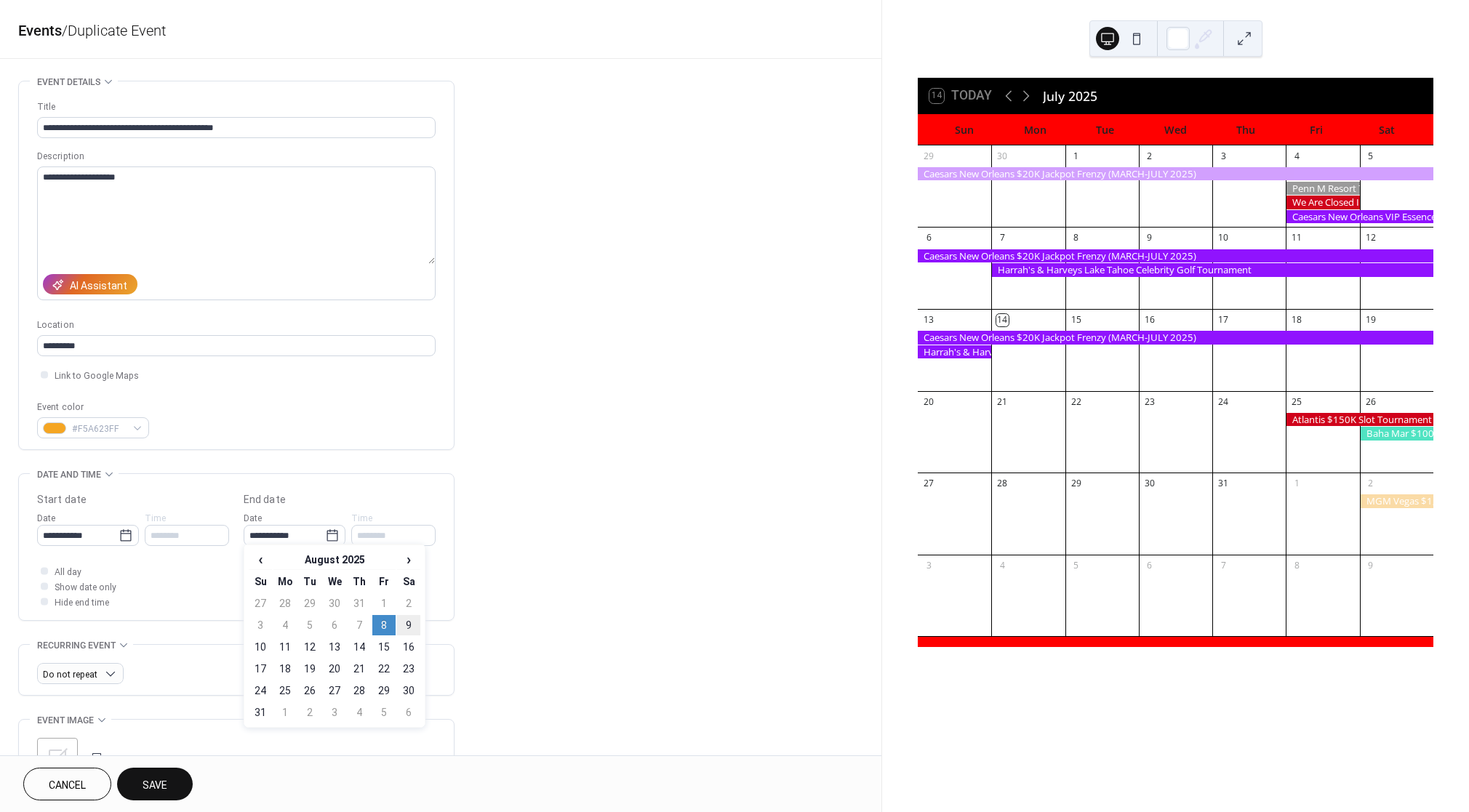 type on "**********" 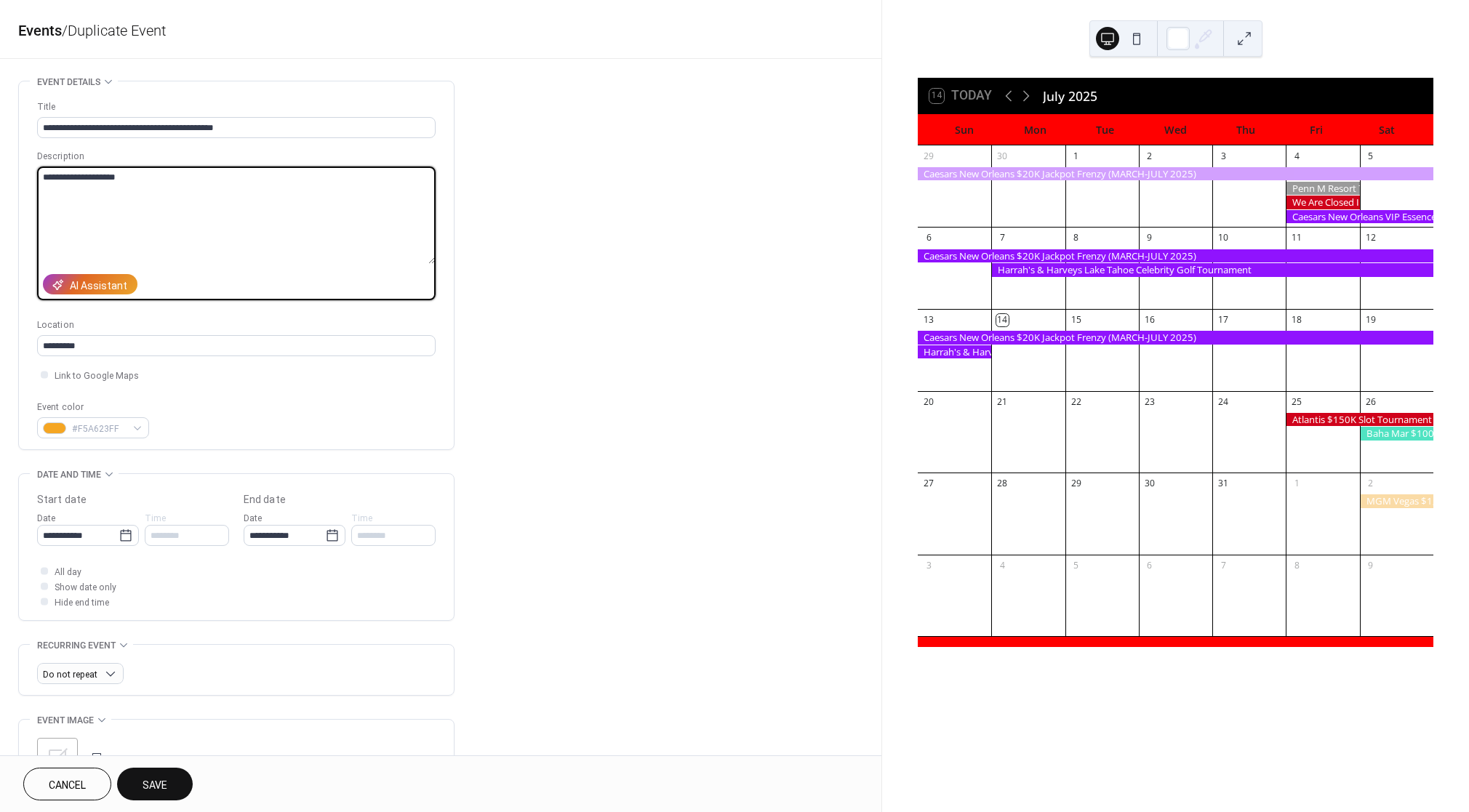 drag, startPoint x: 210, startPoint y: 221, endPoint x: -81, endPoint y: 94, distance: 317.50591 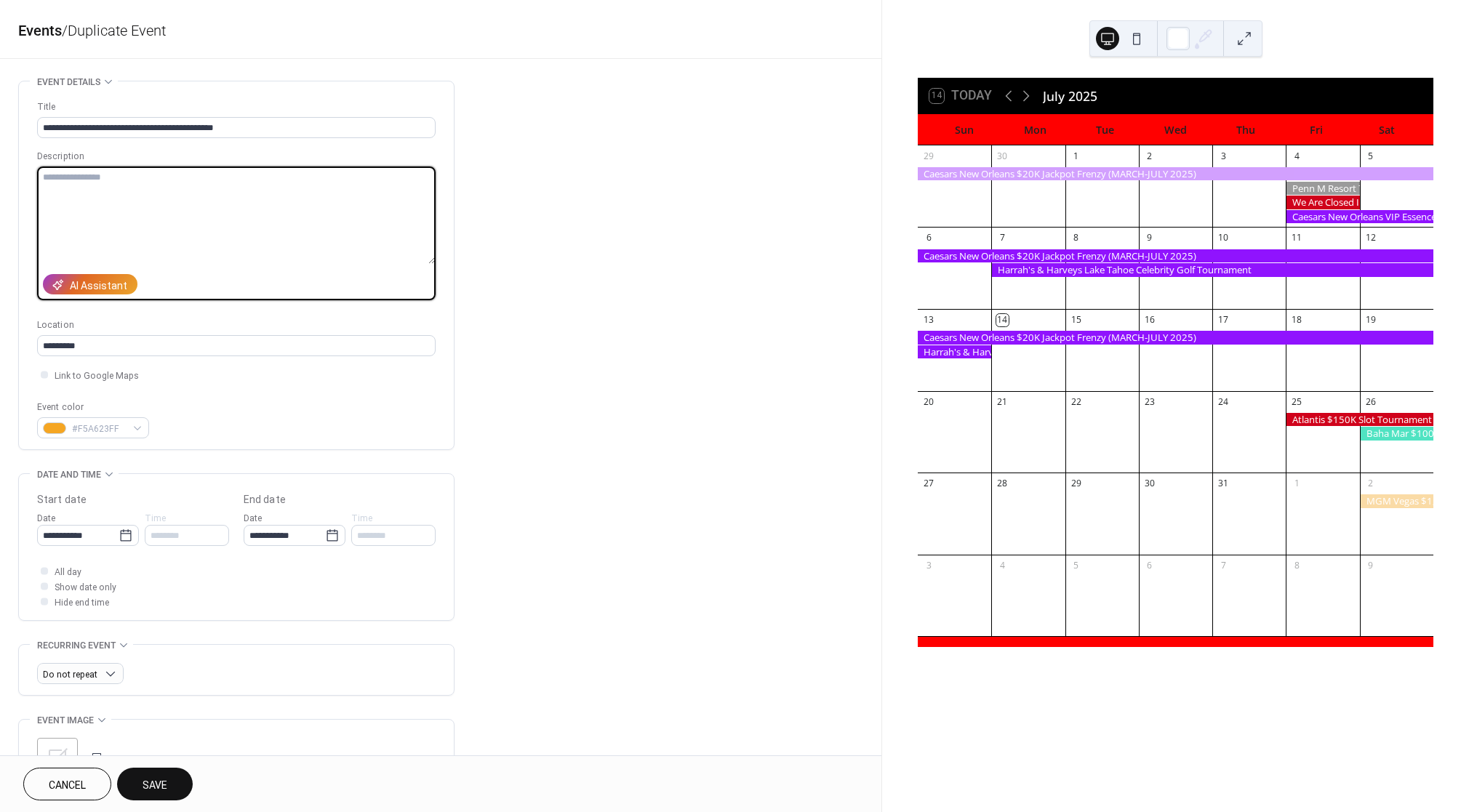 type 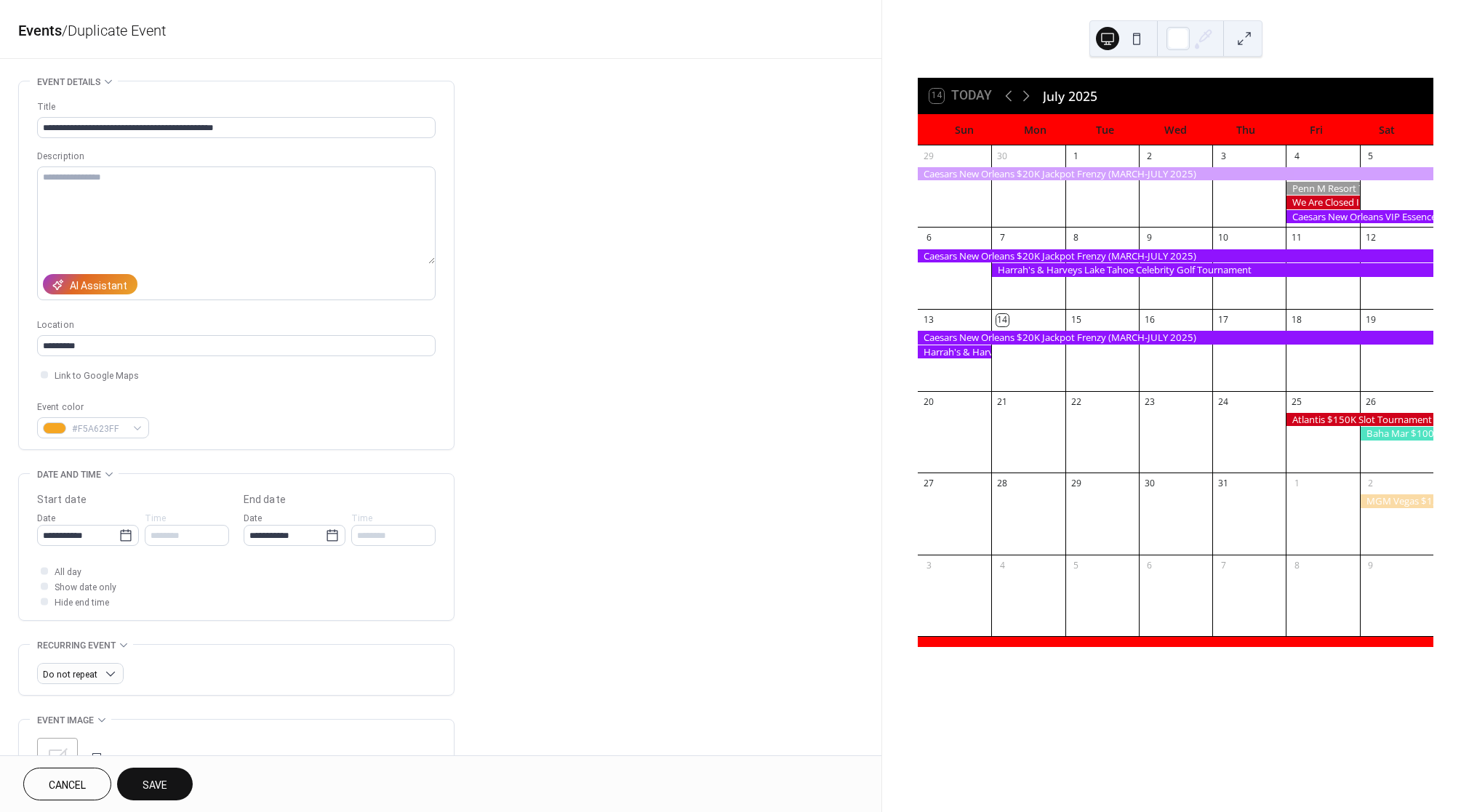 click on "Event color #F5A623FF" at bounding box center [236, 419] 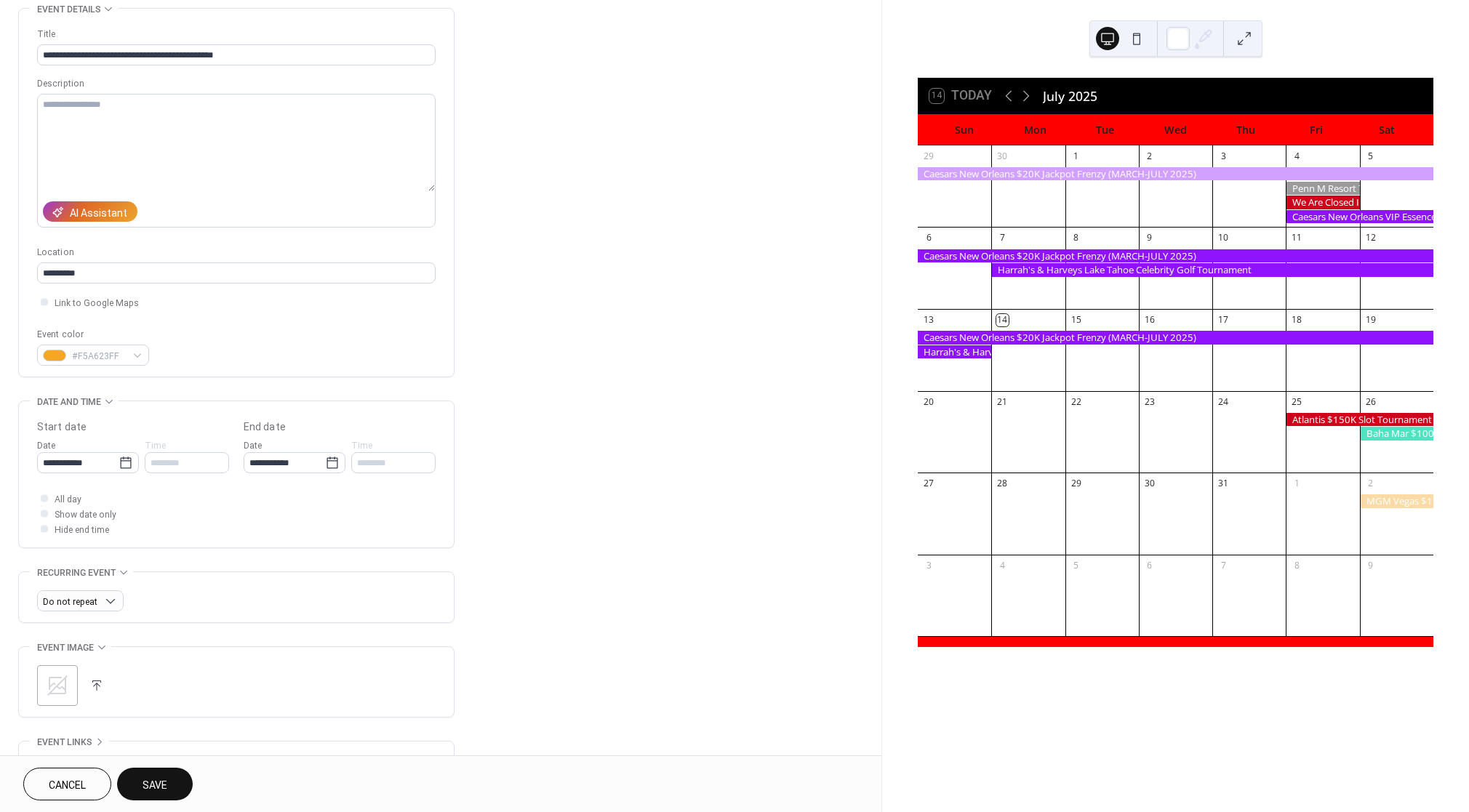 scroll, scrollTop: 73, scrollLeft: 0, axis: vertical 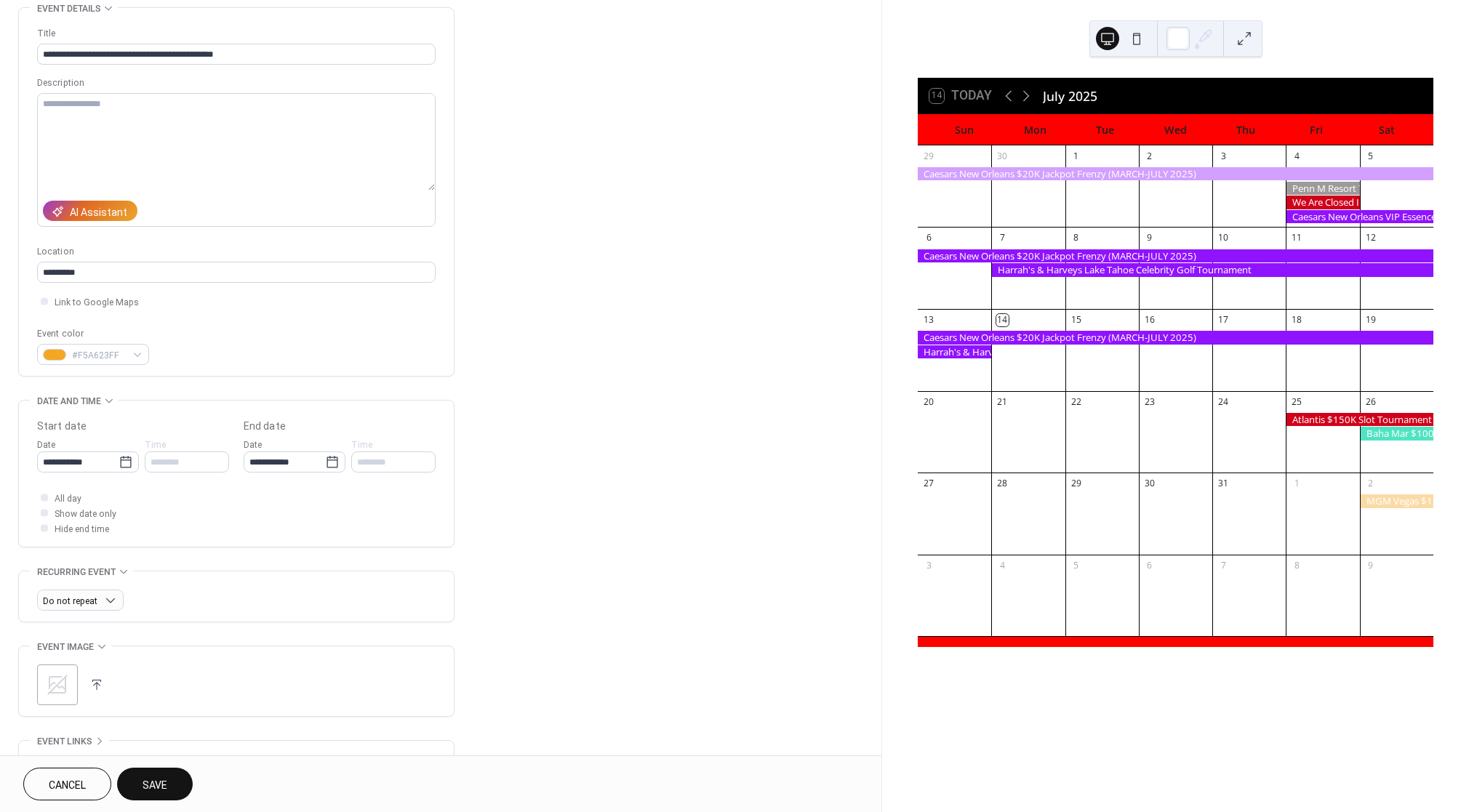 click on "Save" at bounding box center (155, 785) 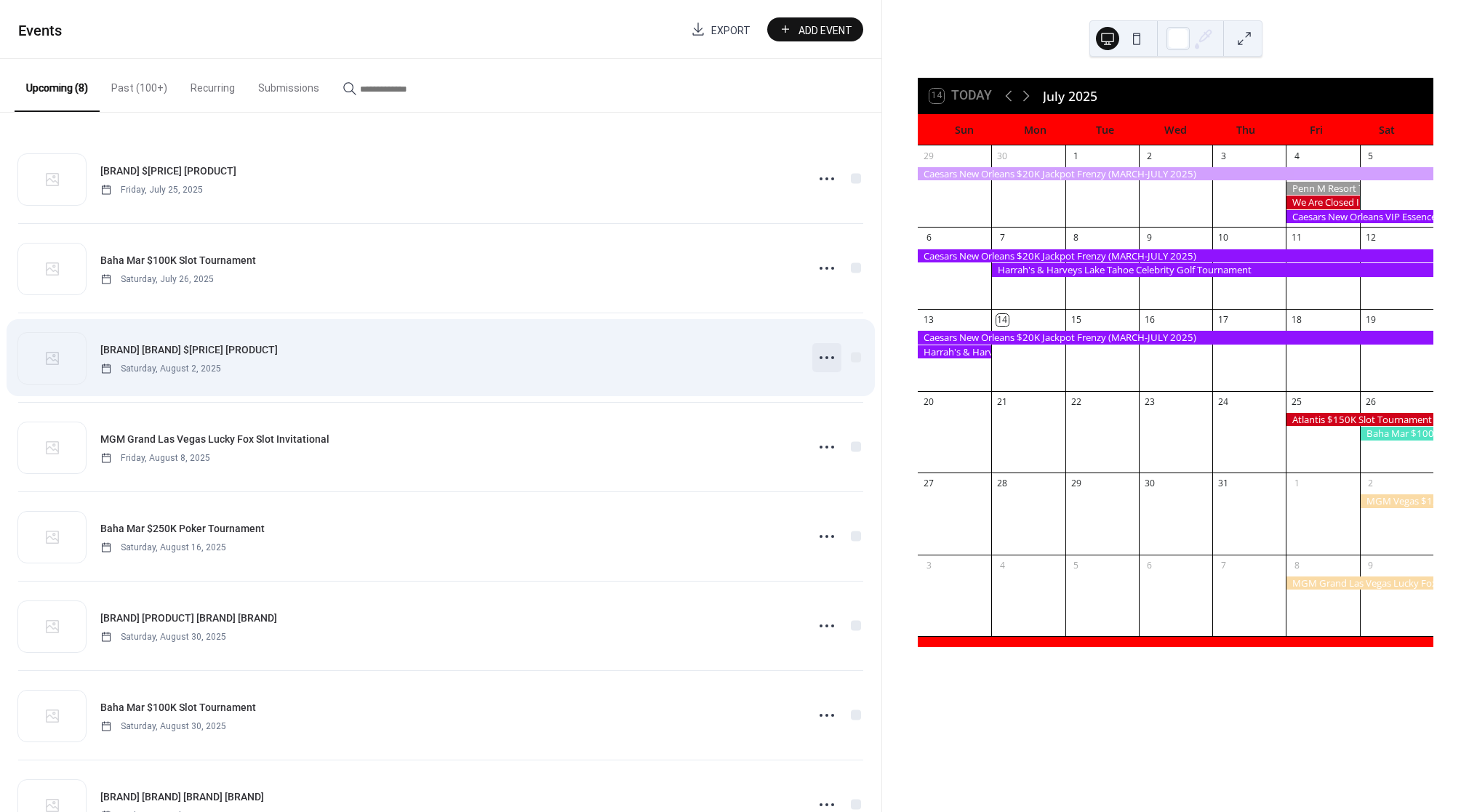 click 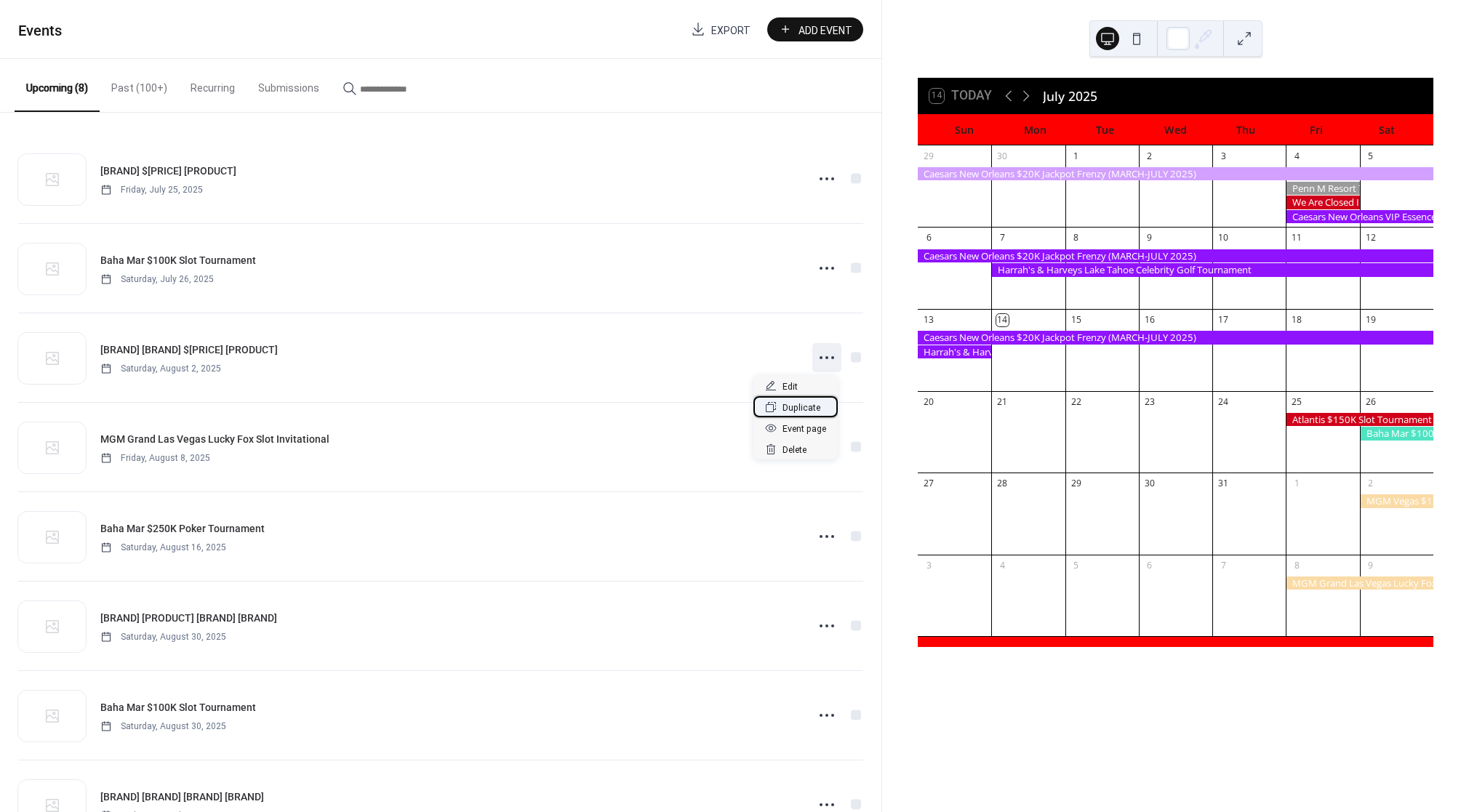 click on "Duplicate" at bounding box center (801, 408) 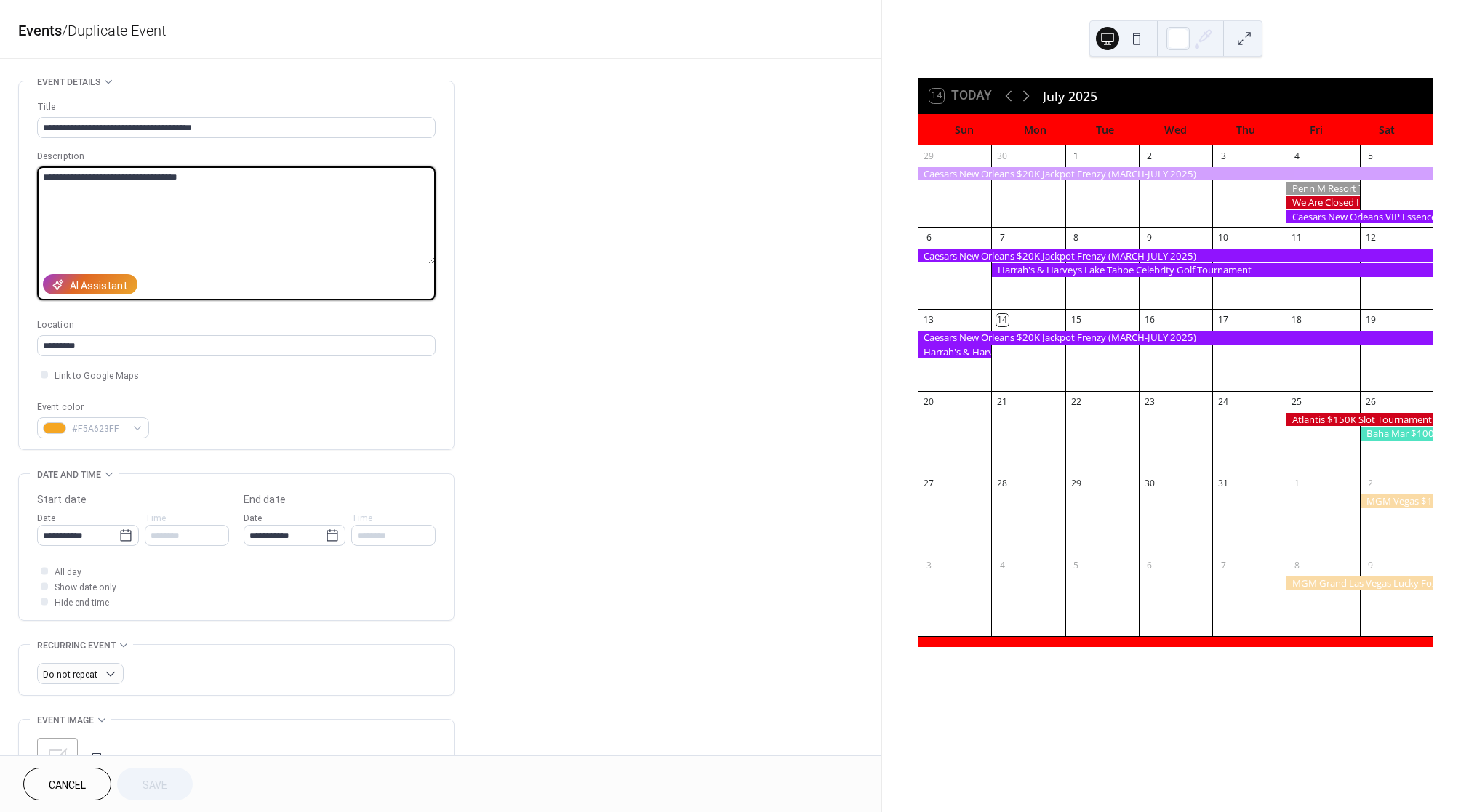 drag, startPoint x: 259, startPoint y: 192, endPoint x: -81, endPoint y: 77, distance: 358.922 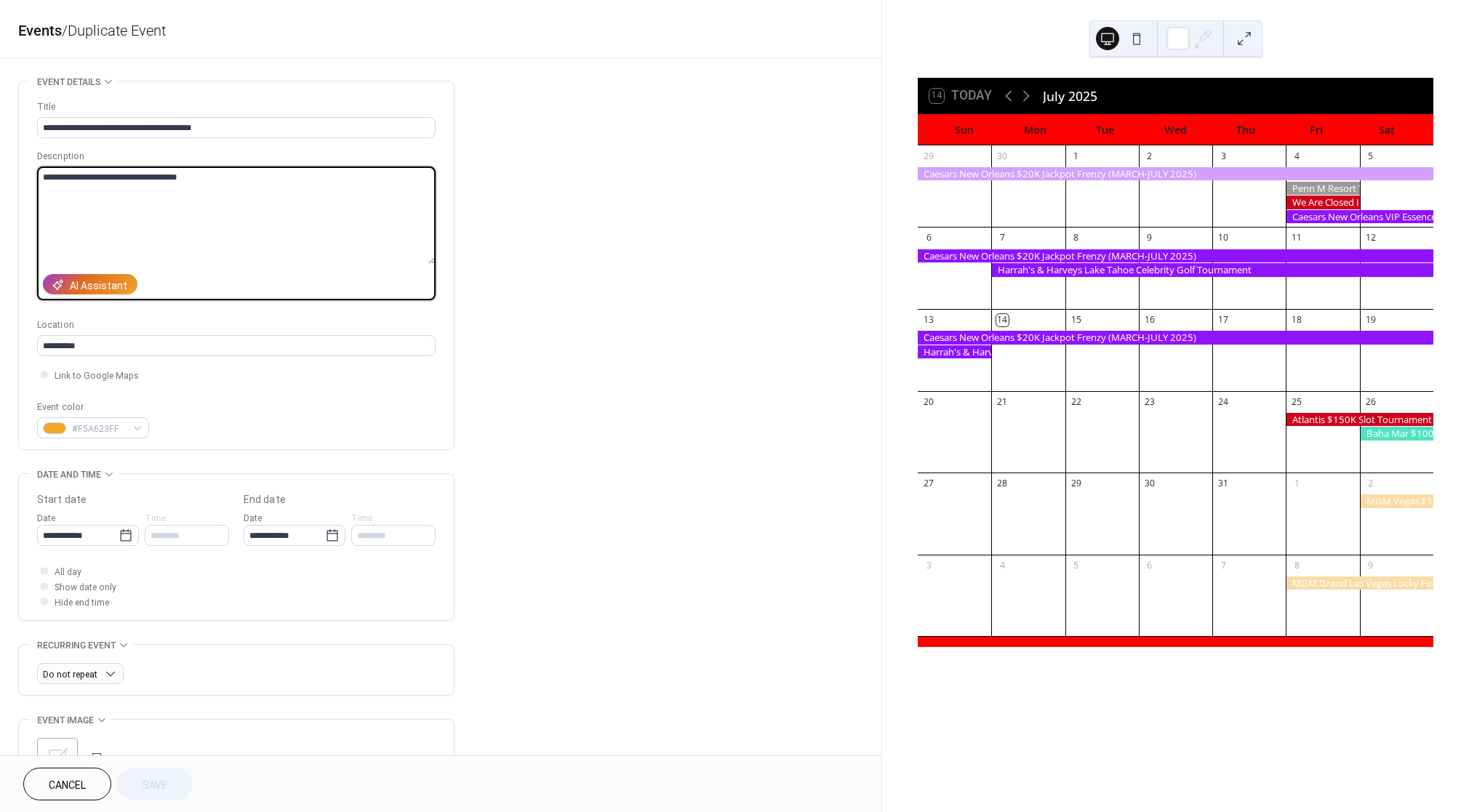 click on "**********" at bounding box center (734, 406) 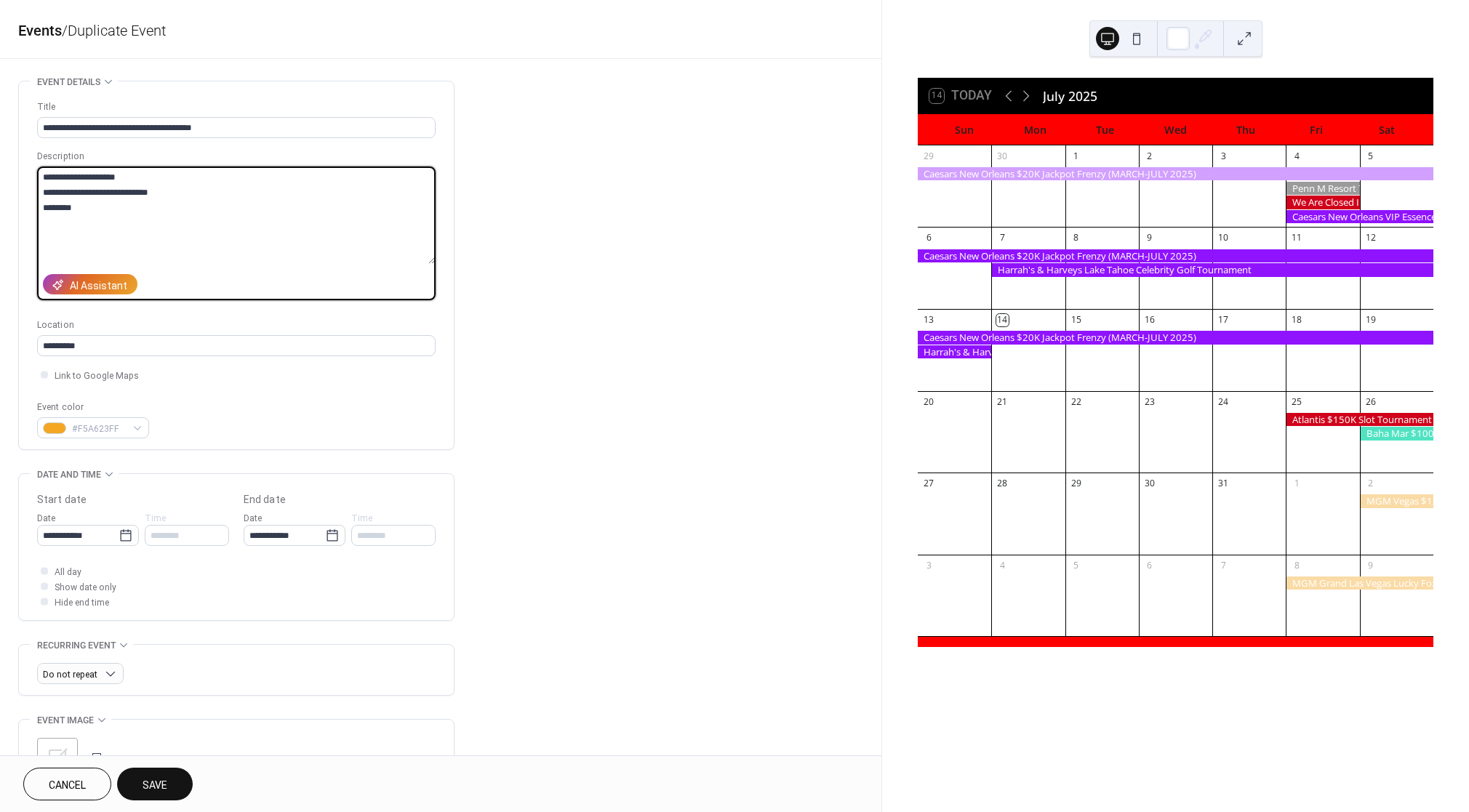 drag, startPoint x: 187, startPoint y: 184, endPoint x: 7, endPoint y: 184, distance: 180 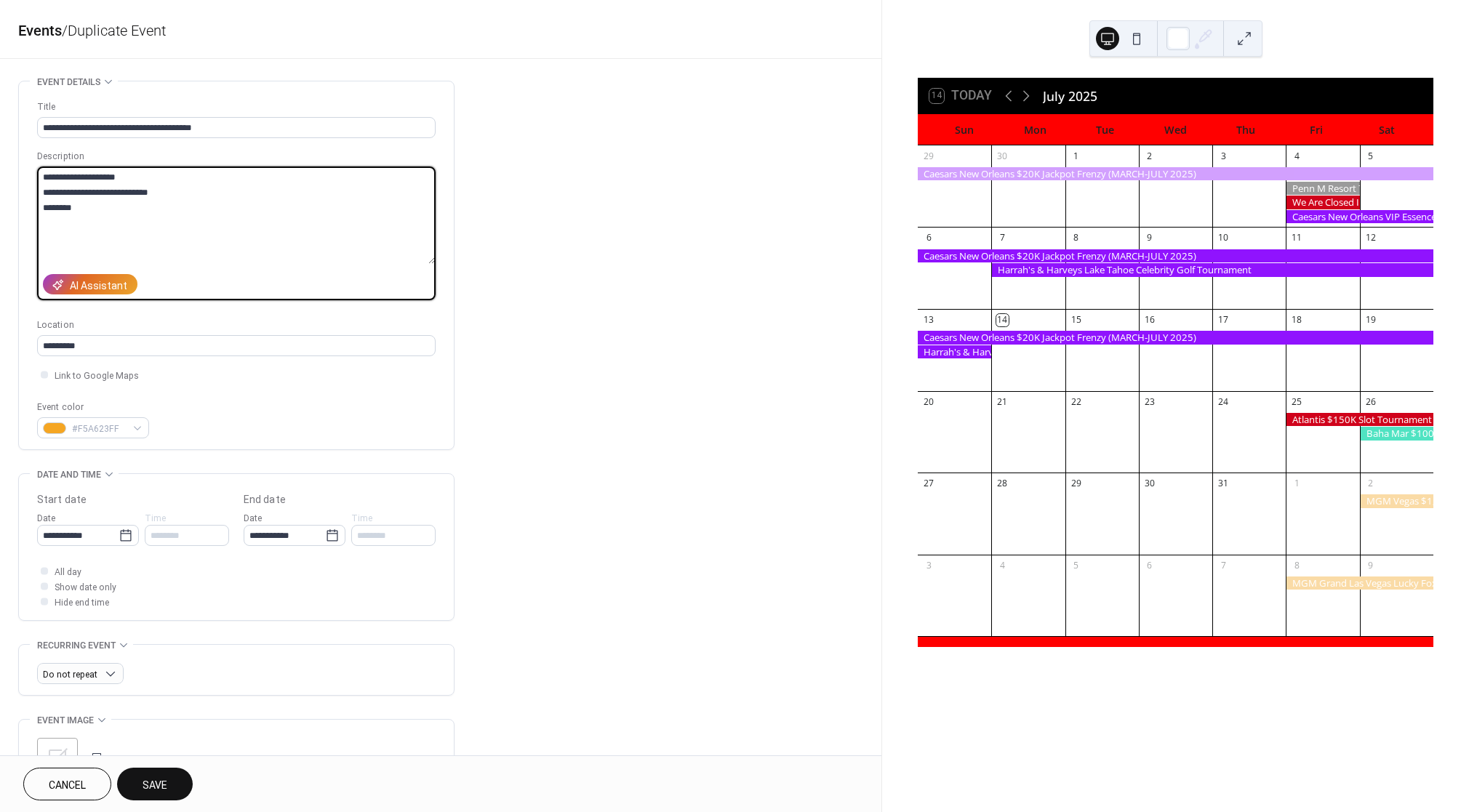 click on "**********" at bounding box center (441, 523) 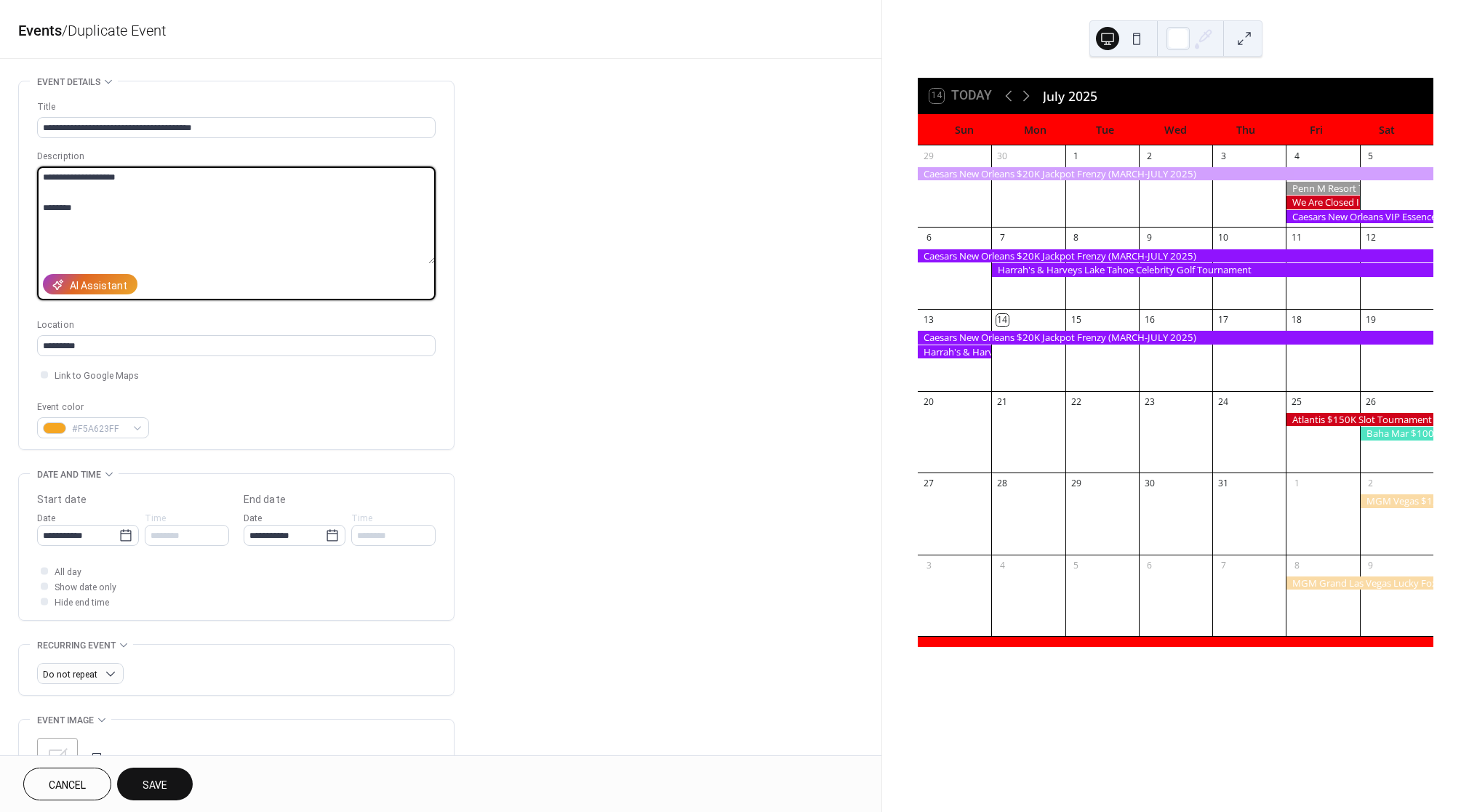 click on "**********" at bounding box center (236, 215) 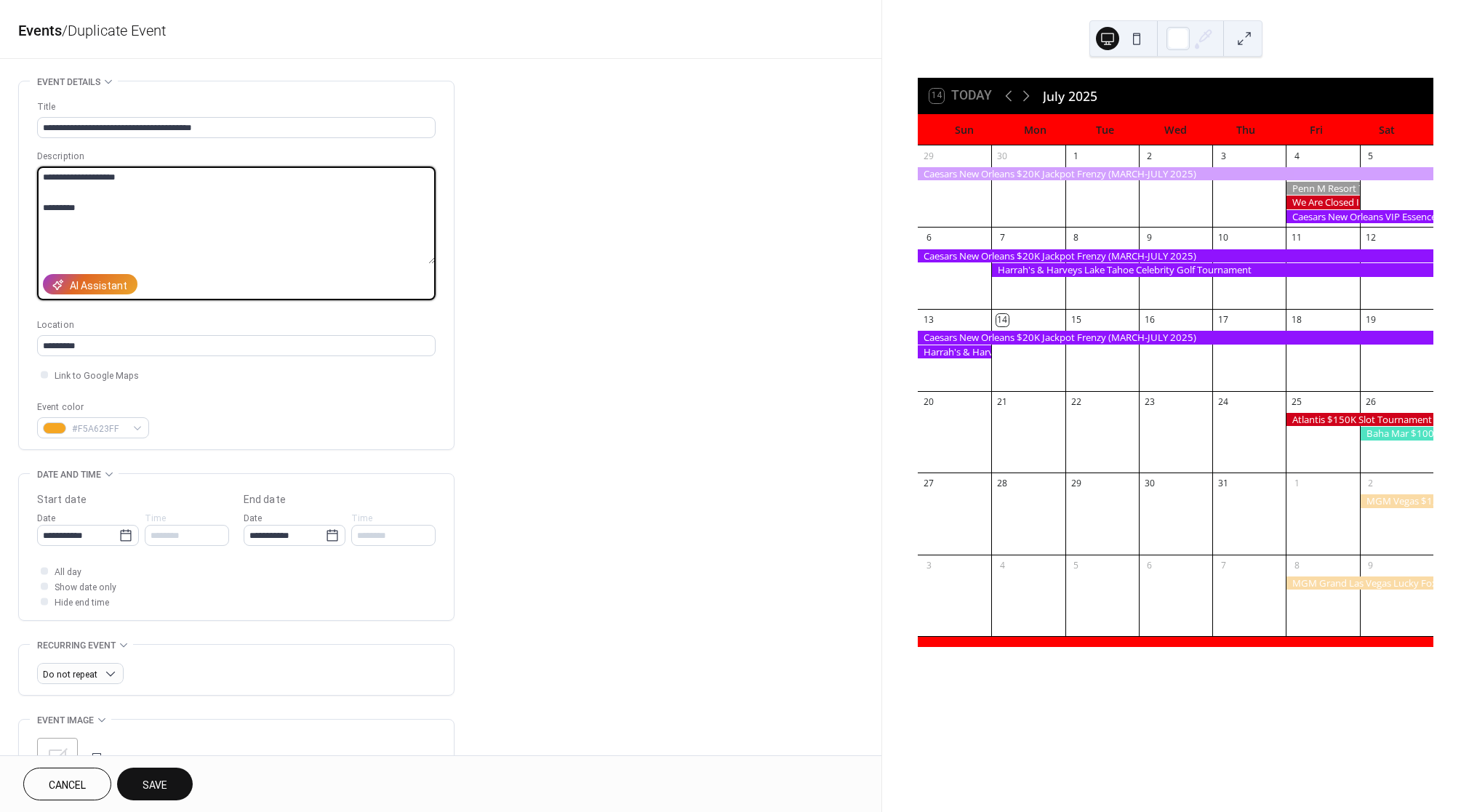 paste on "**********" 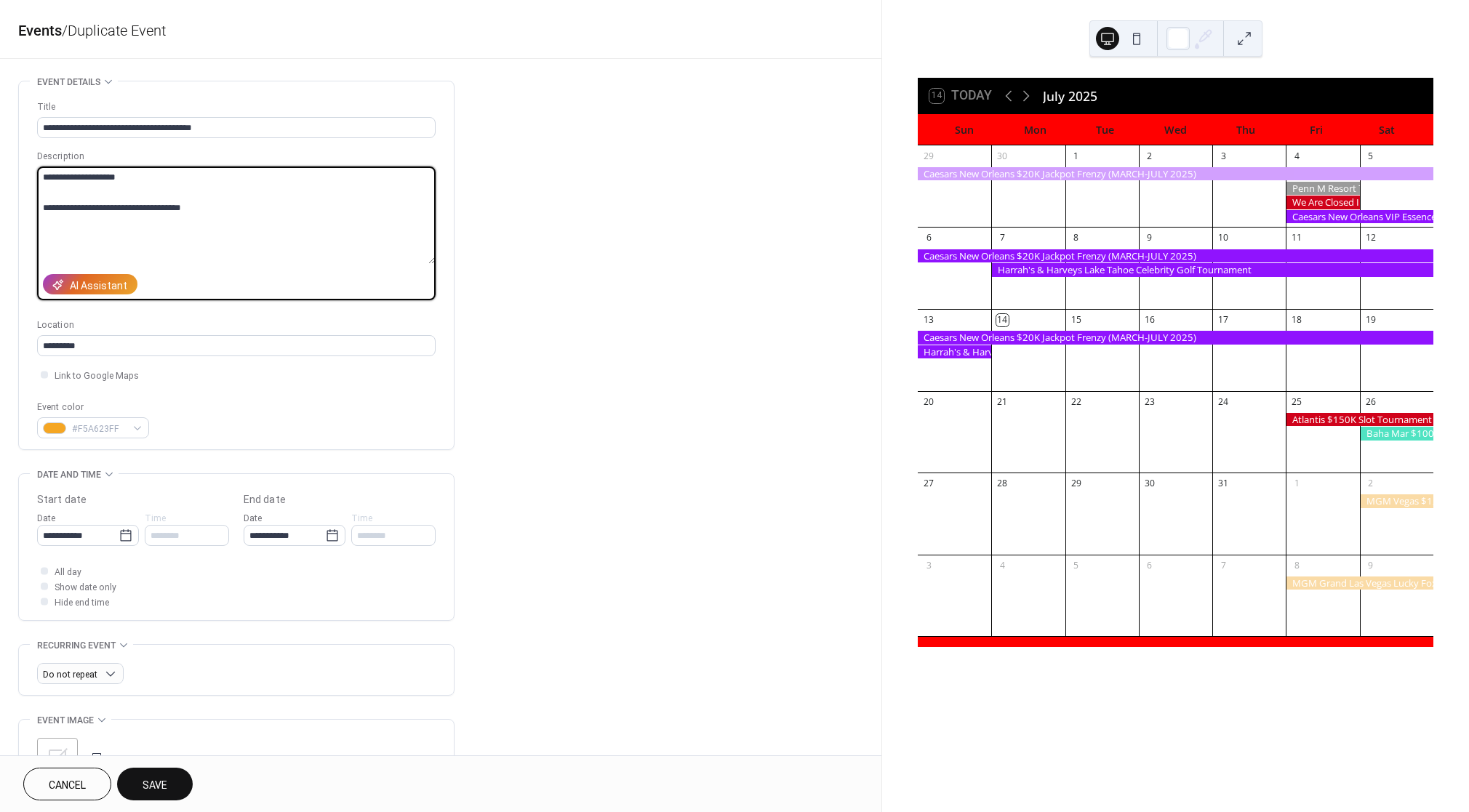 drag, startPoint x: 236, startPoint y: 205, endPoint x: -15, endPoint y: 204, distance: 251.002 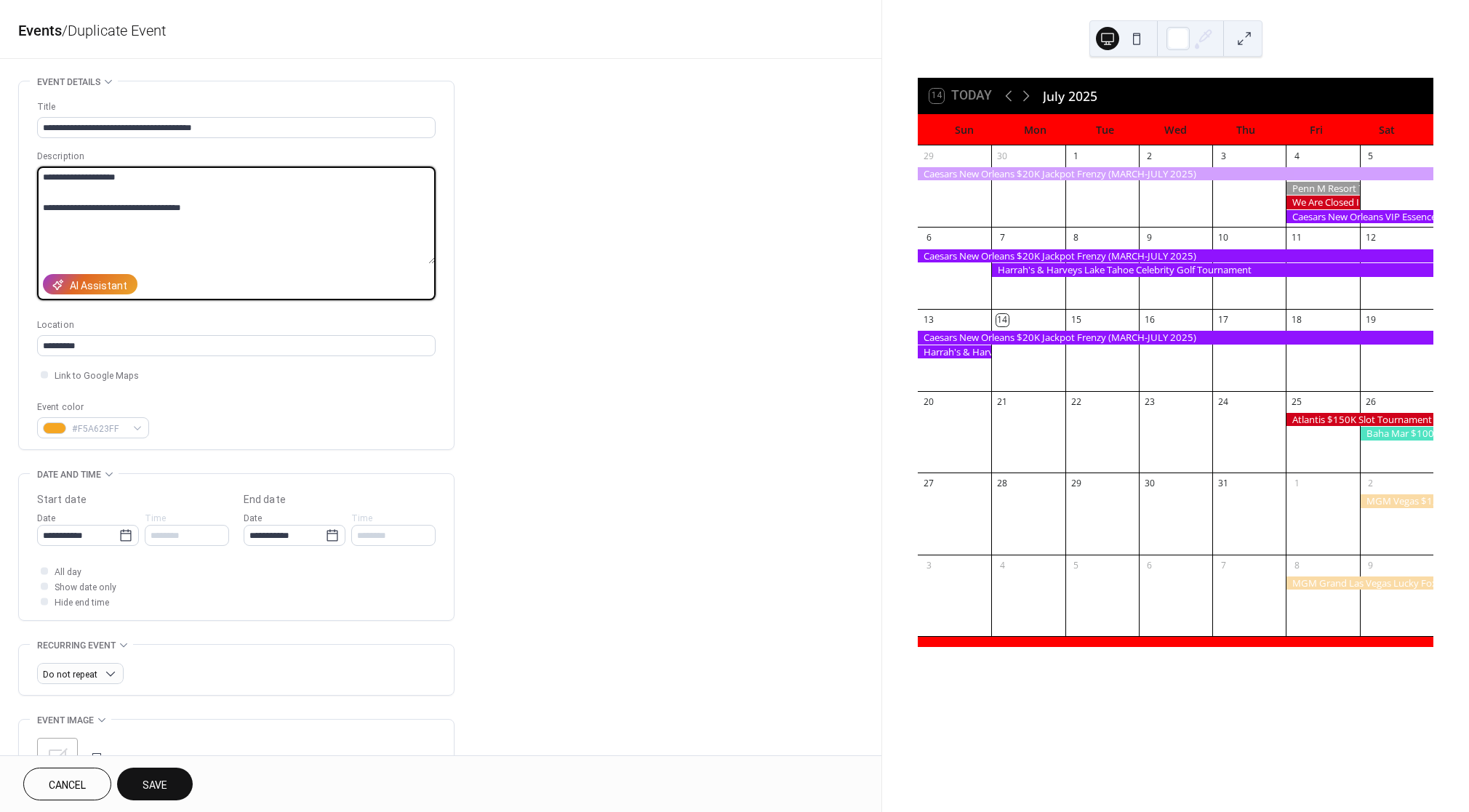 click on "**********" at bounding box center [734, 406] 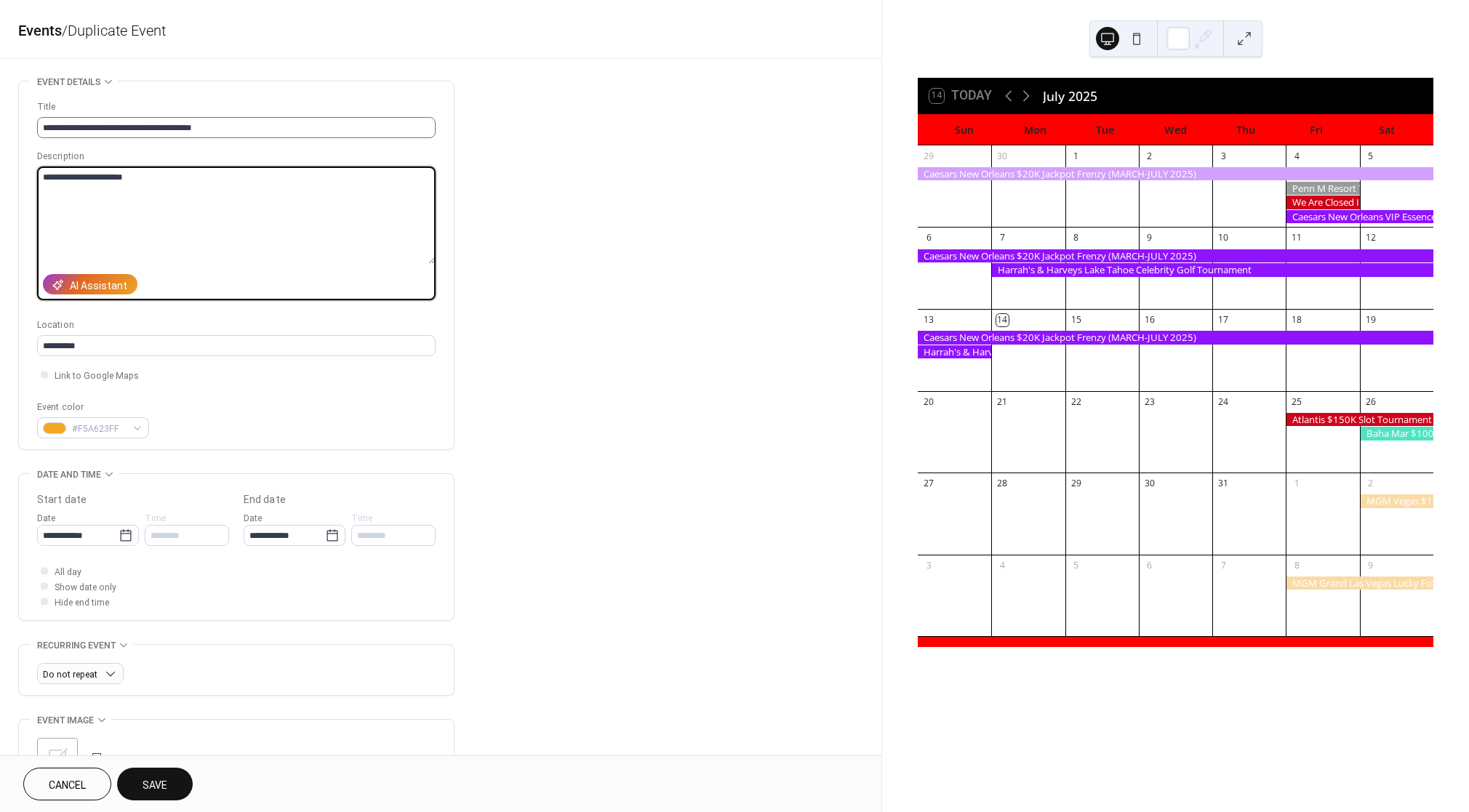 type on "**********" 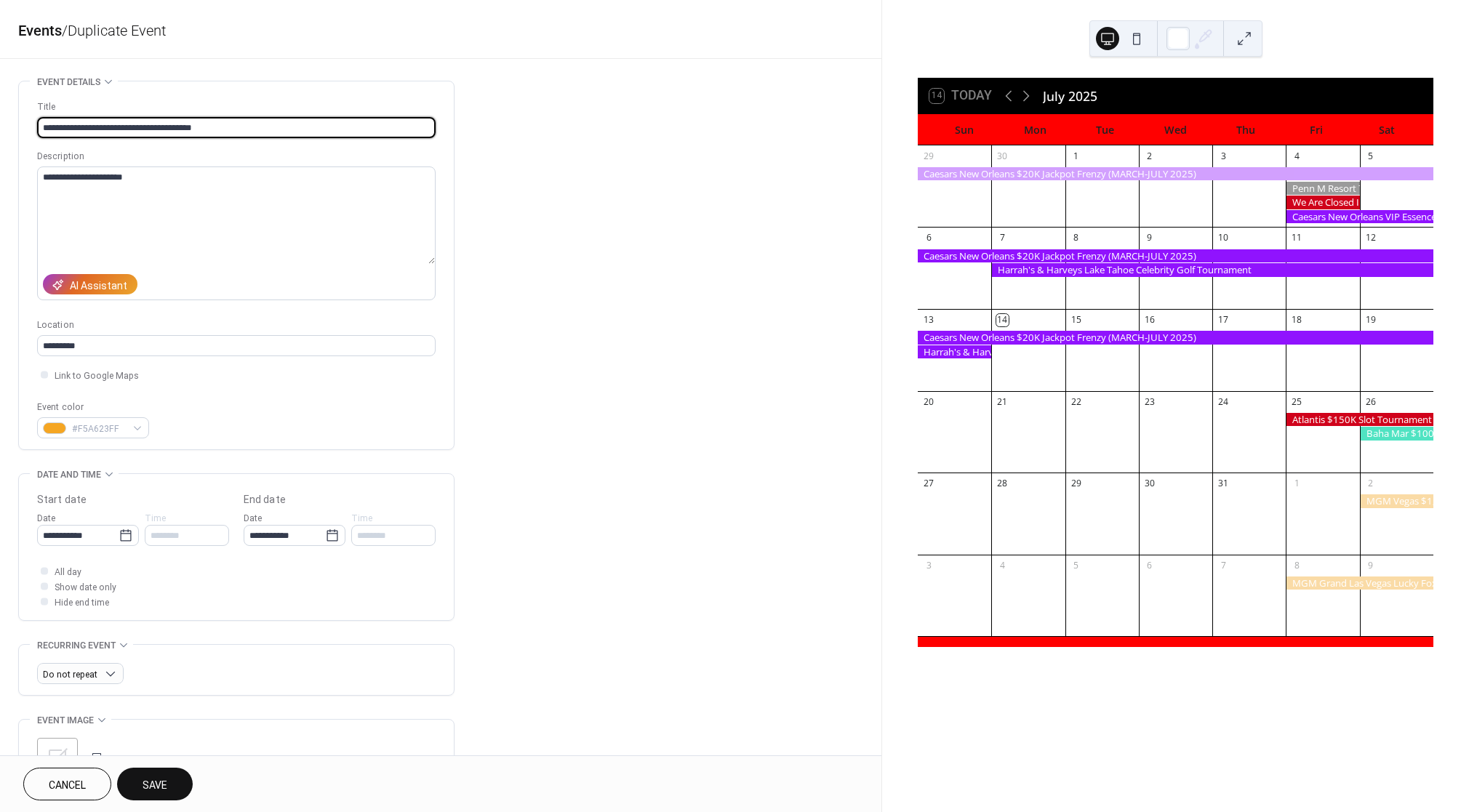 click on "**********" at bounding box center [236, 127] 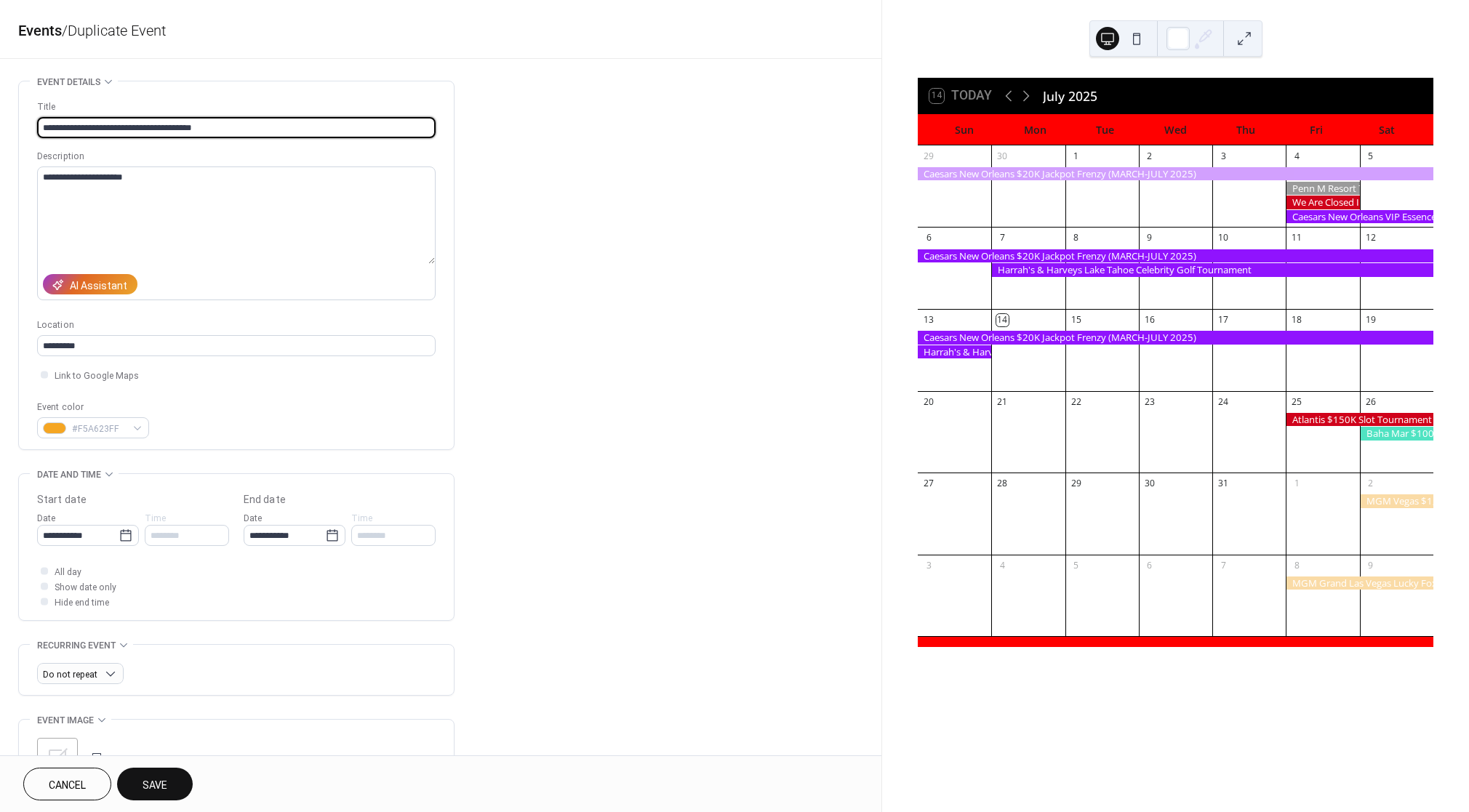 click on "**********" at bounding box center [236, 127] 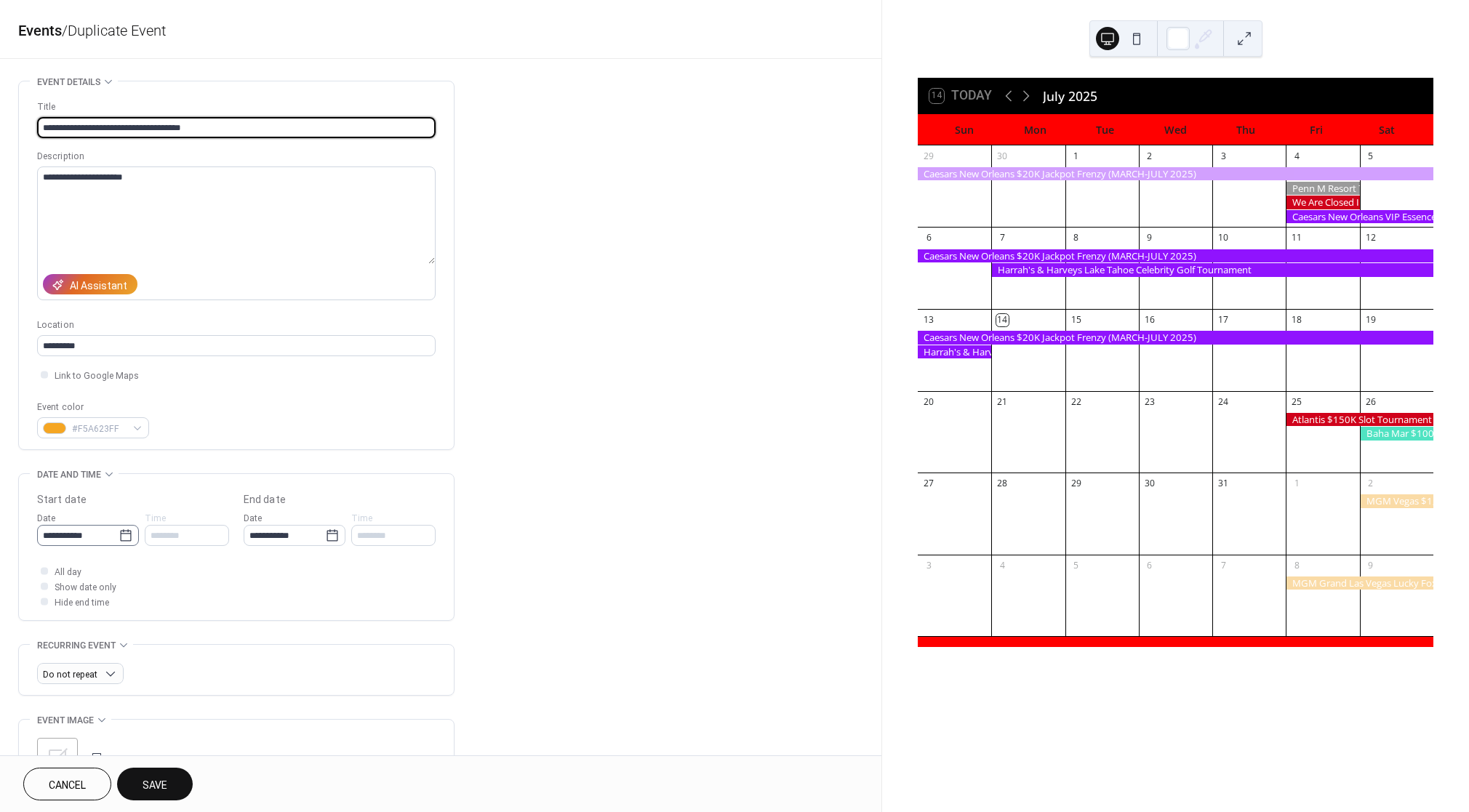 type on "**********" 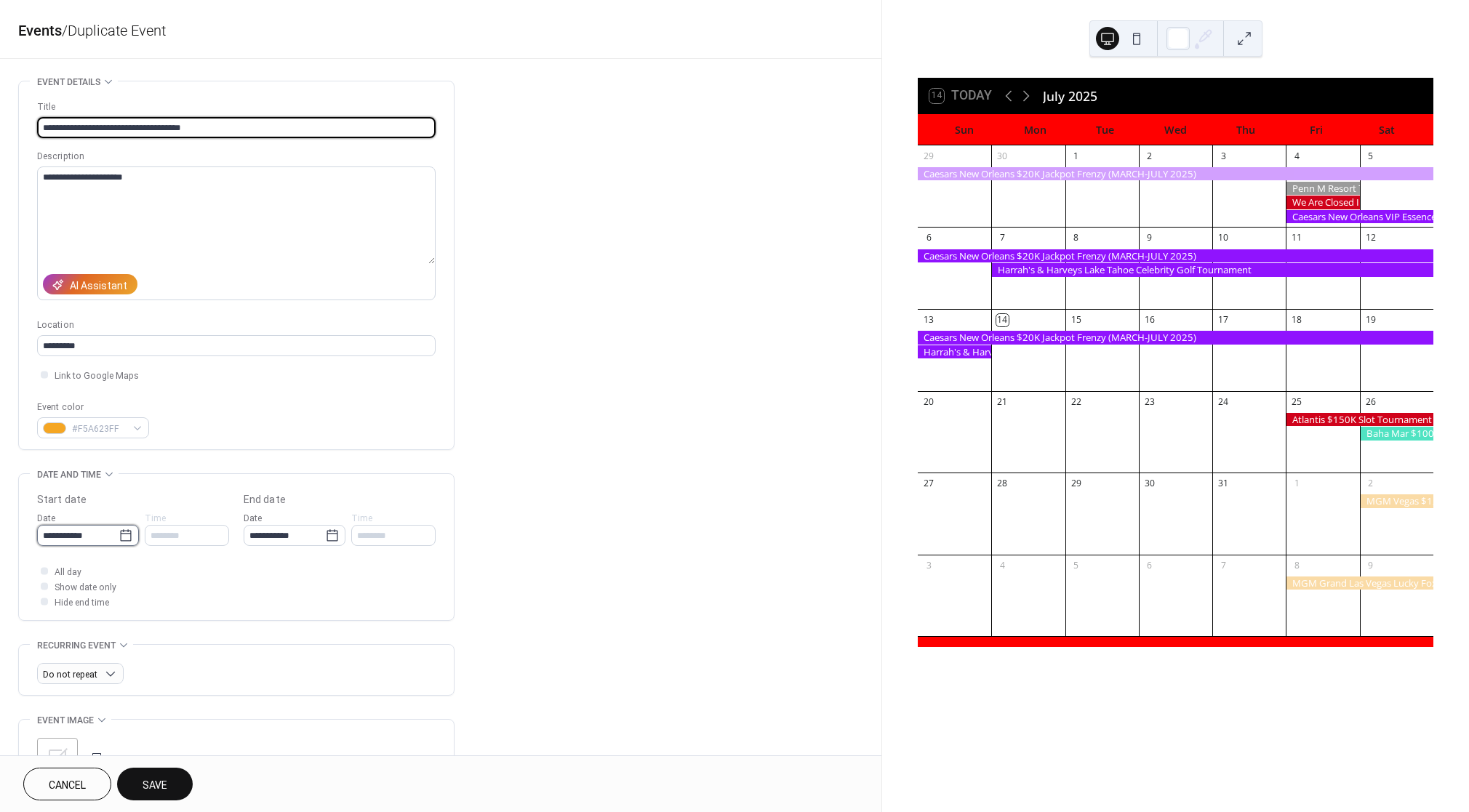 click on "**********" at bounding box center [78, 535] 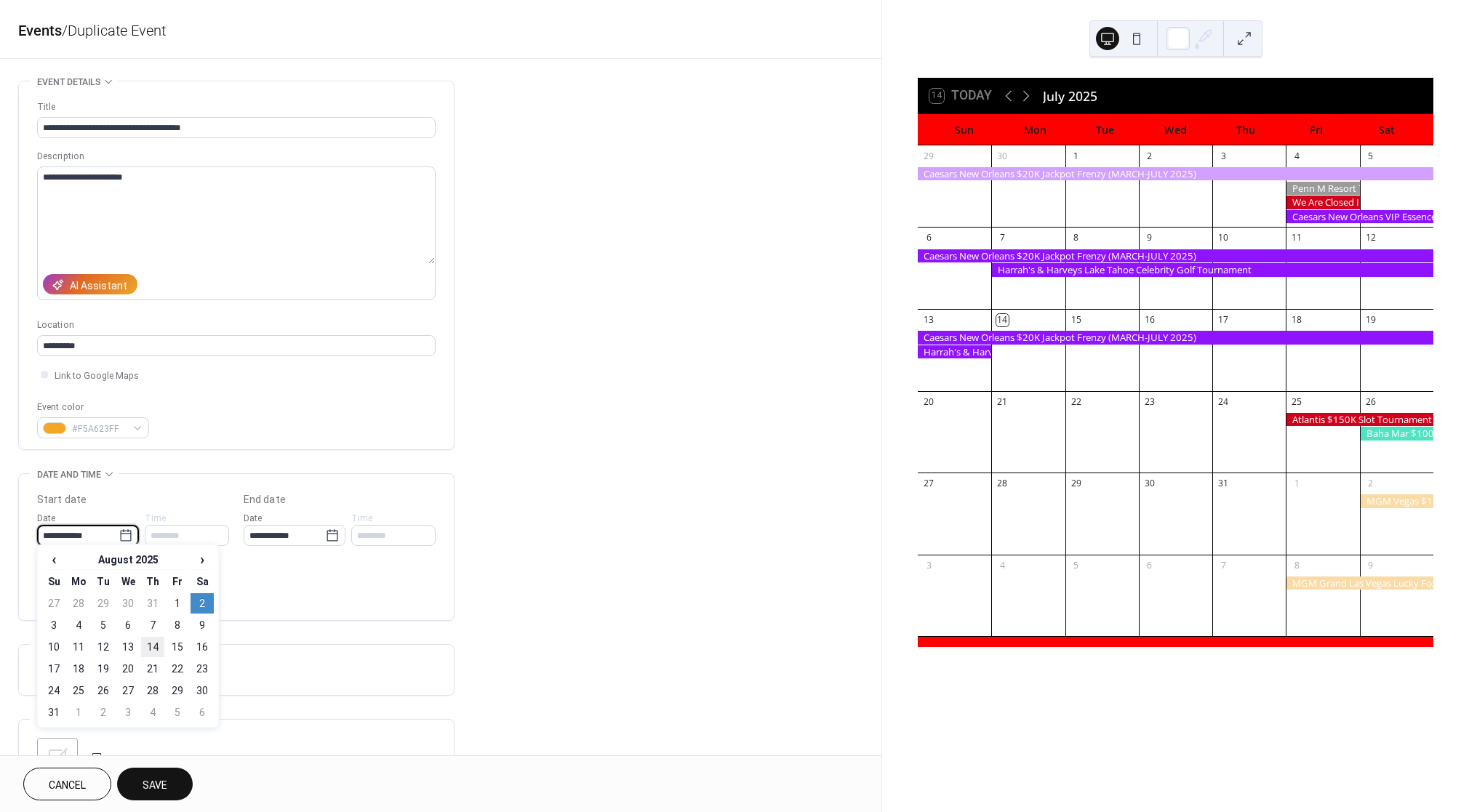 click on "14" at bounding box center [153, 647] 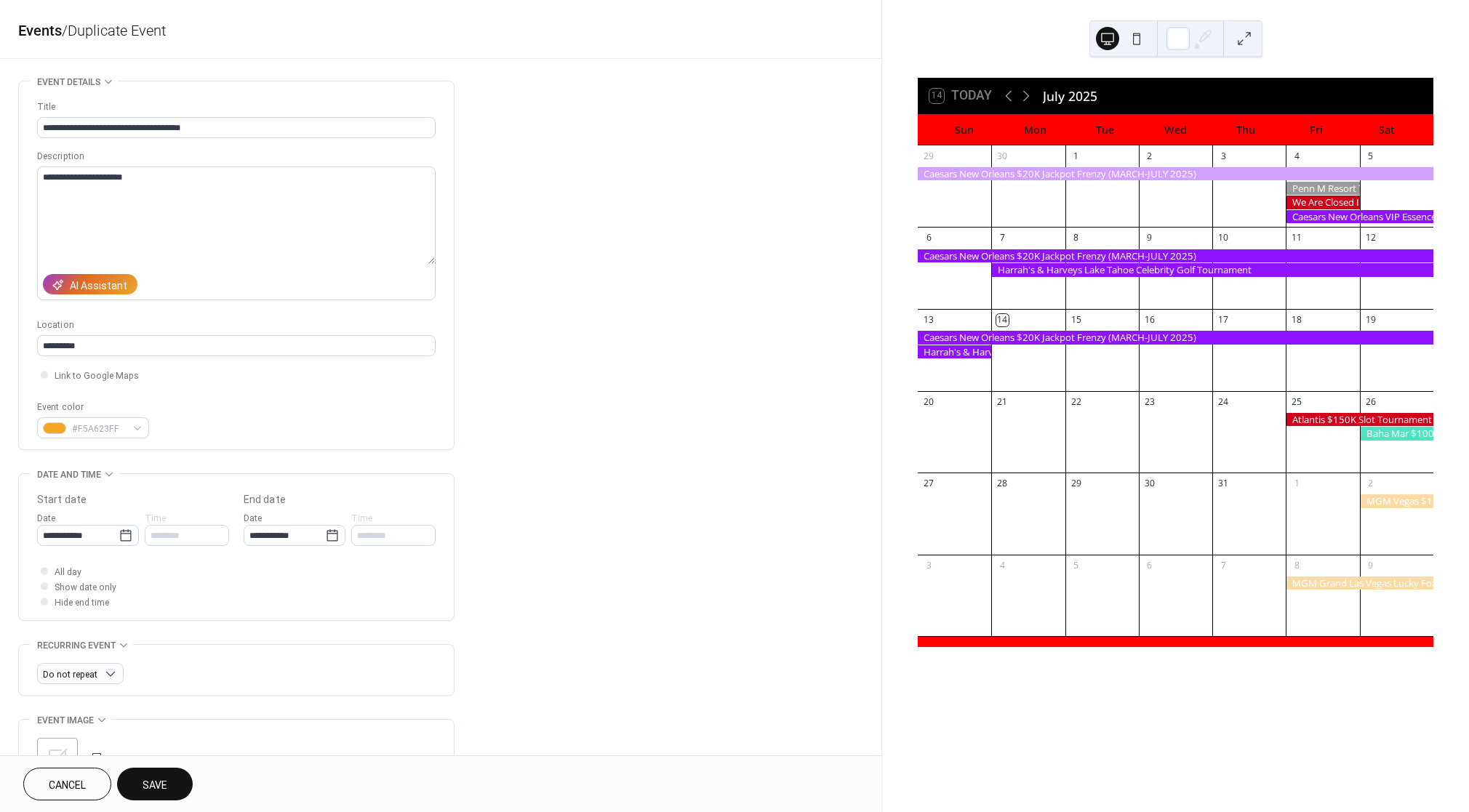 type on "**********" 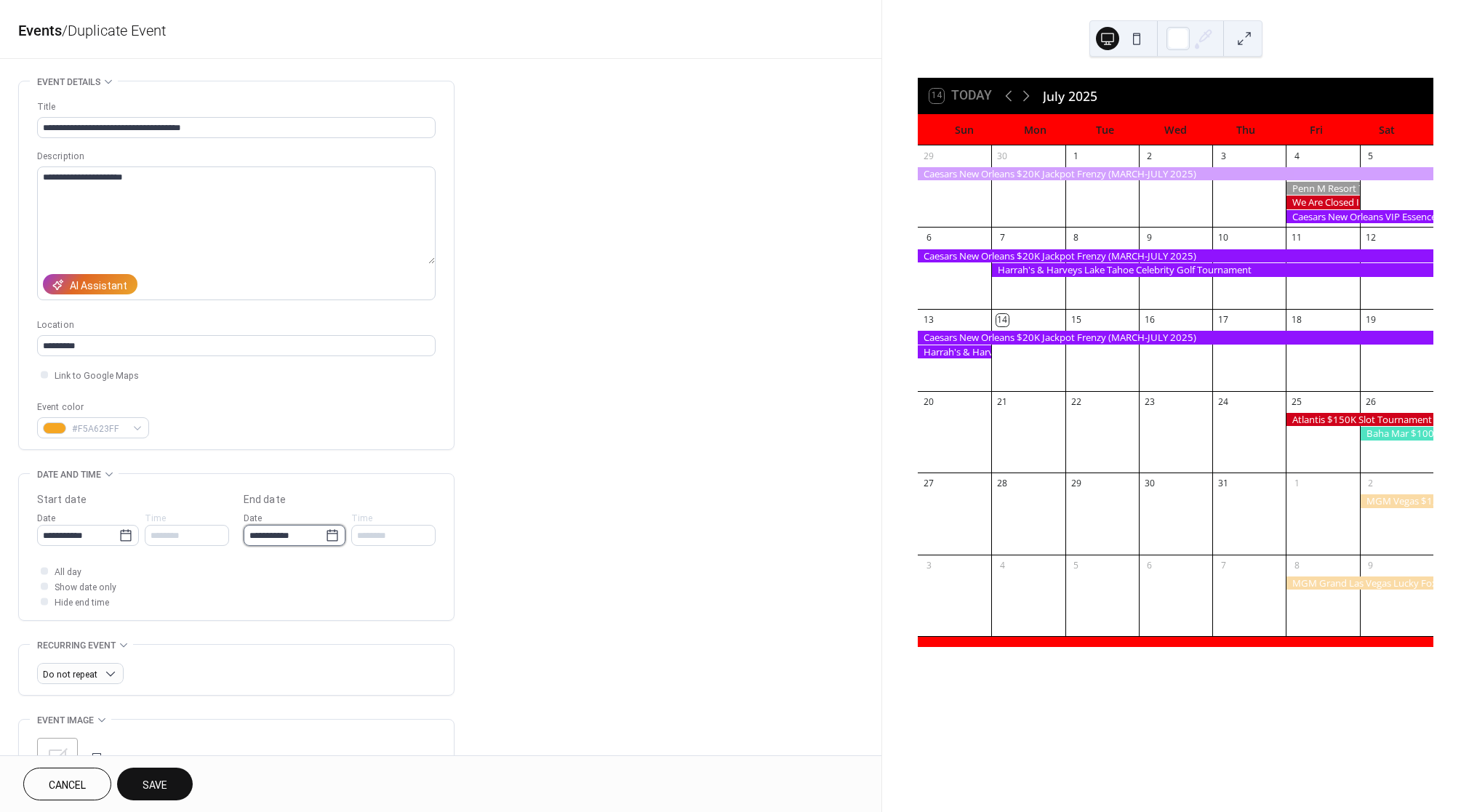click on "**********" at bounding box center (284, 535) 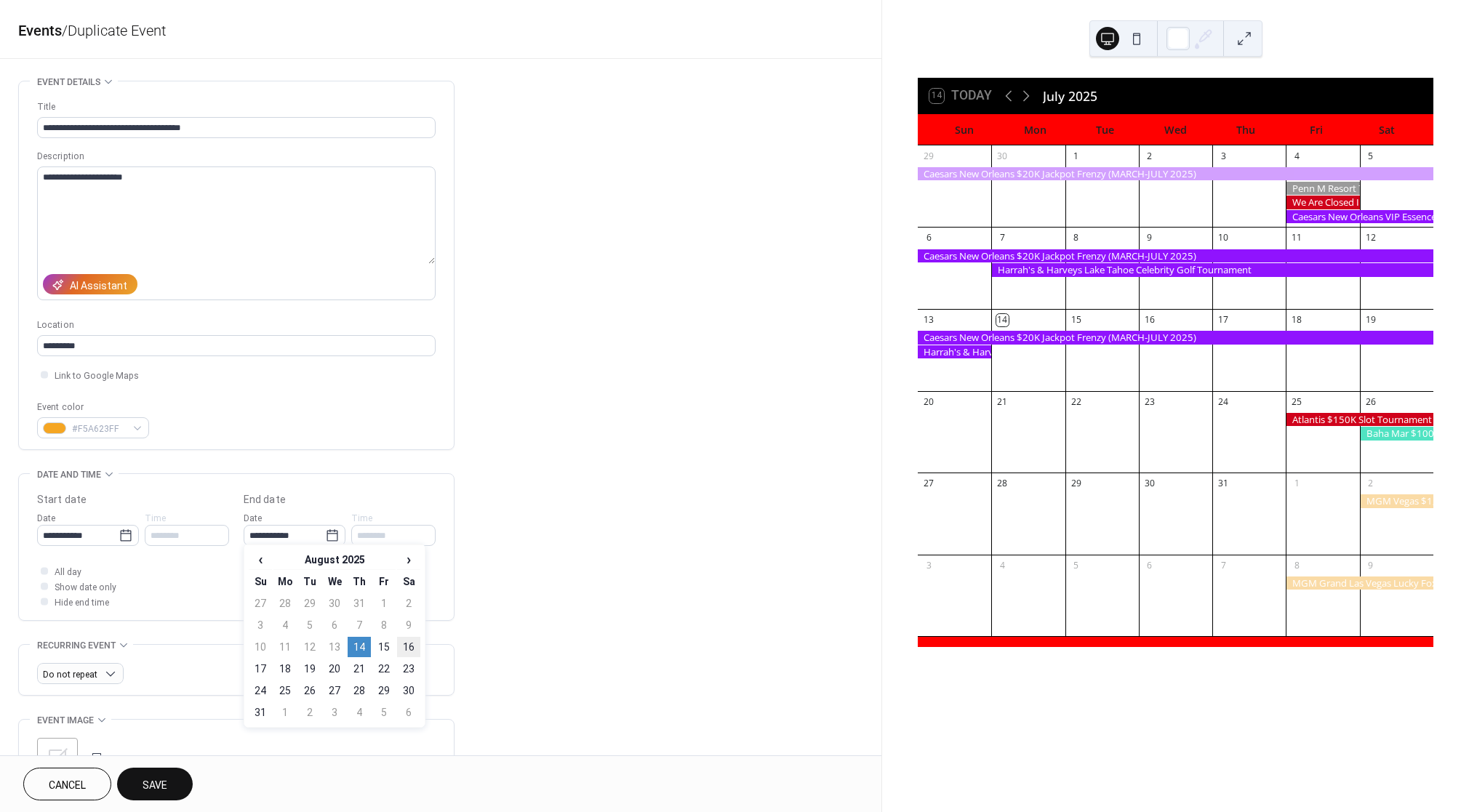 click on "16" at bounding box center (409, 647) 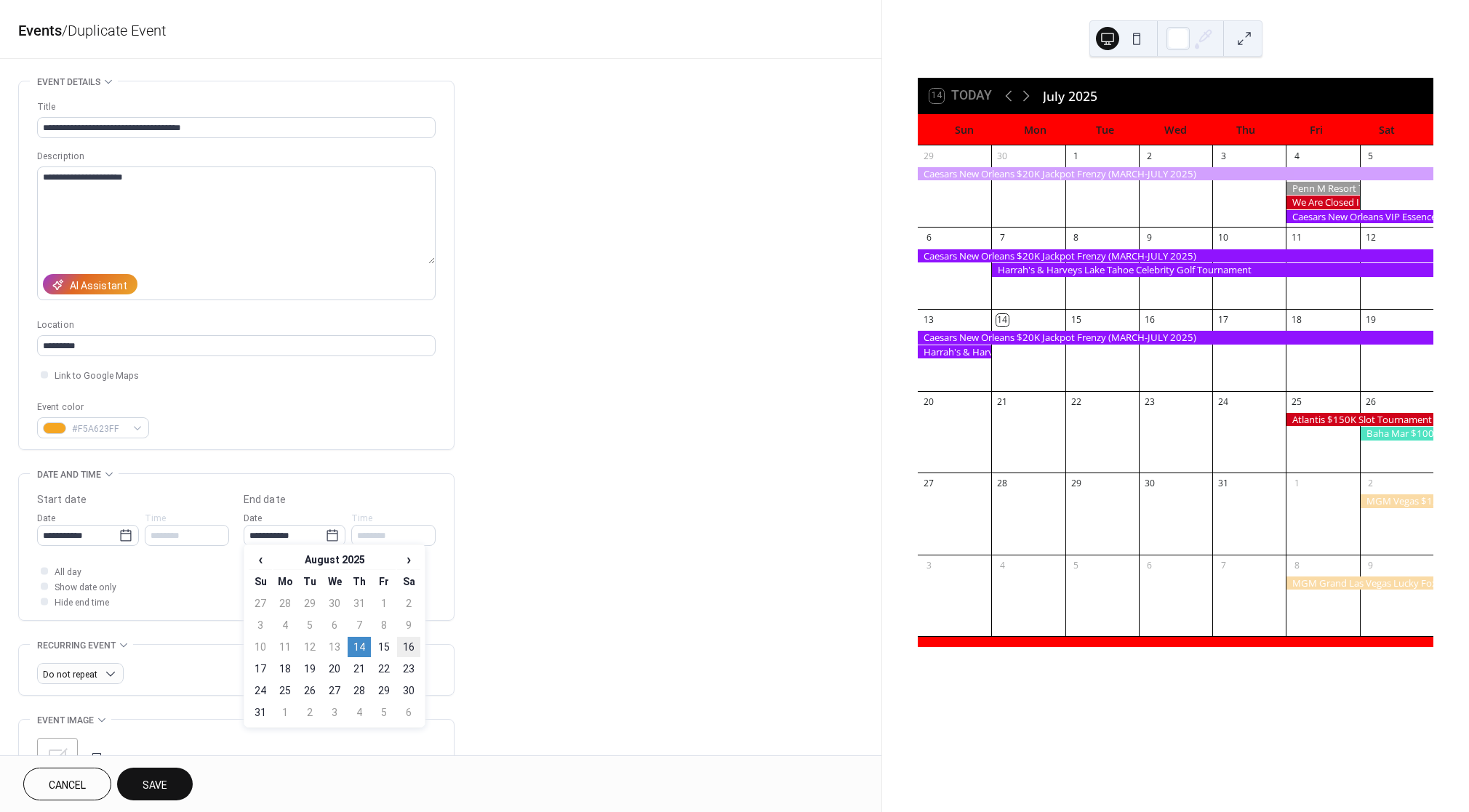 type on "**********" 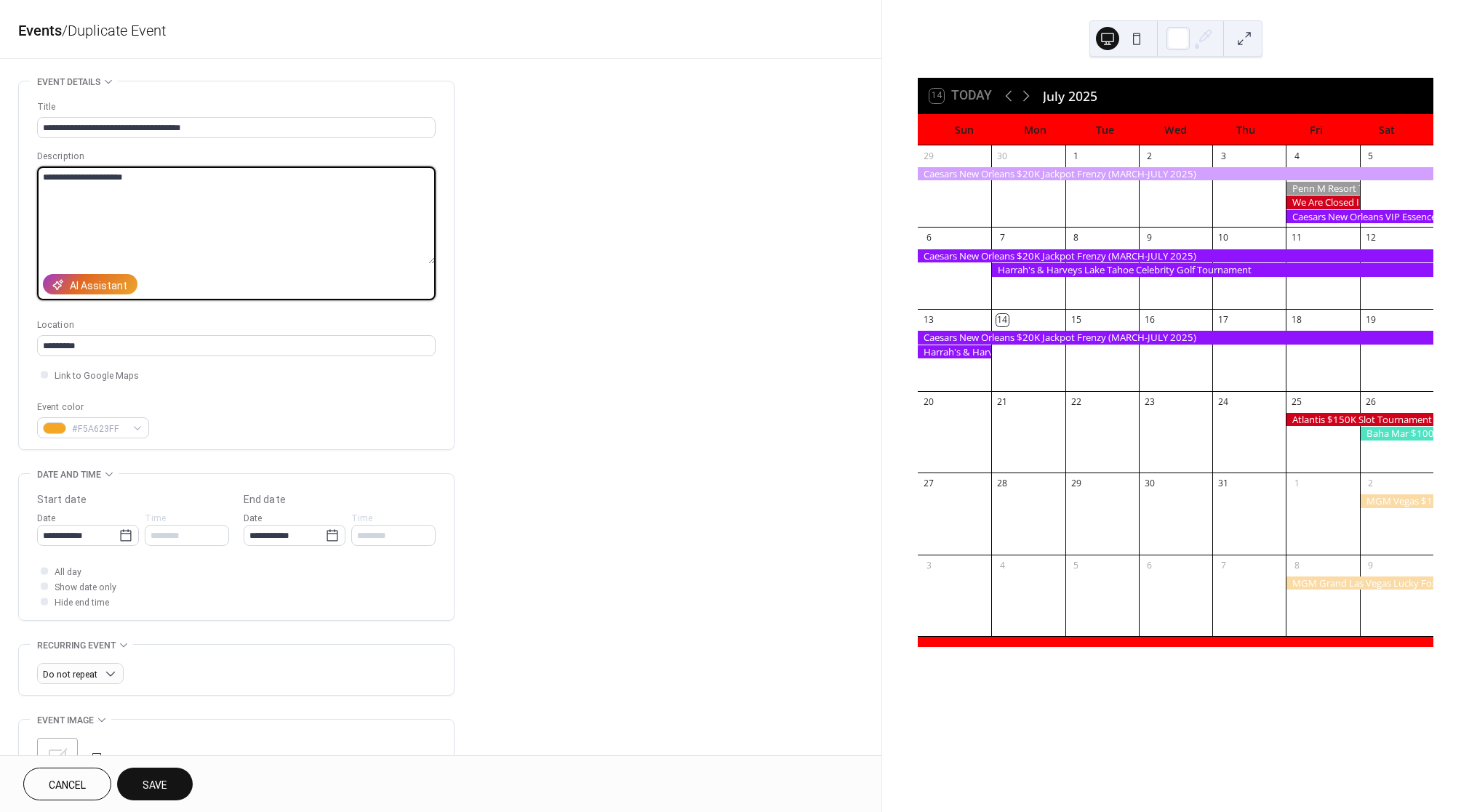 drag, startPoint x: 196, startPoint y: 217, endPoint x: -76, endPoint y: 140, distance: 282.68887 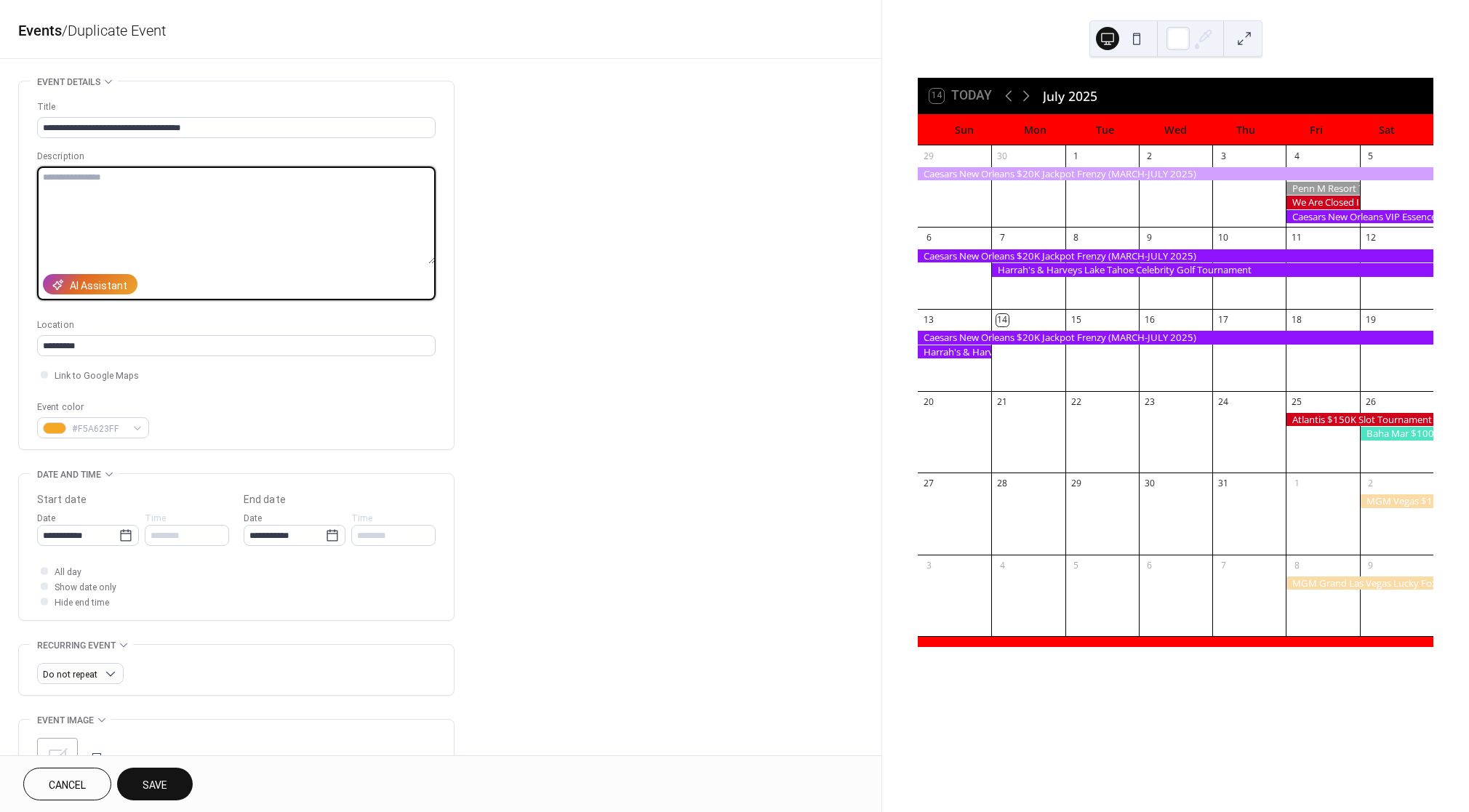 type 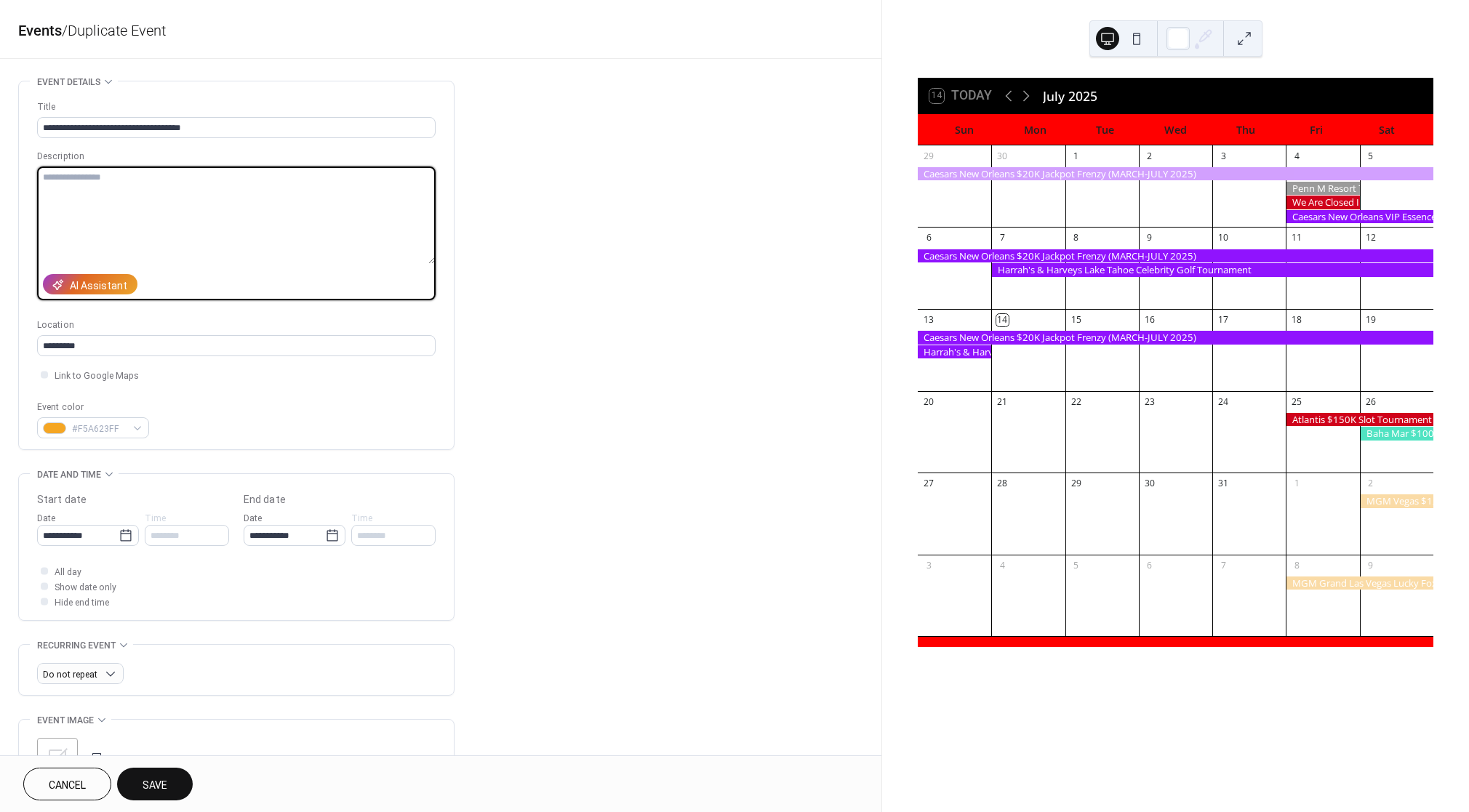 click on "Save" at bounding box center [155, 785] 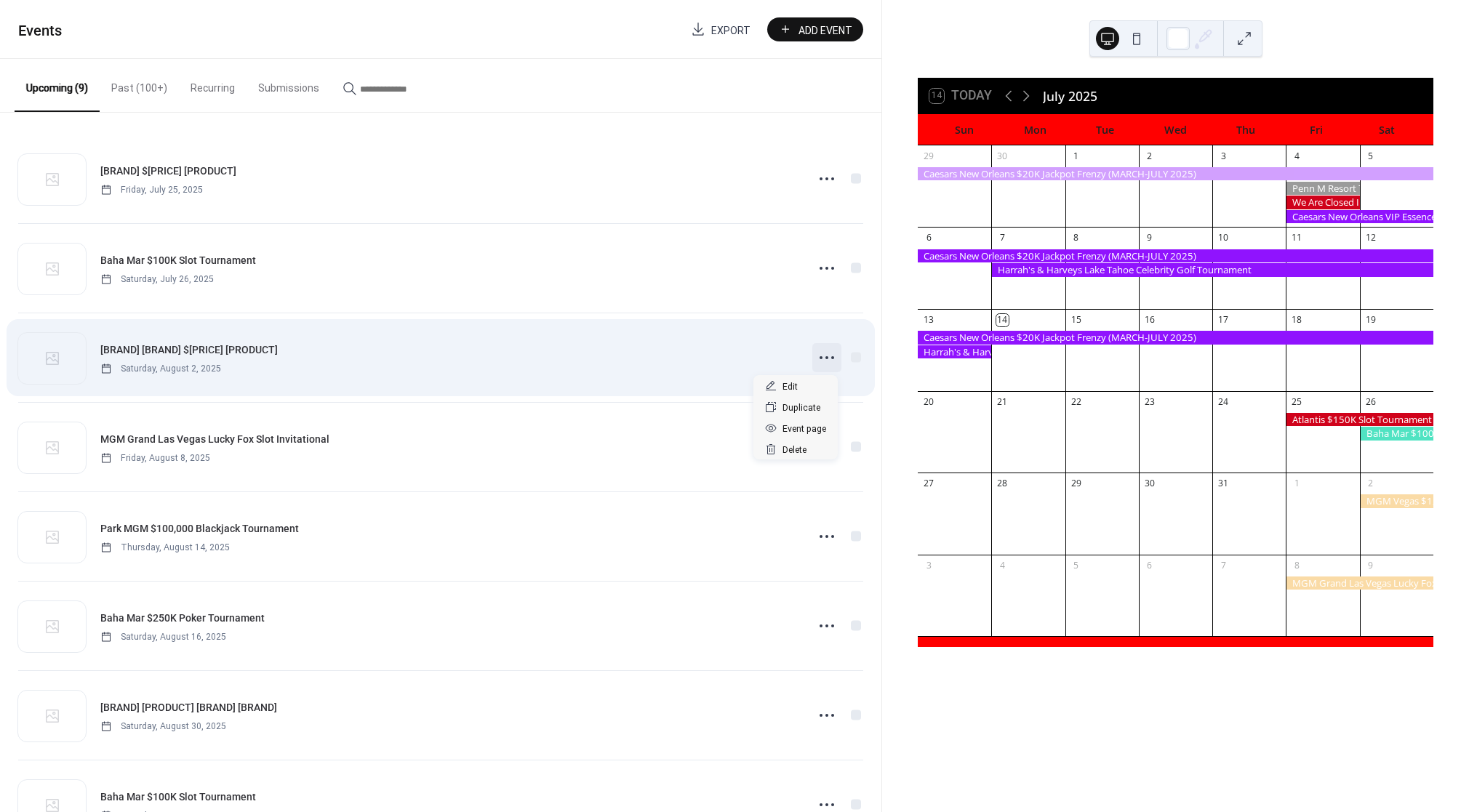 click 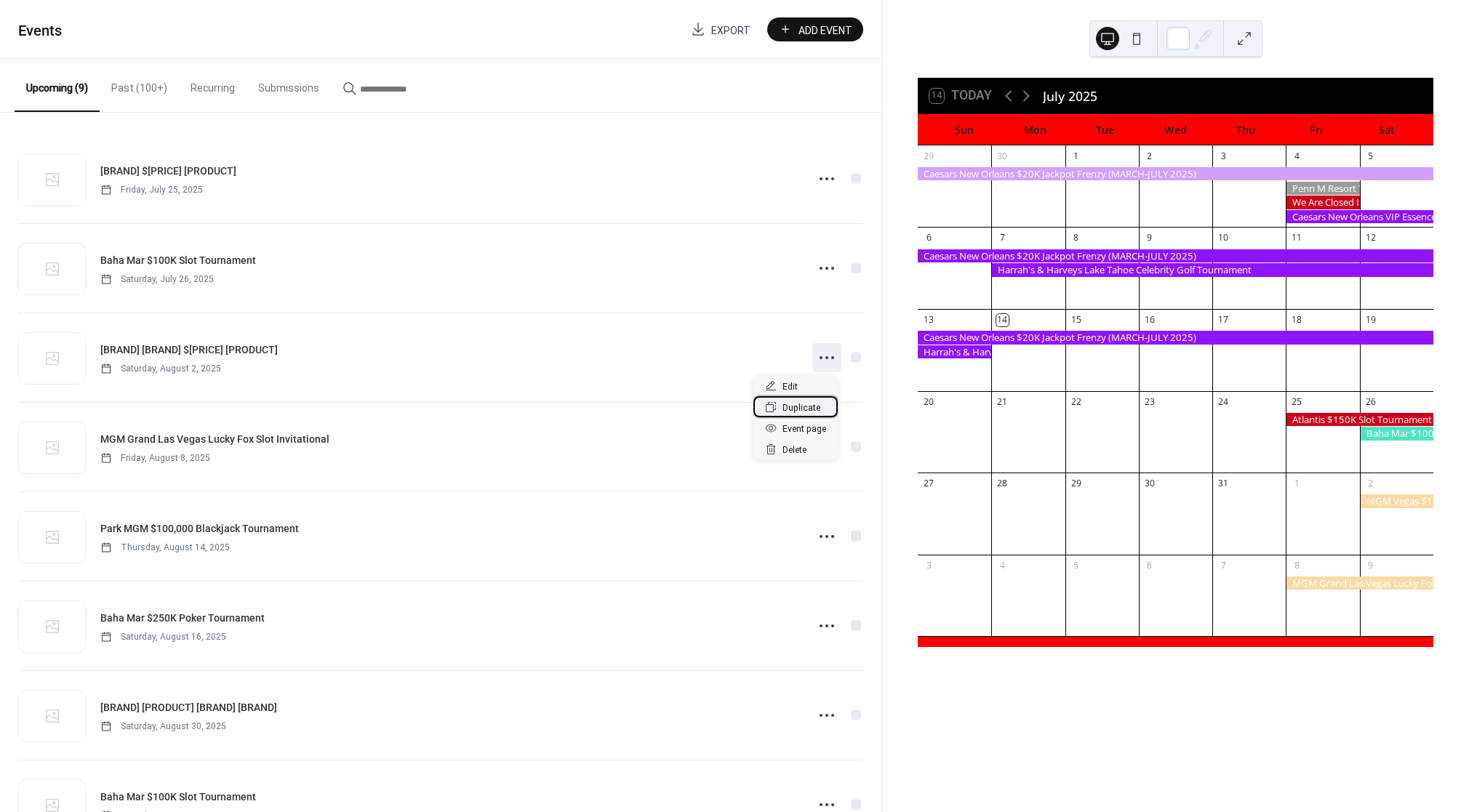 click on "Duplicate" at bounding box center (801, 408) 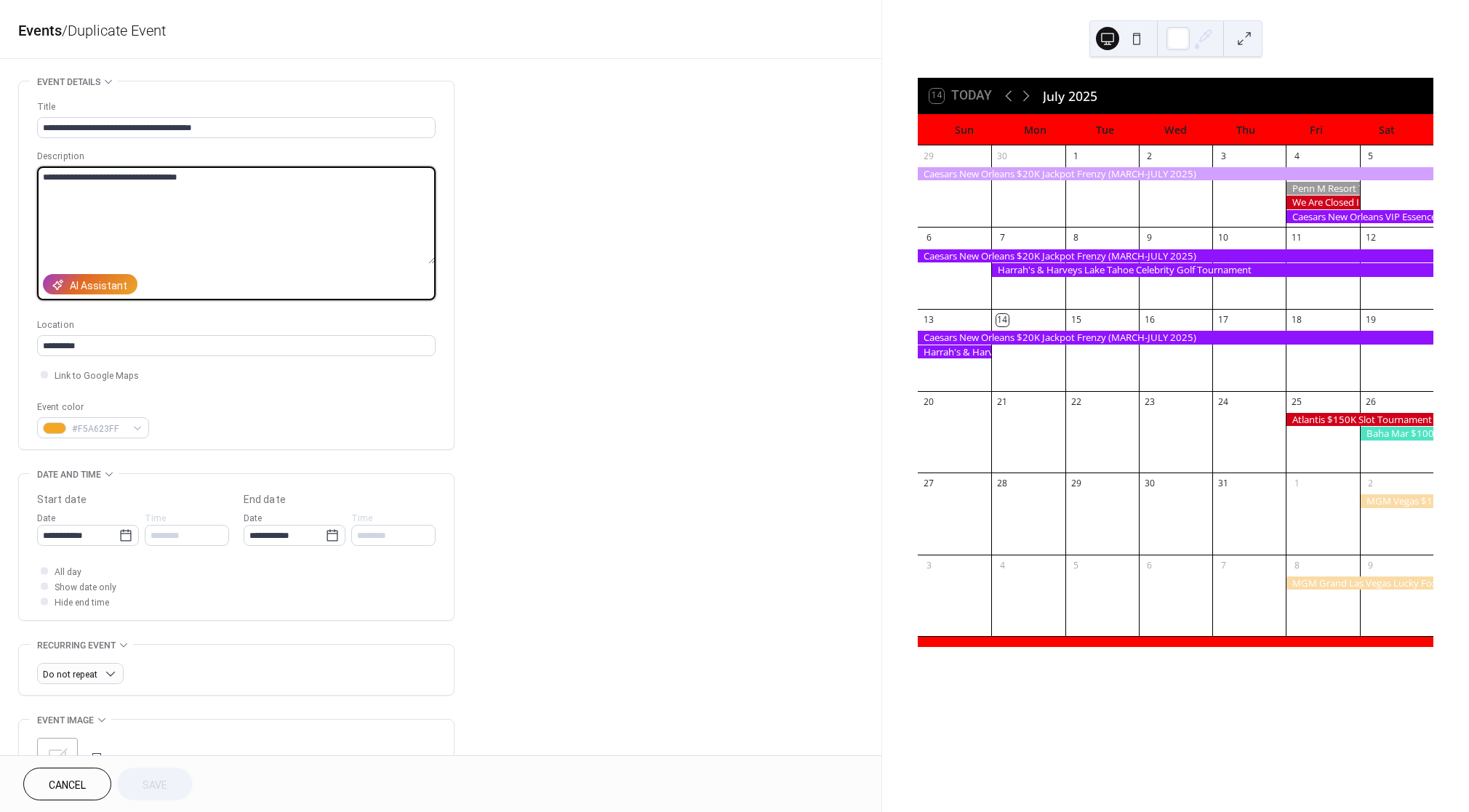 drag, startPoint x: 292, startPoint y: 220, endPoint x: -81, endPoint y: 126, distance: 384.6622 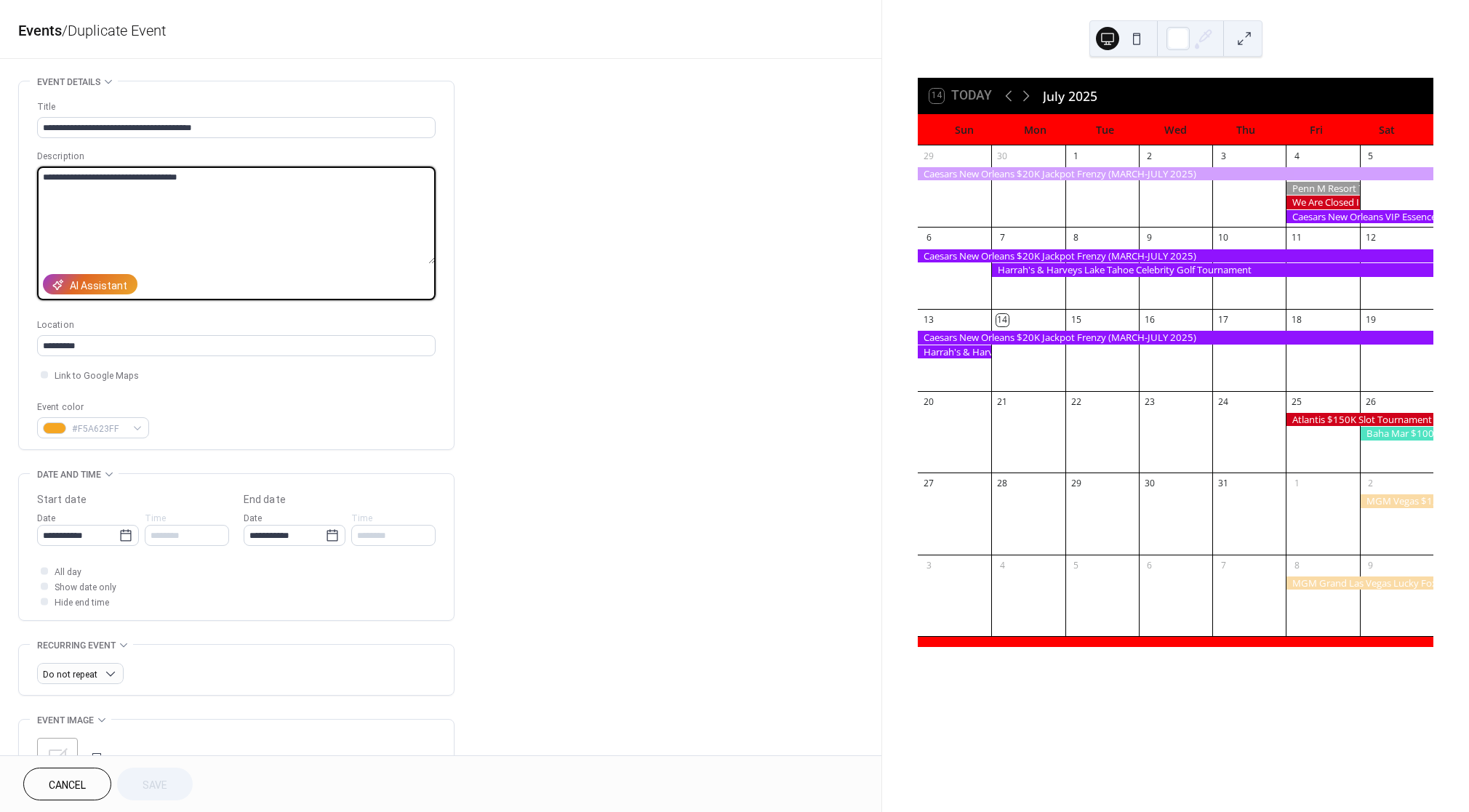 click on "**********" at bounding box center (734, 406) 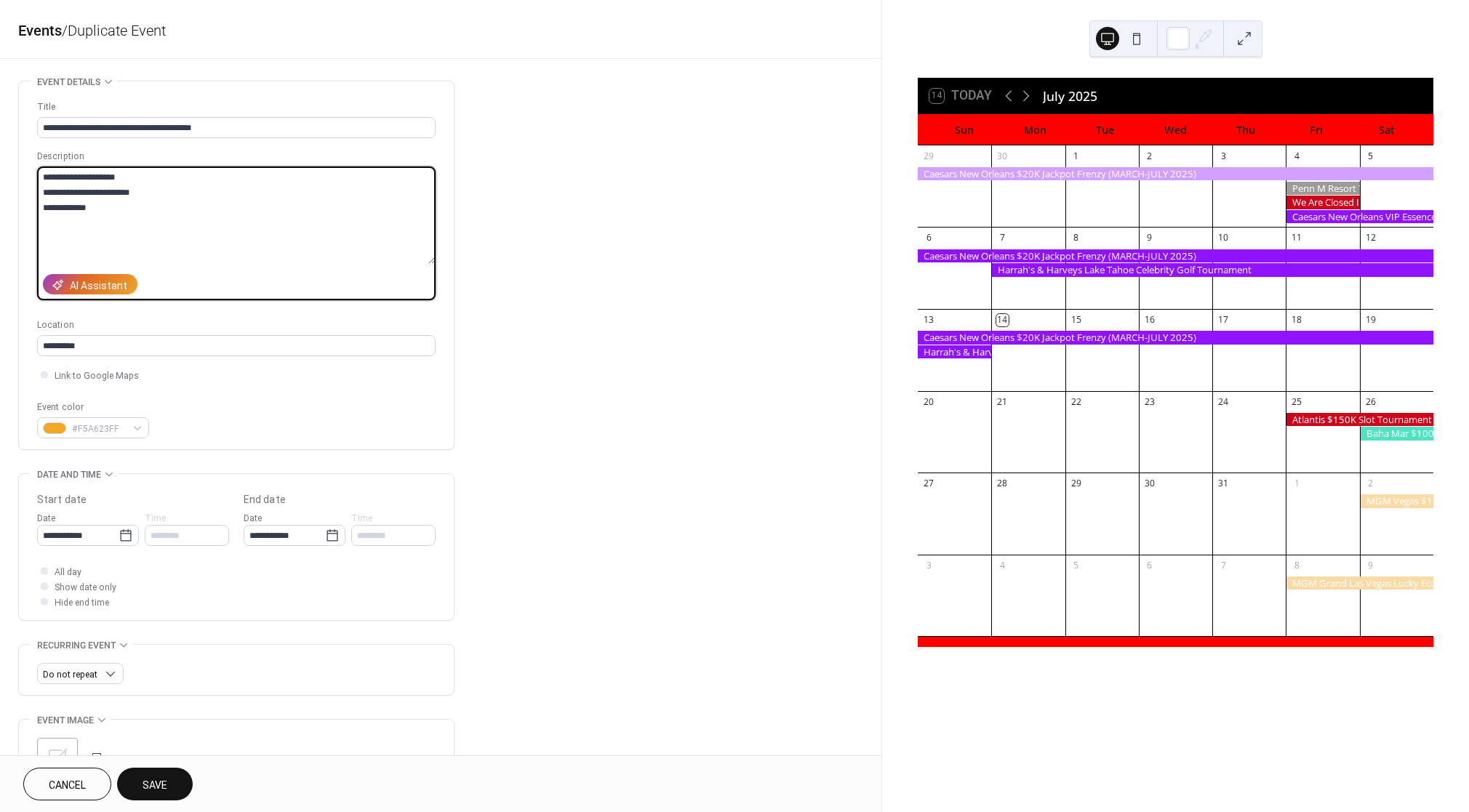 drag, startPoint x: 193, startPoint y: 192, endPoint x: -4, endPoint y: 190, distance: 197.0102 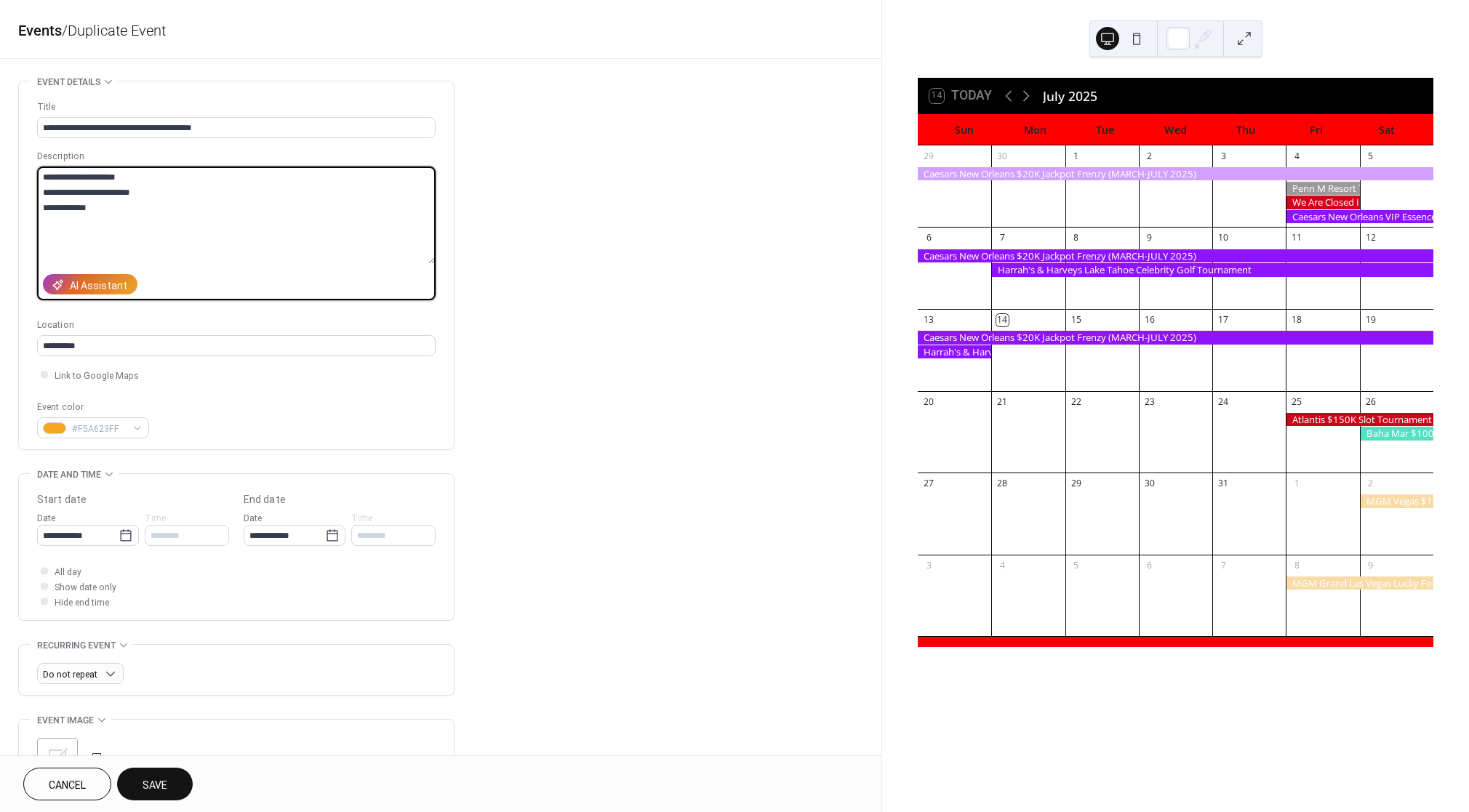 click on "**********" at bounding box center (734, 406) 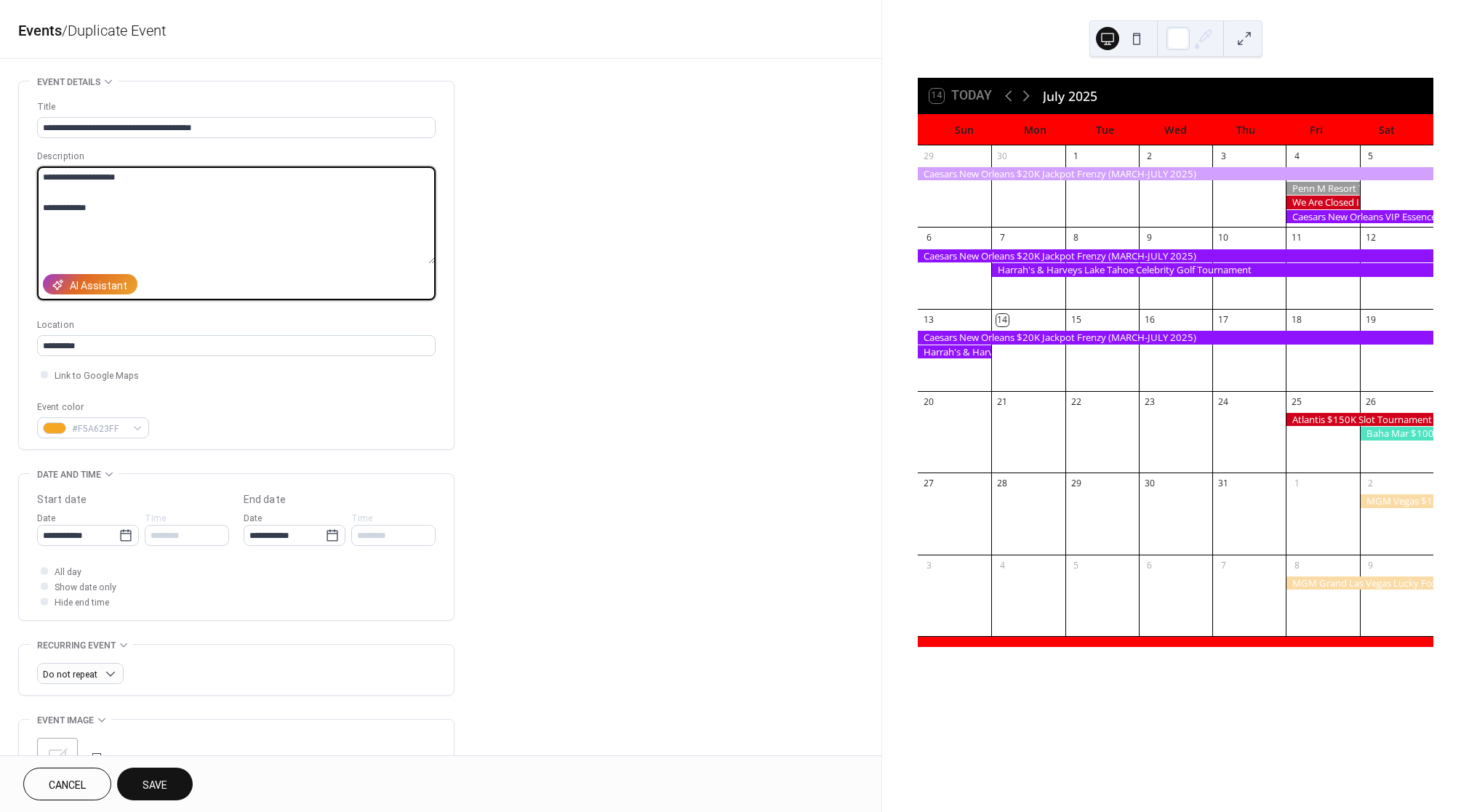 click on "**********" at bounding box center [236, 215] 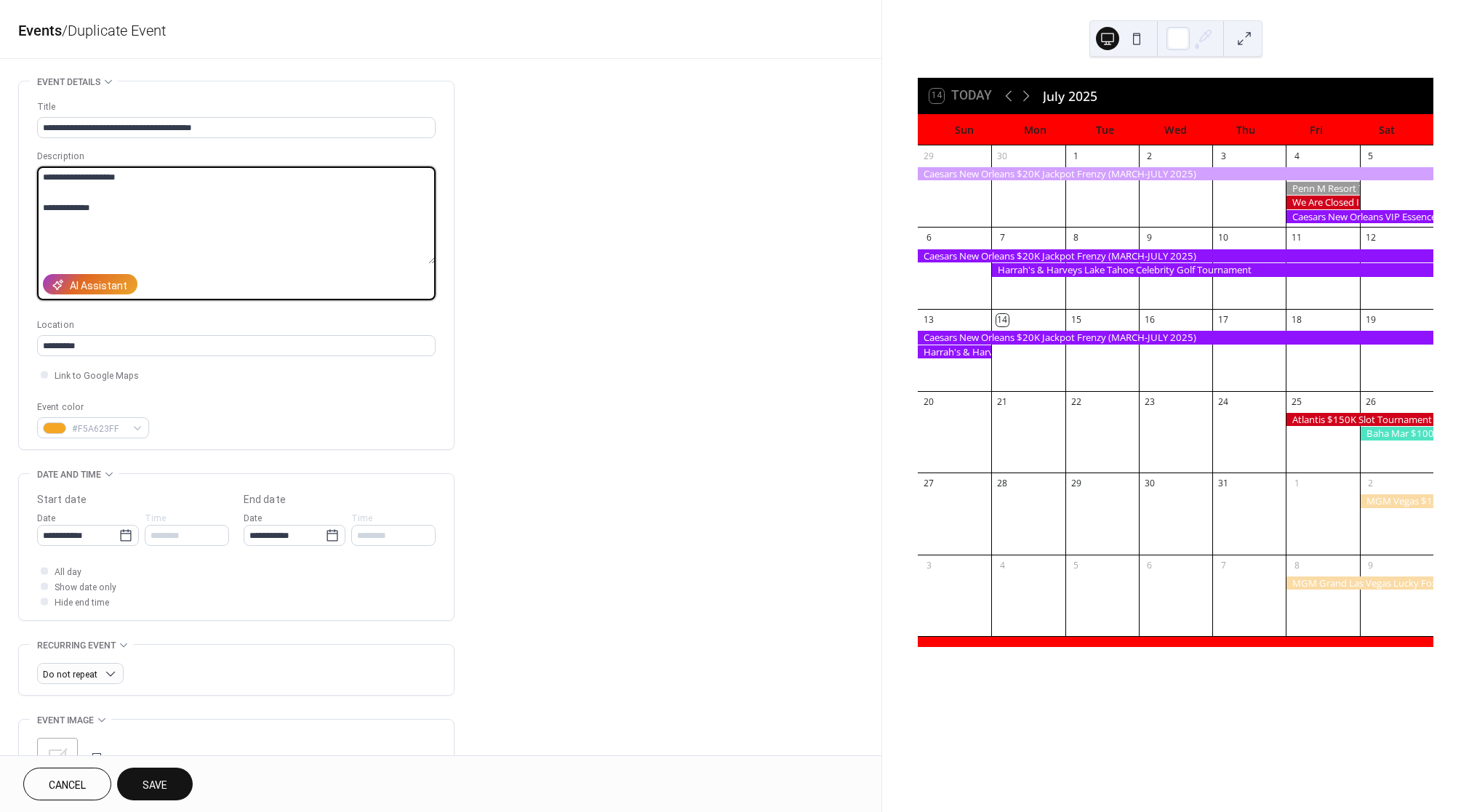 paste on "**********" 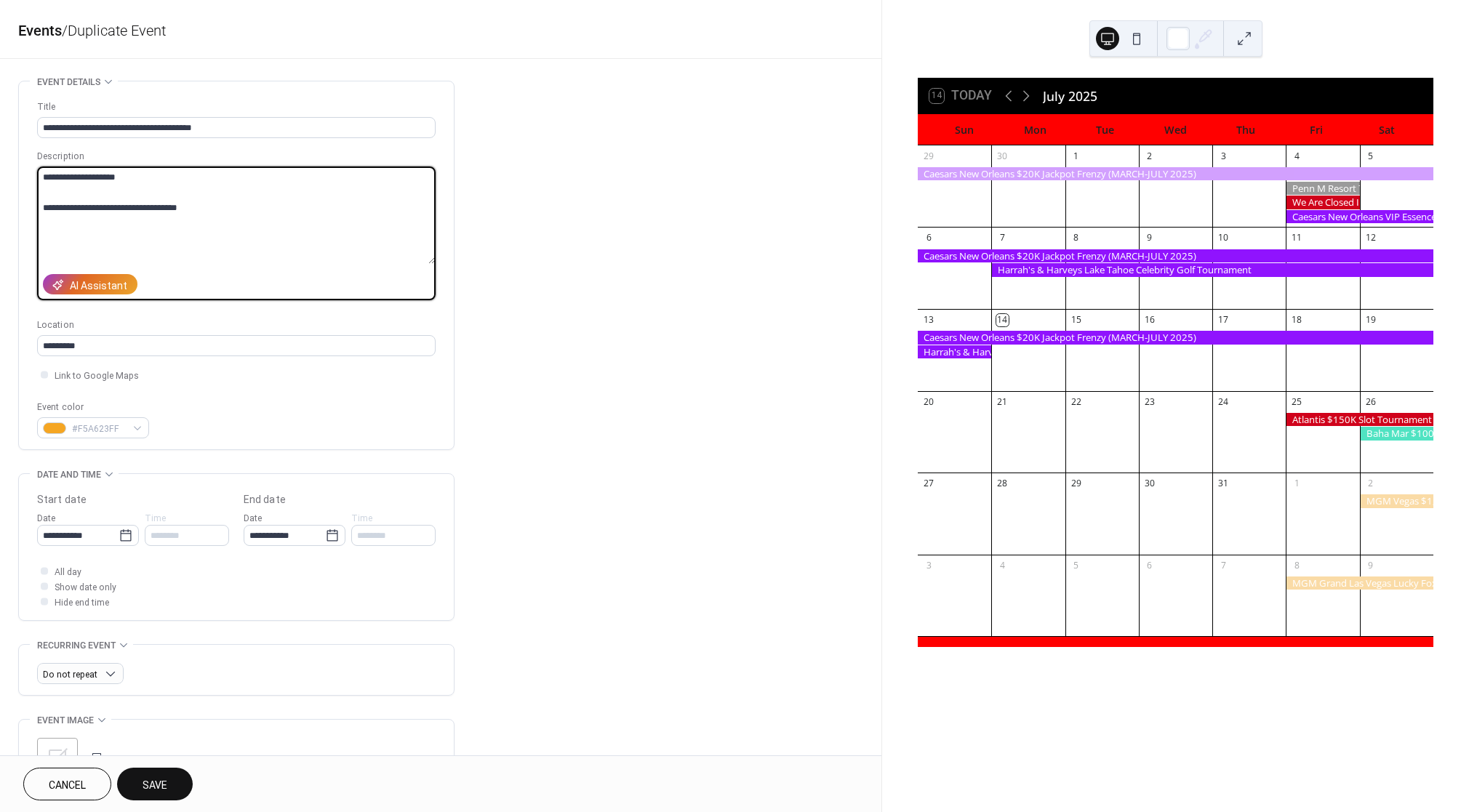 drag, startPoint x: 250, startPoint y: 211, endPoint x: 4, endPoint y: 204, distance: 246.09957 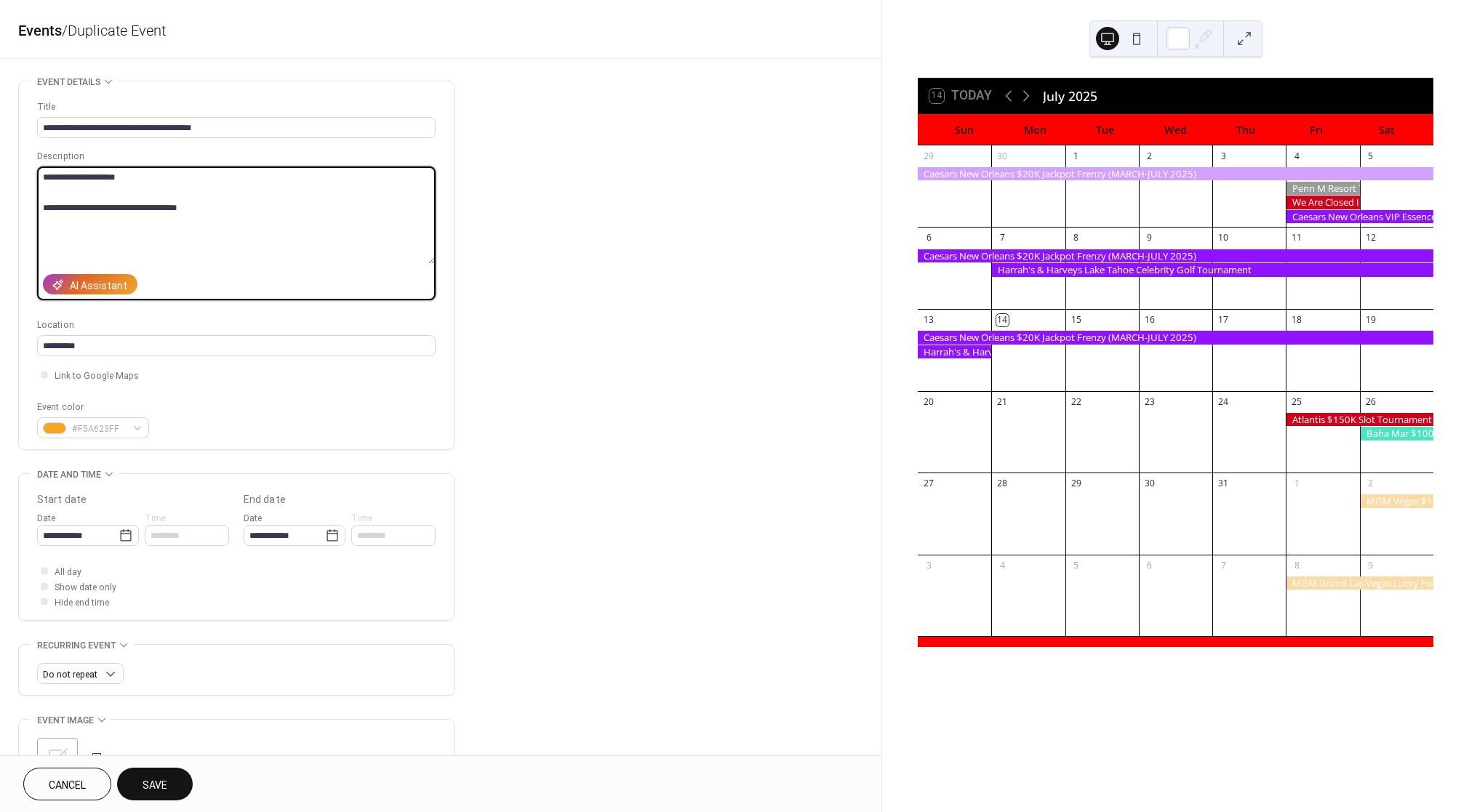 click on "**********" at bounding box center [441, 523] 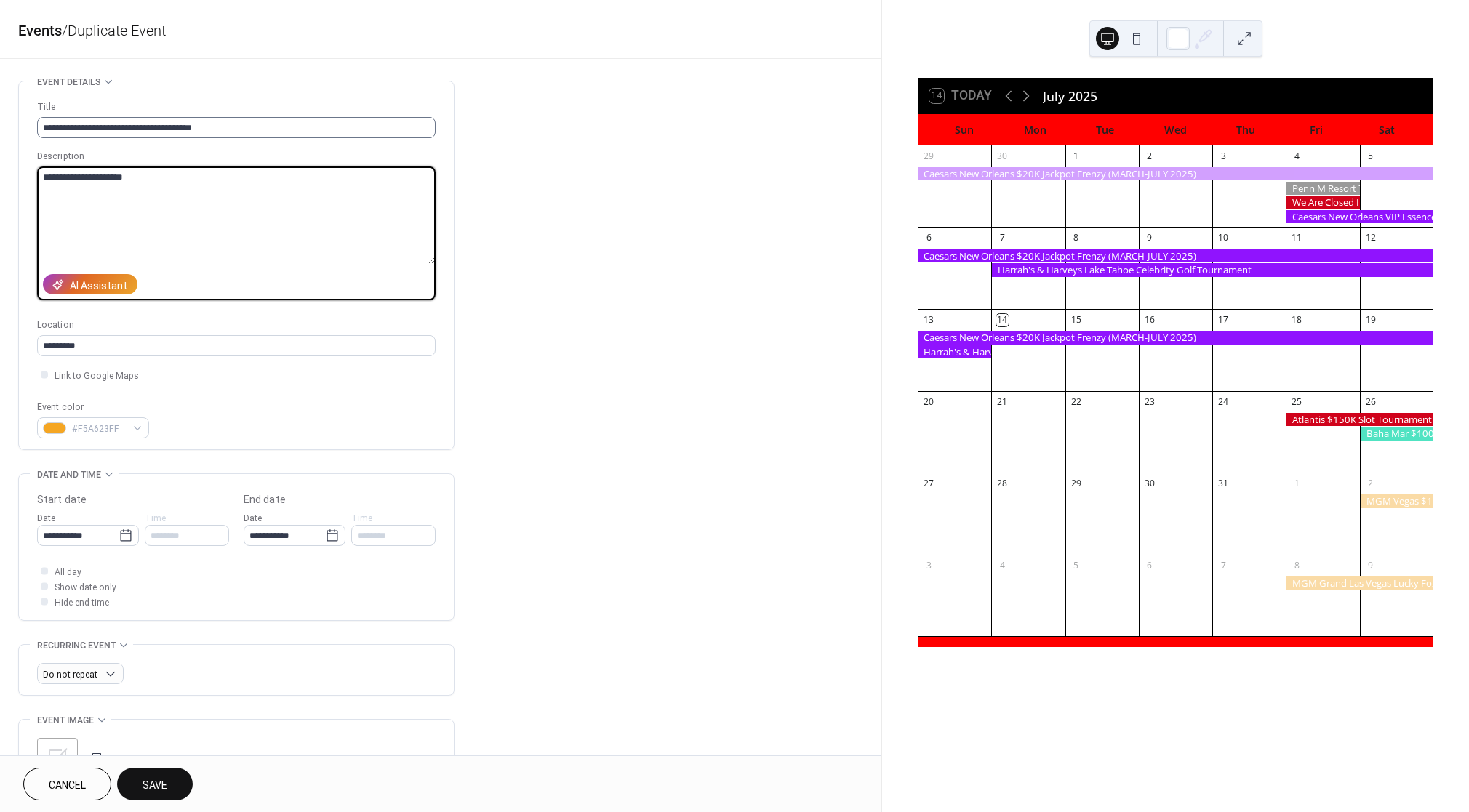 type on "**********" 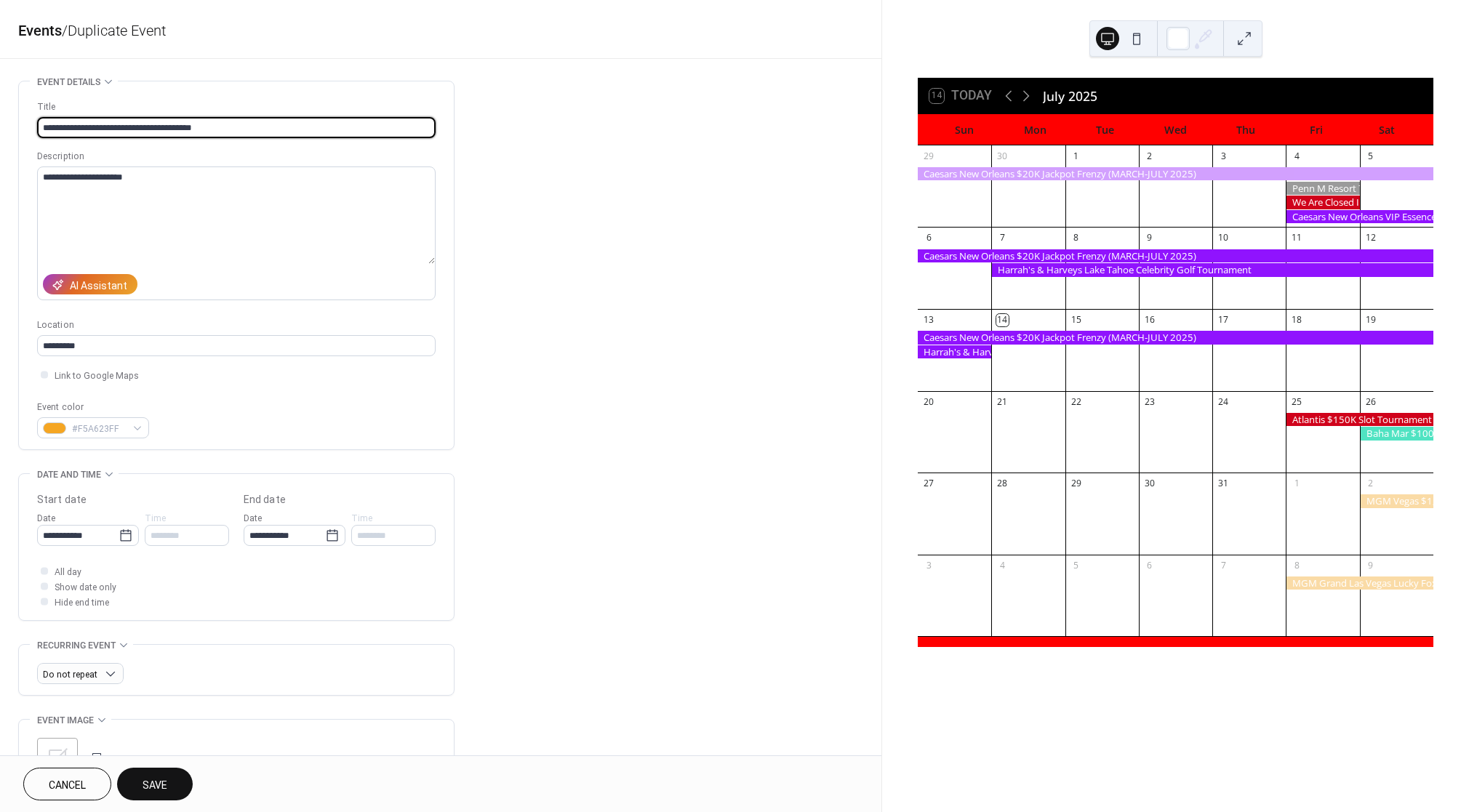 drag, startPoint x: 278, startPoint y: 132, endPoint x: -81, endPoint y: 108, distance: 359.801 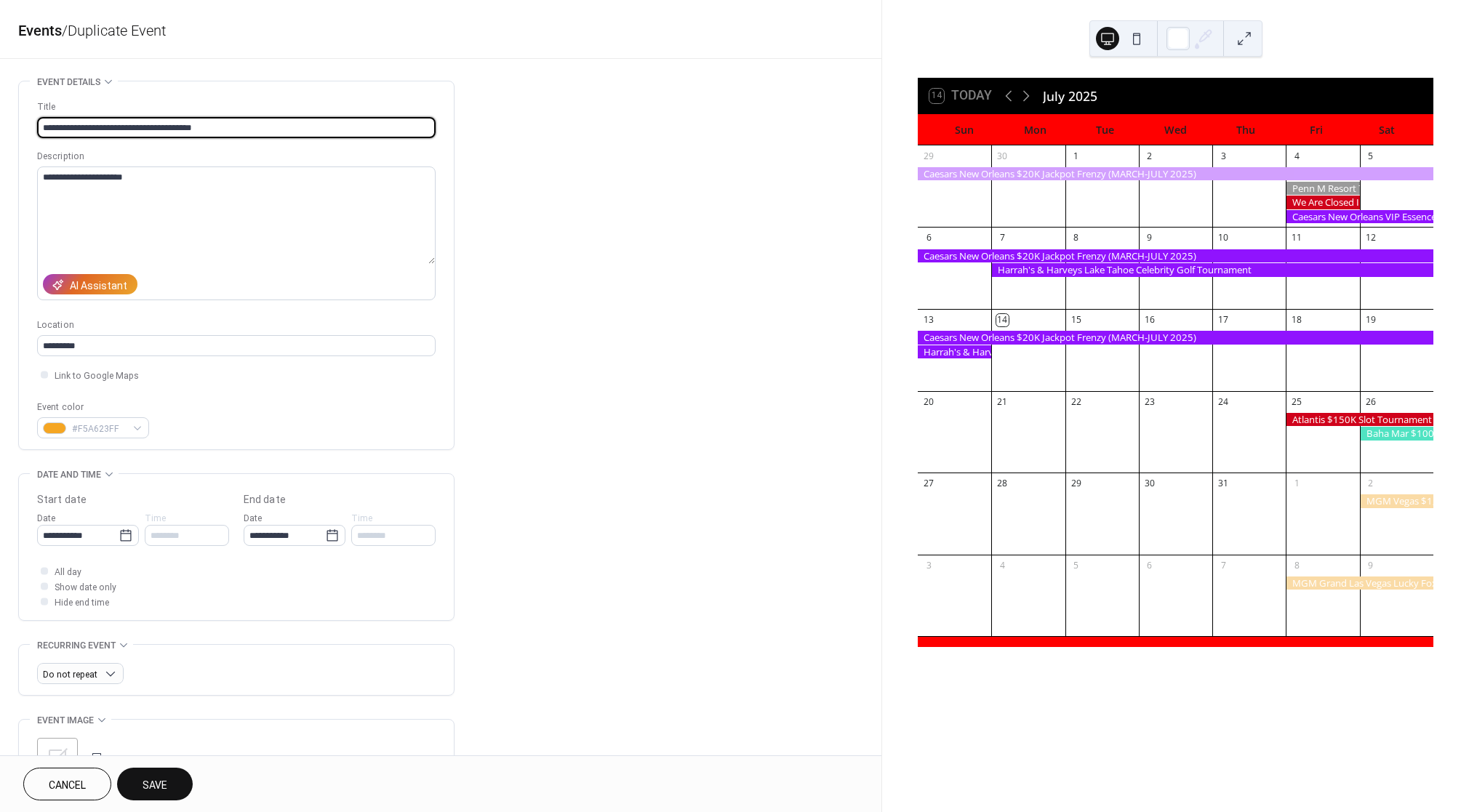 click on "**********" at bounding box center (734, 406) 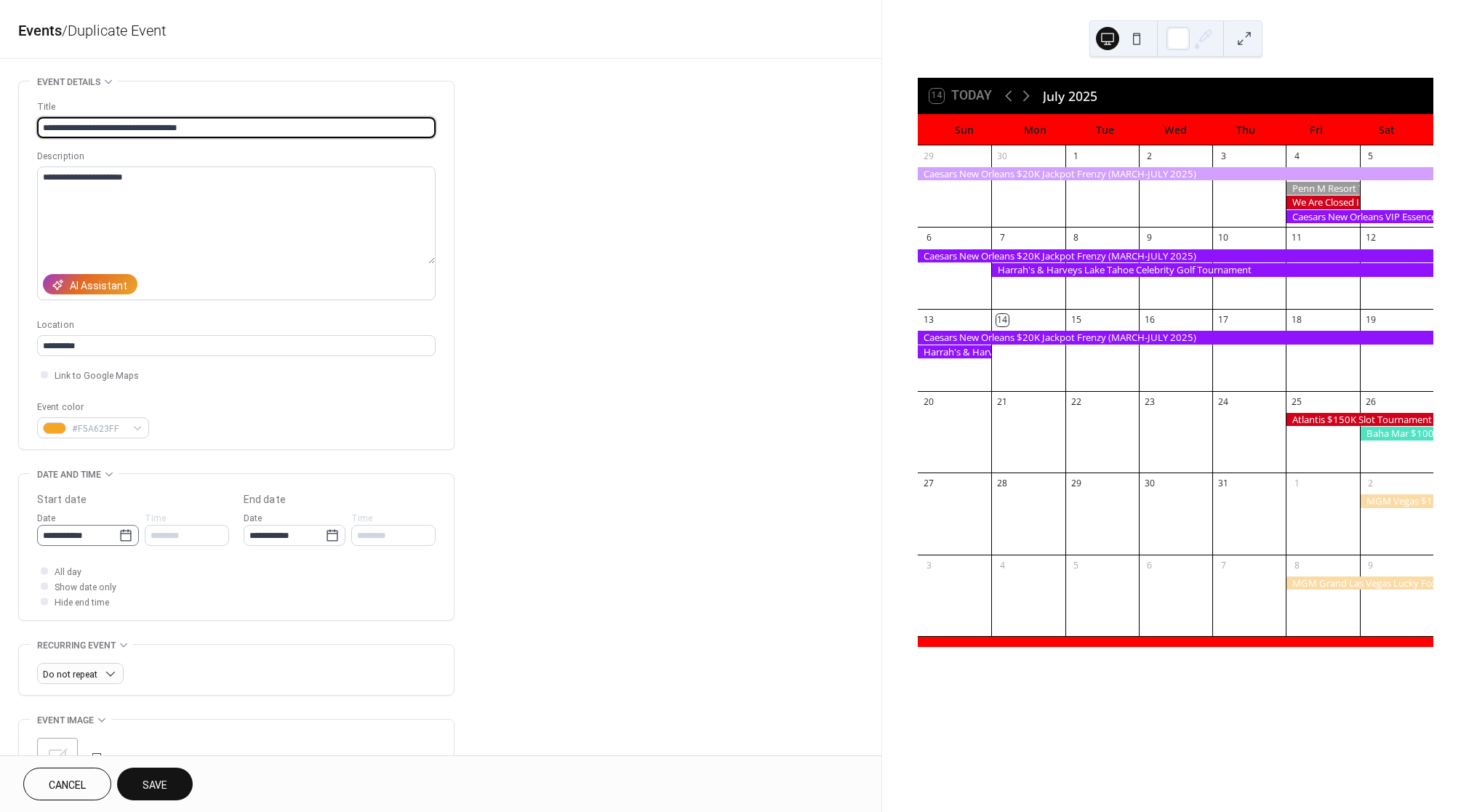 type on "**********" 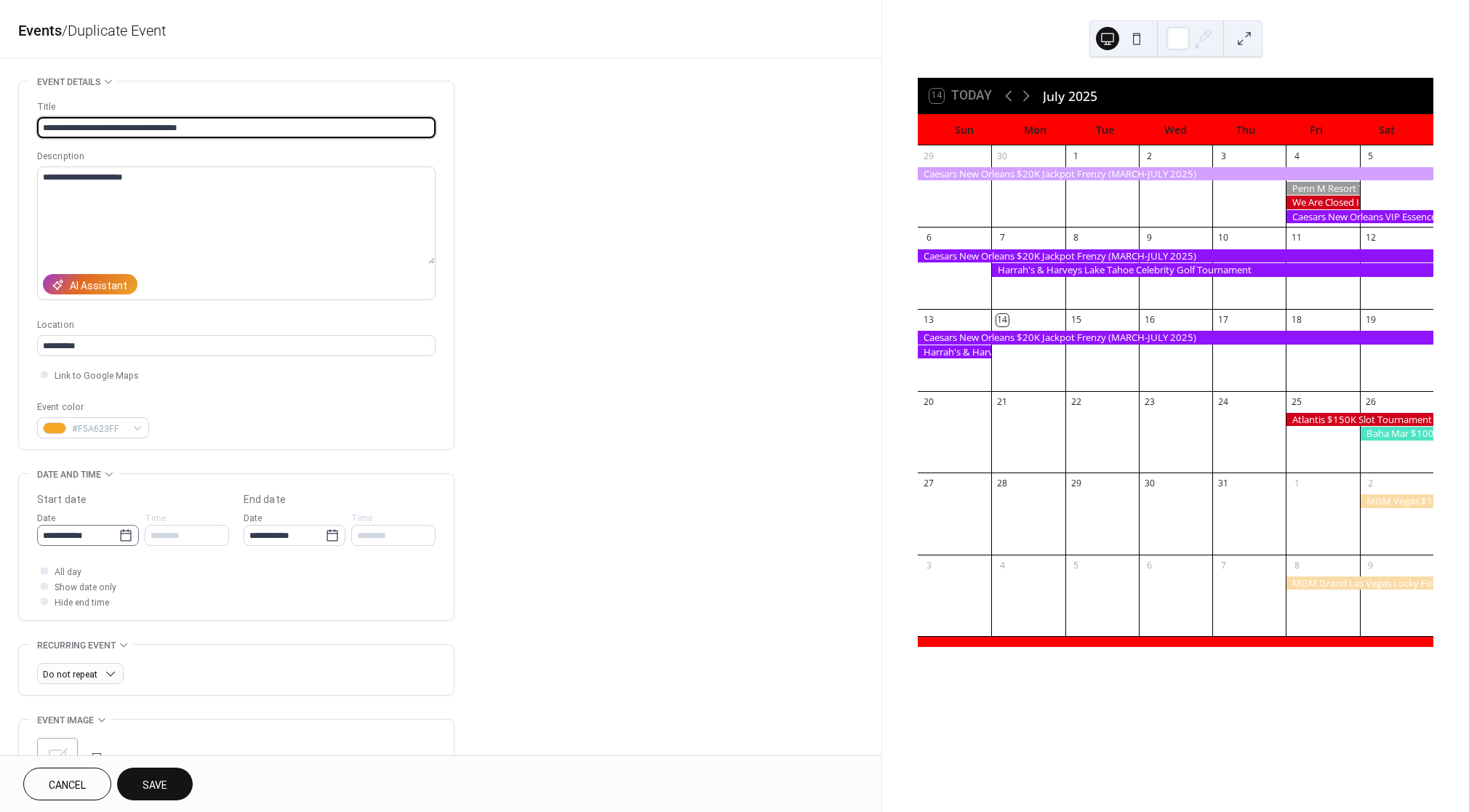 click 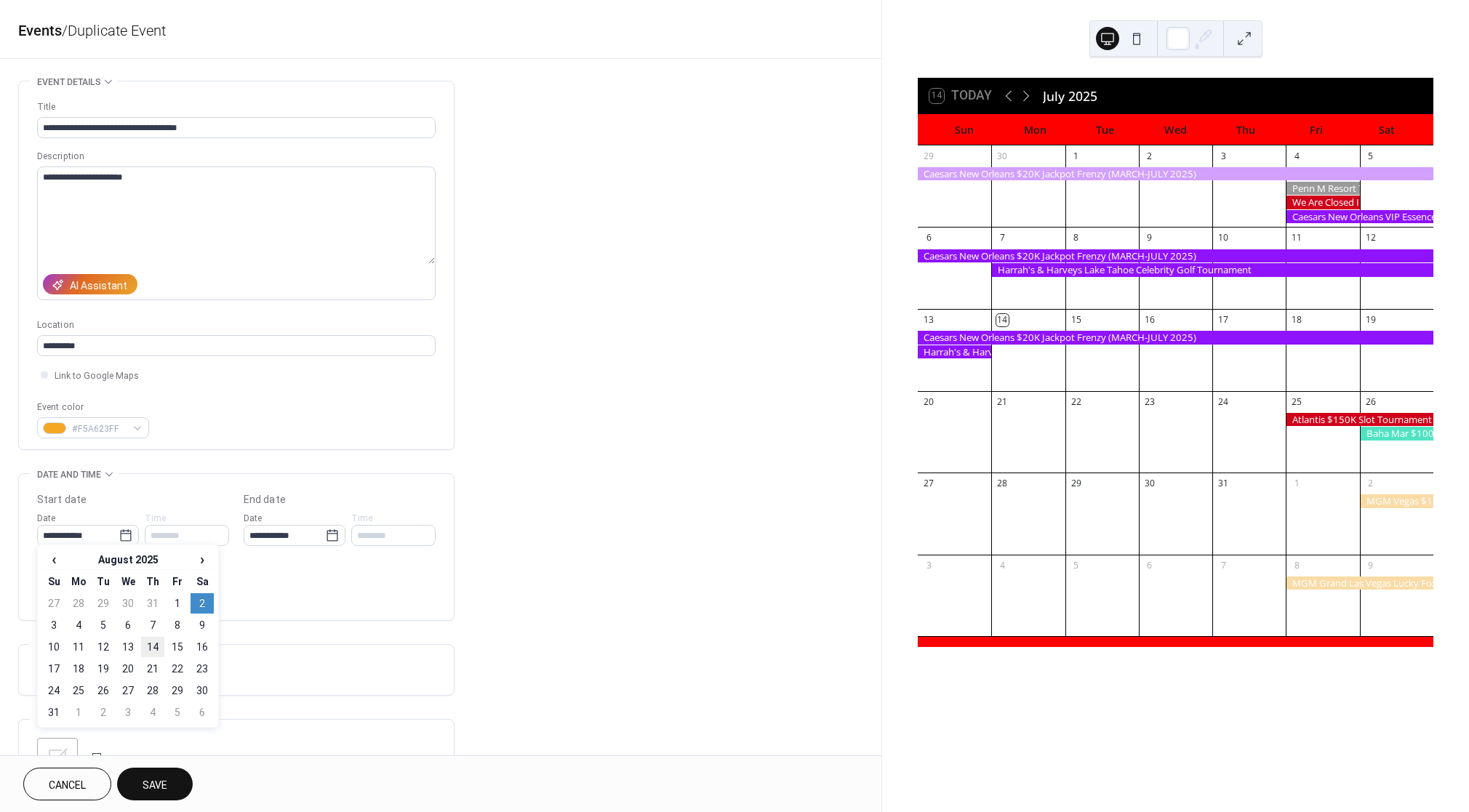 click on "14" at bounding box center (153, 647) 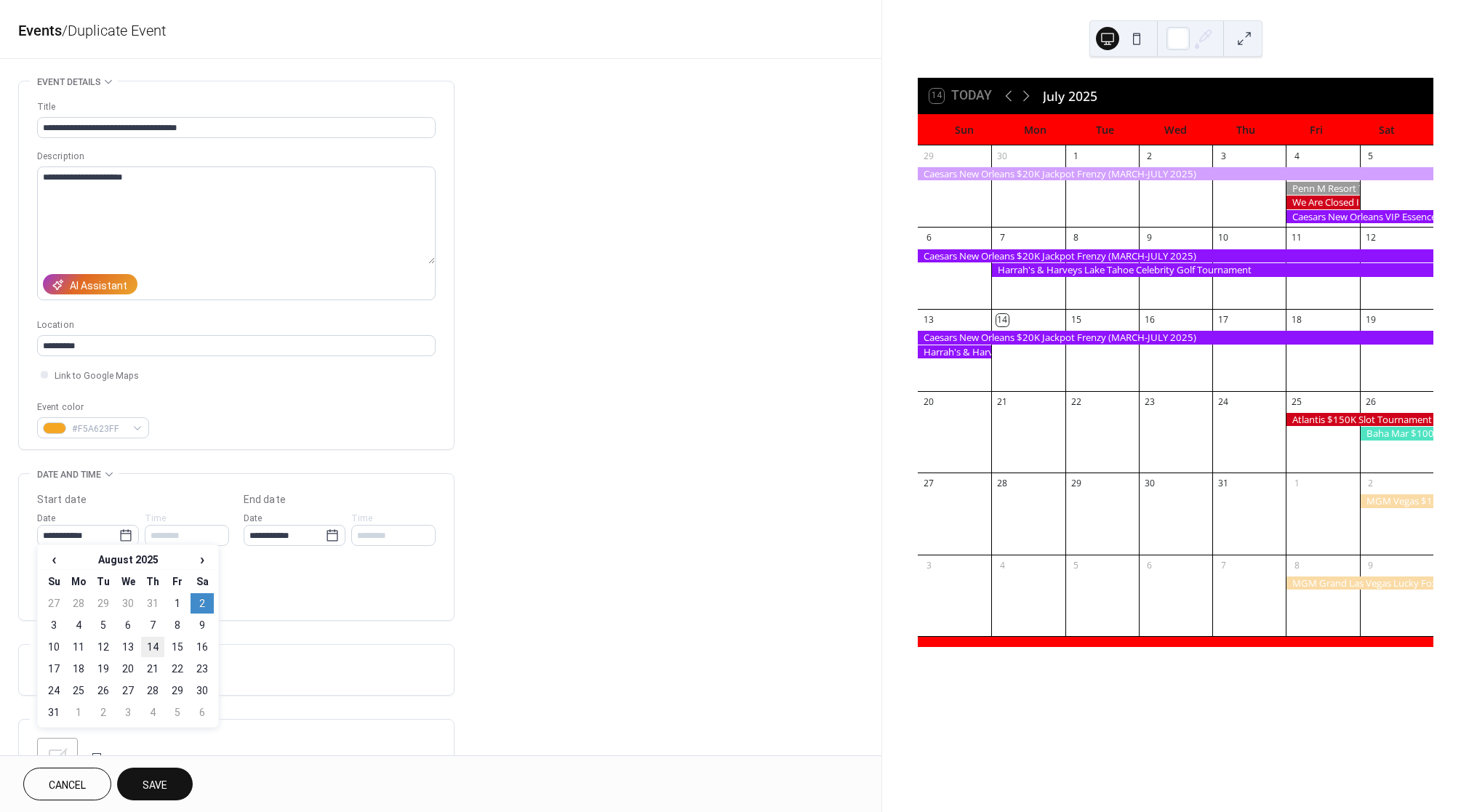type on "**********" 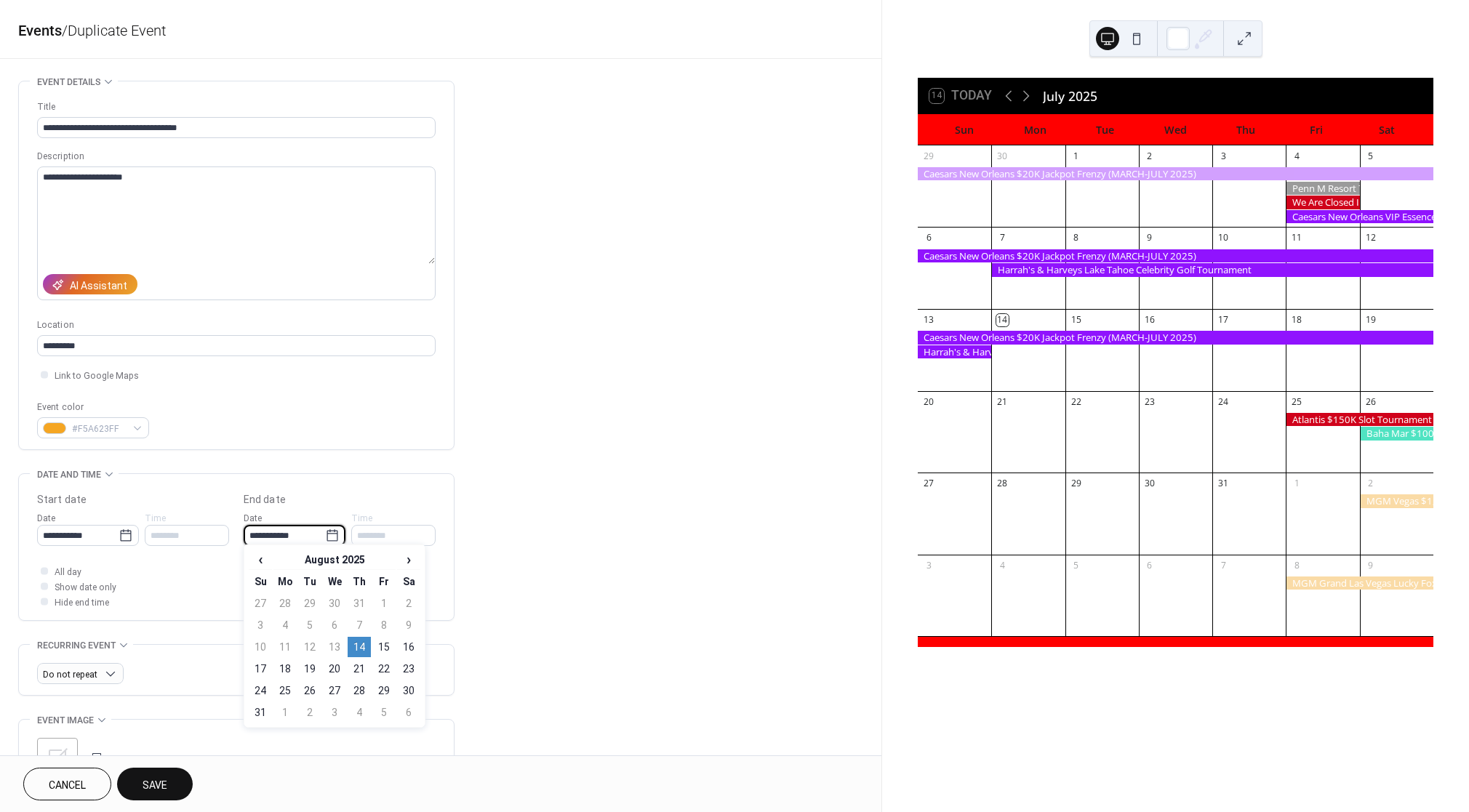 click on "**********" at bounding box center (284, 535) 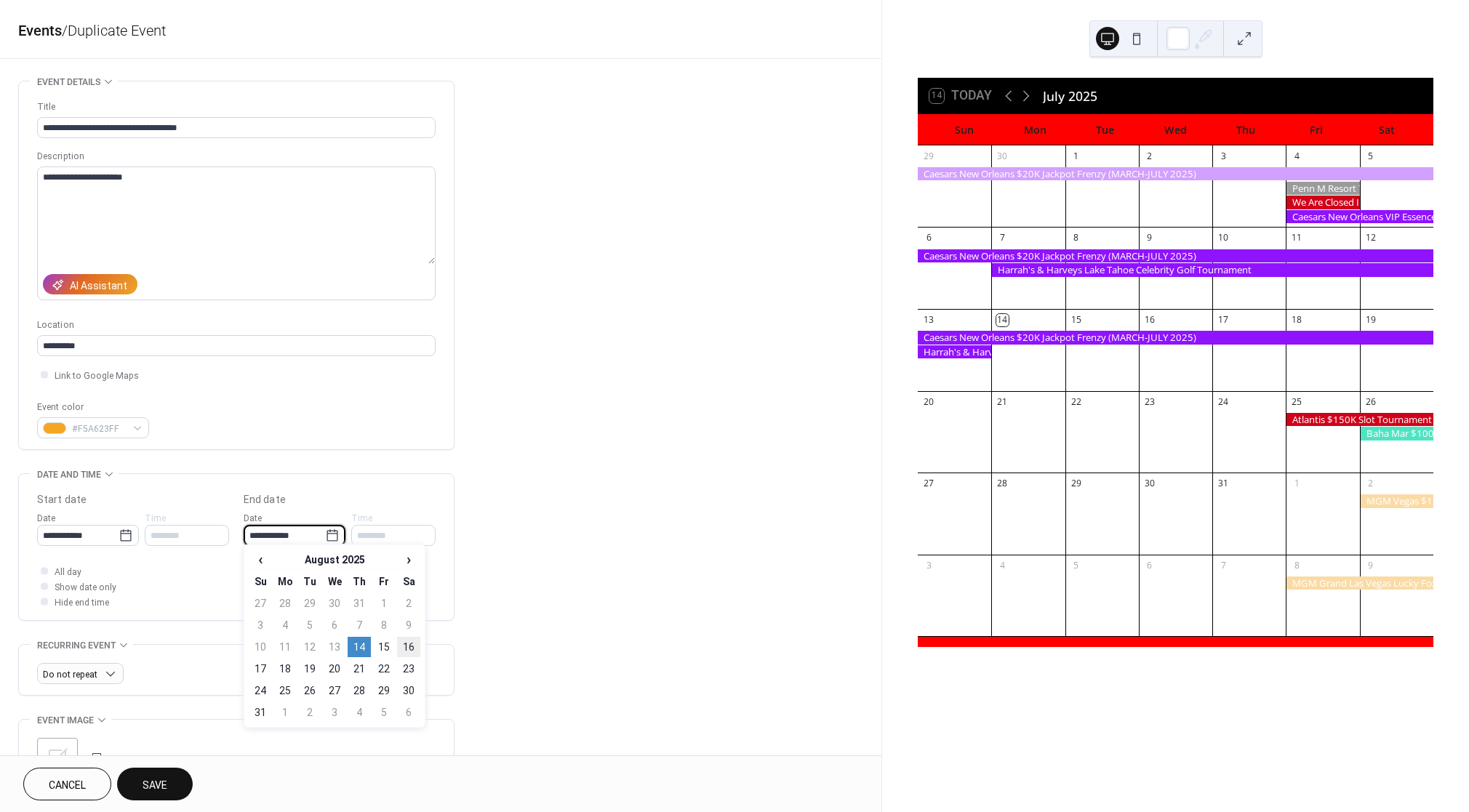 click on "16" at bounding box center (409, 647) 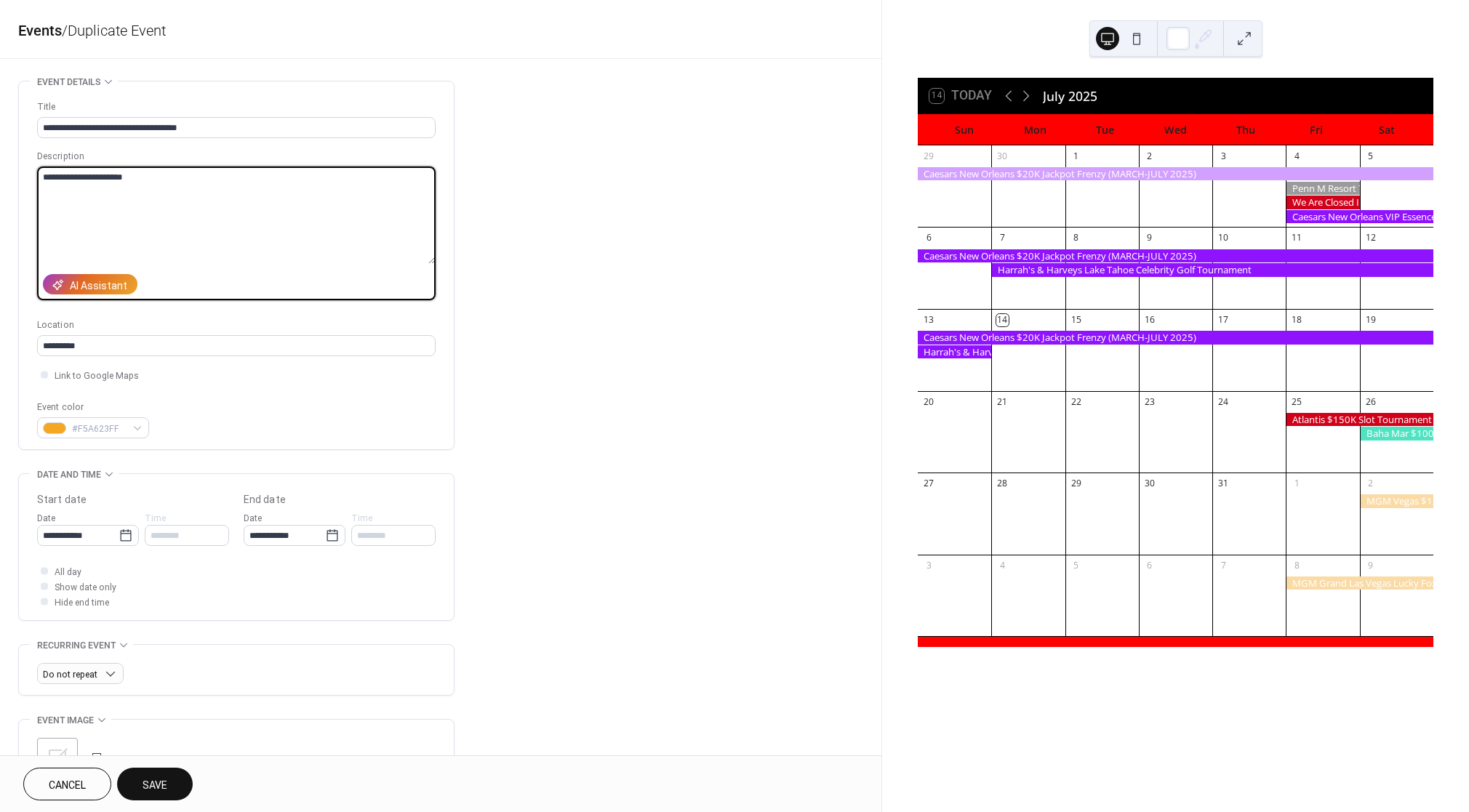 click on "**********" at bounding box center (236, 215) 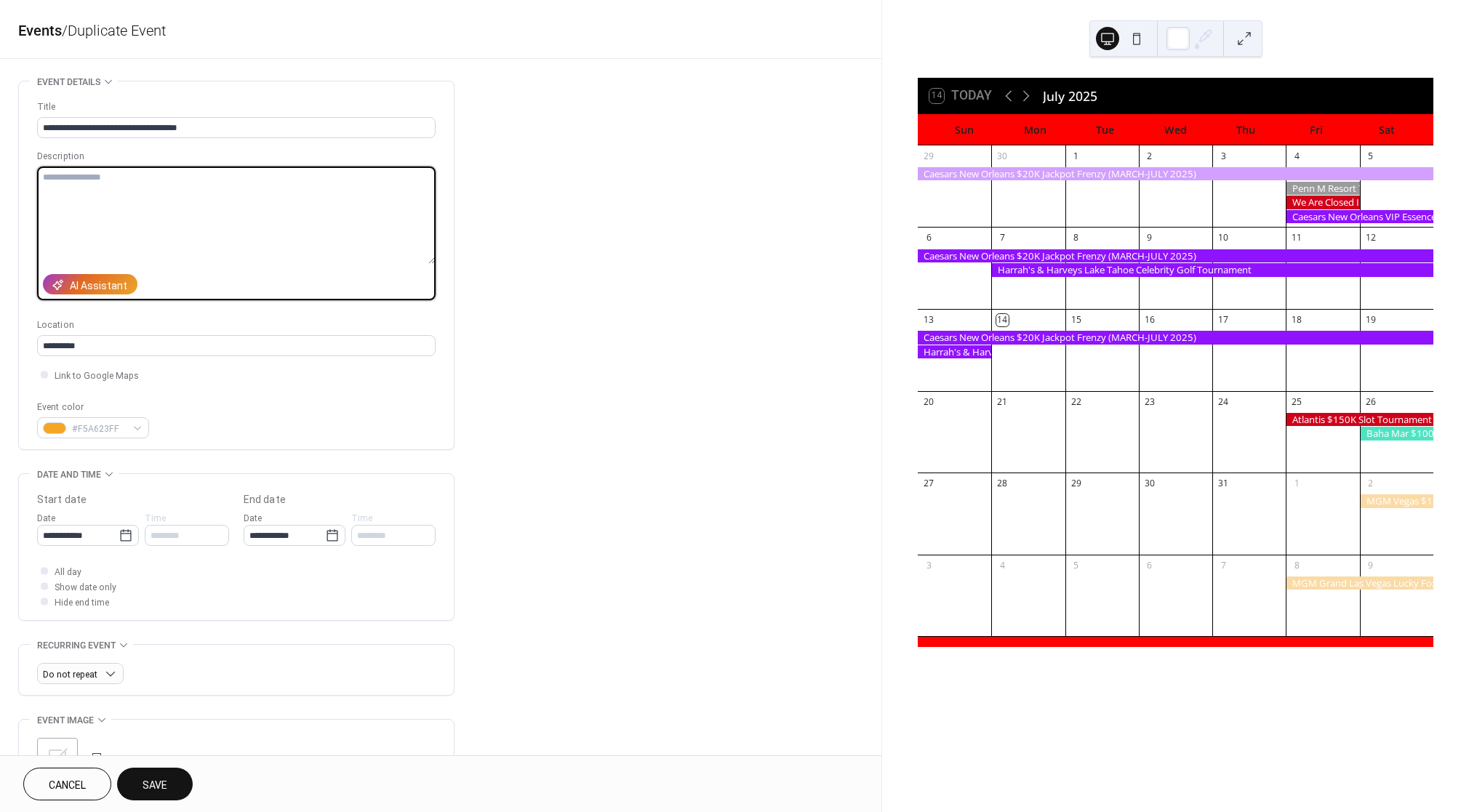 type 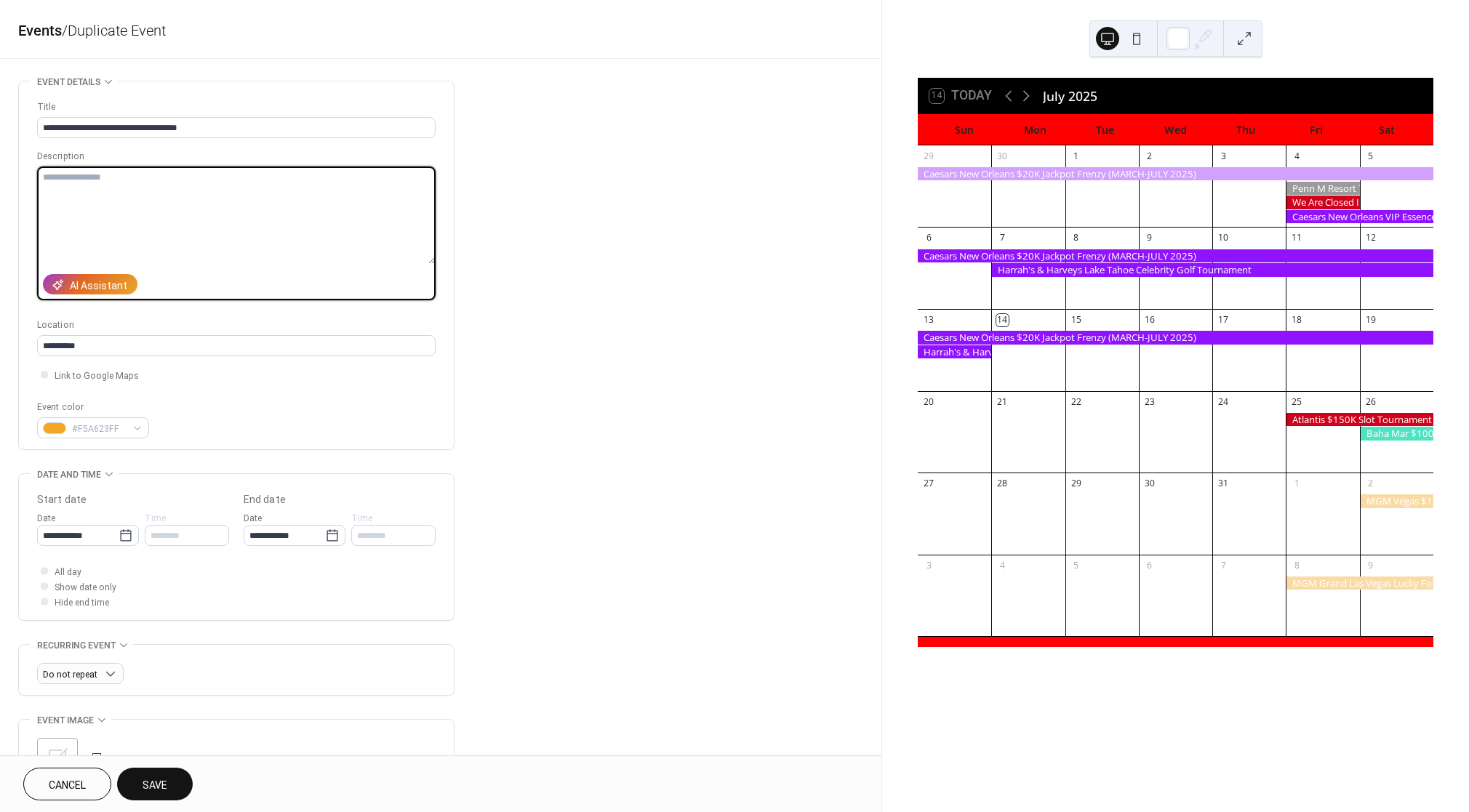 click on "Save" at bounding box center [155, 784] 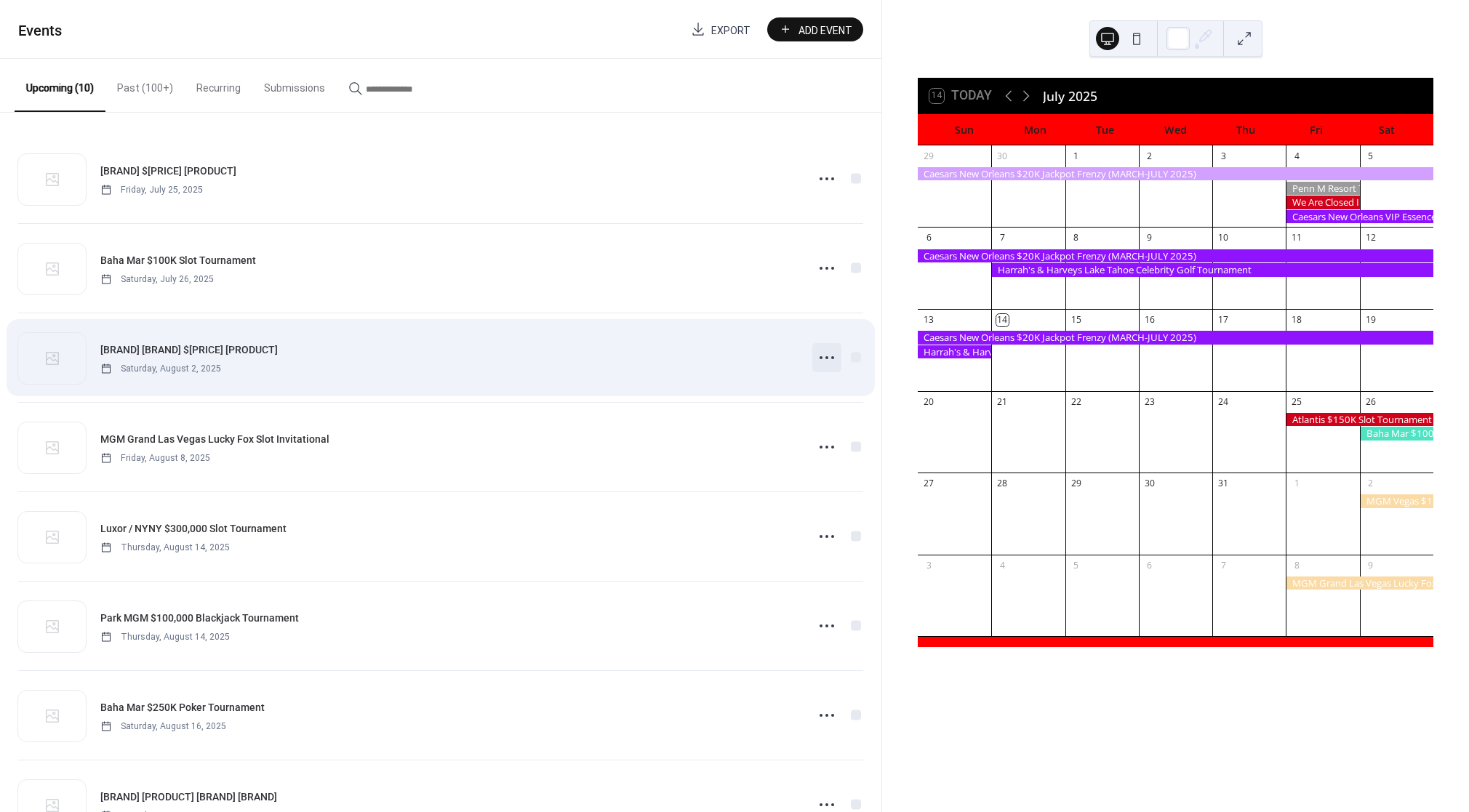 click 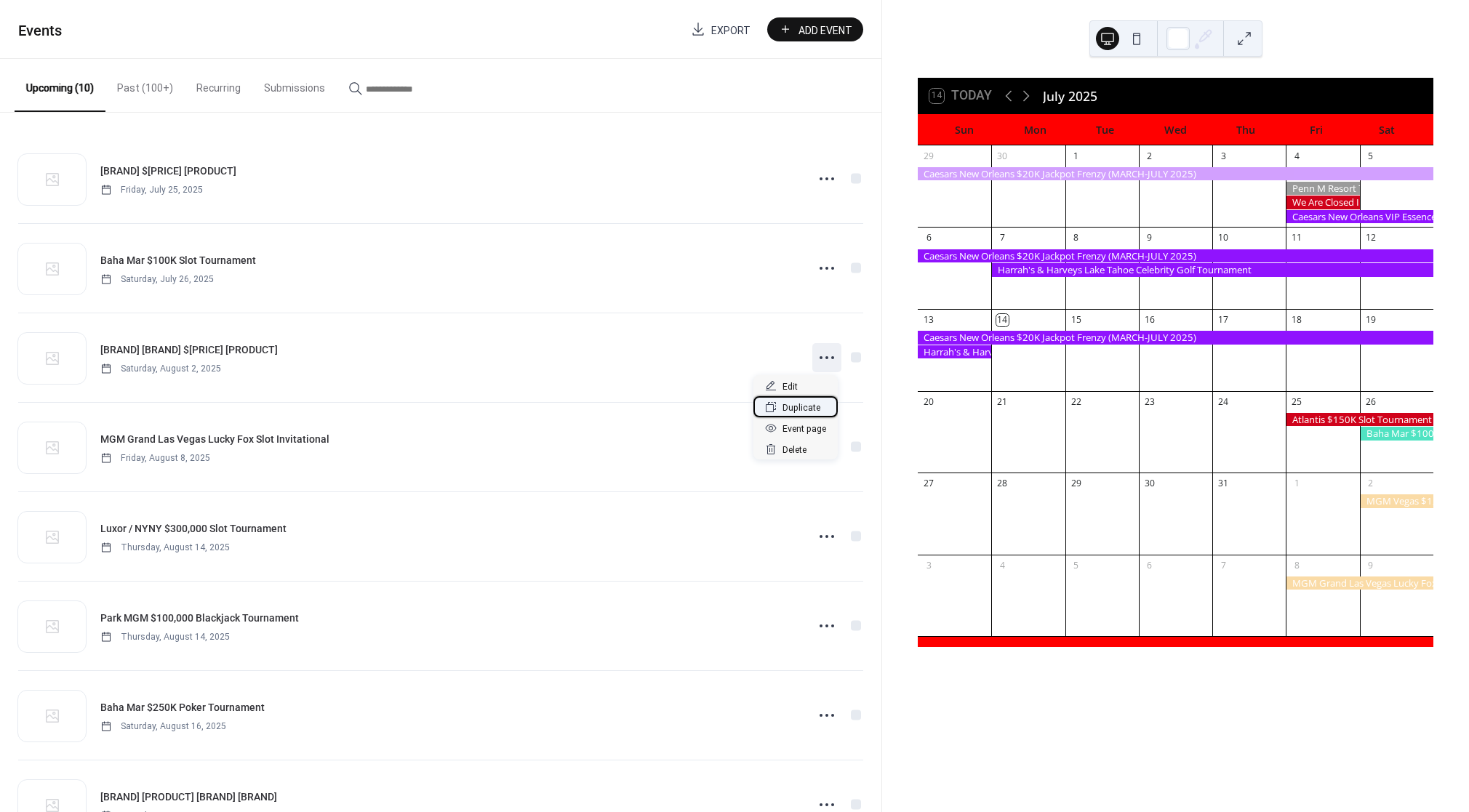 click on "Duplicate" at bounding box center [801, 408] 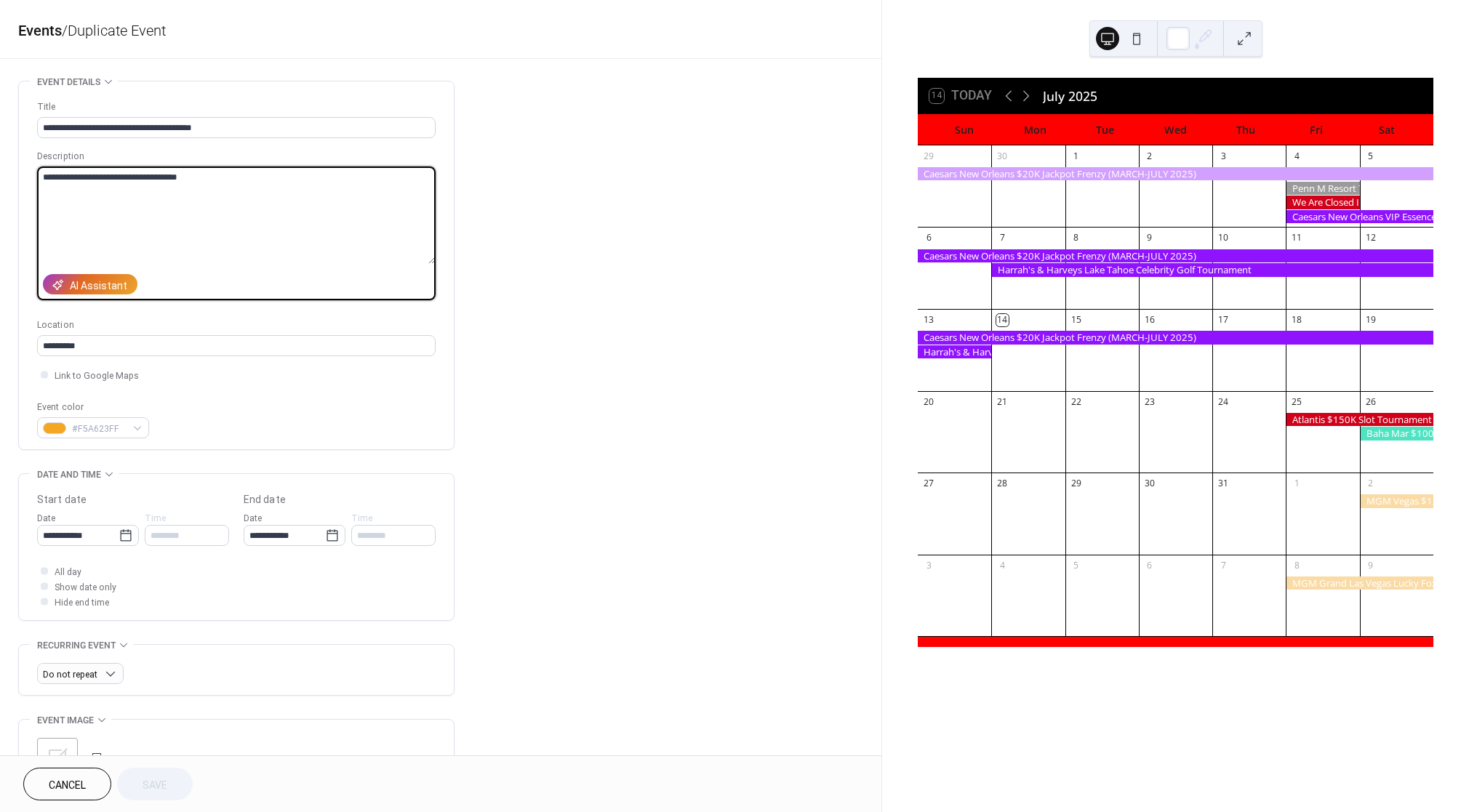 drag, startPoint x: 204, startPoint y: 207, endPoint x: -81, endPoint y: 95, distance: 306.21724 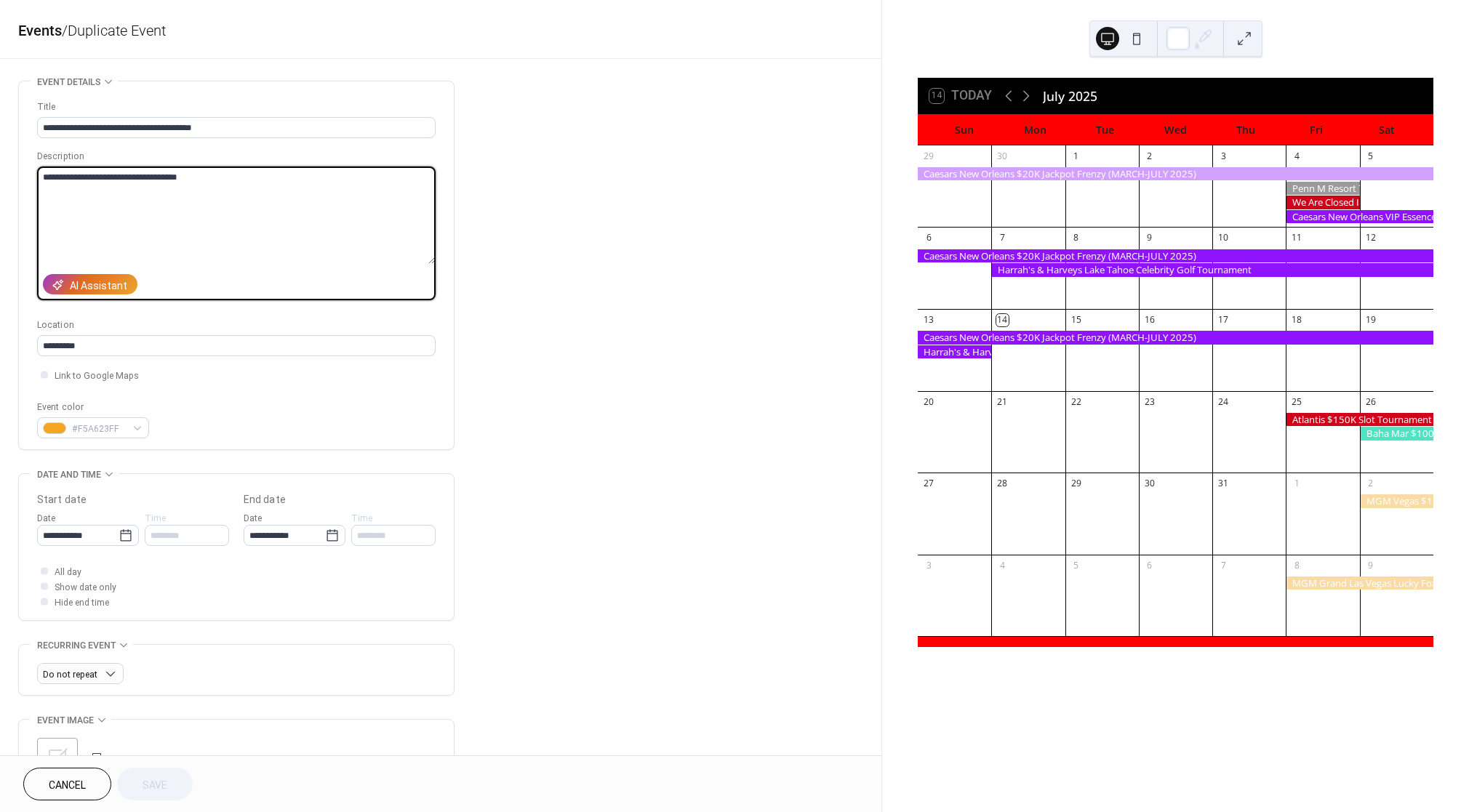 click on "**********" at bounding box center (734, 406) 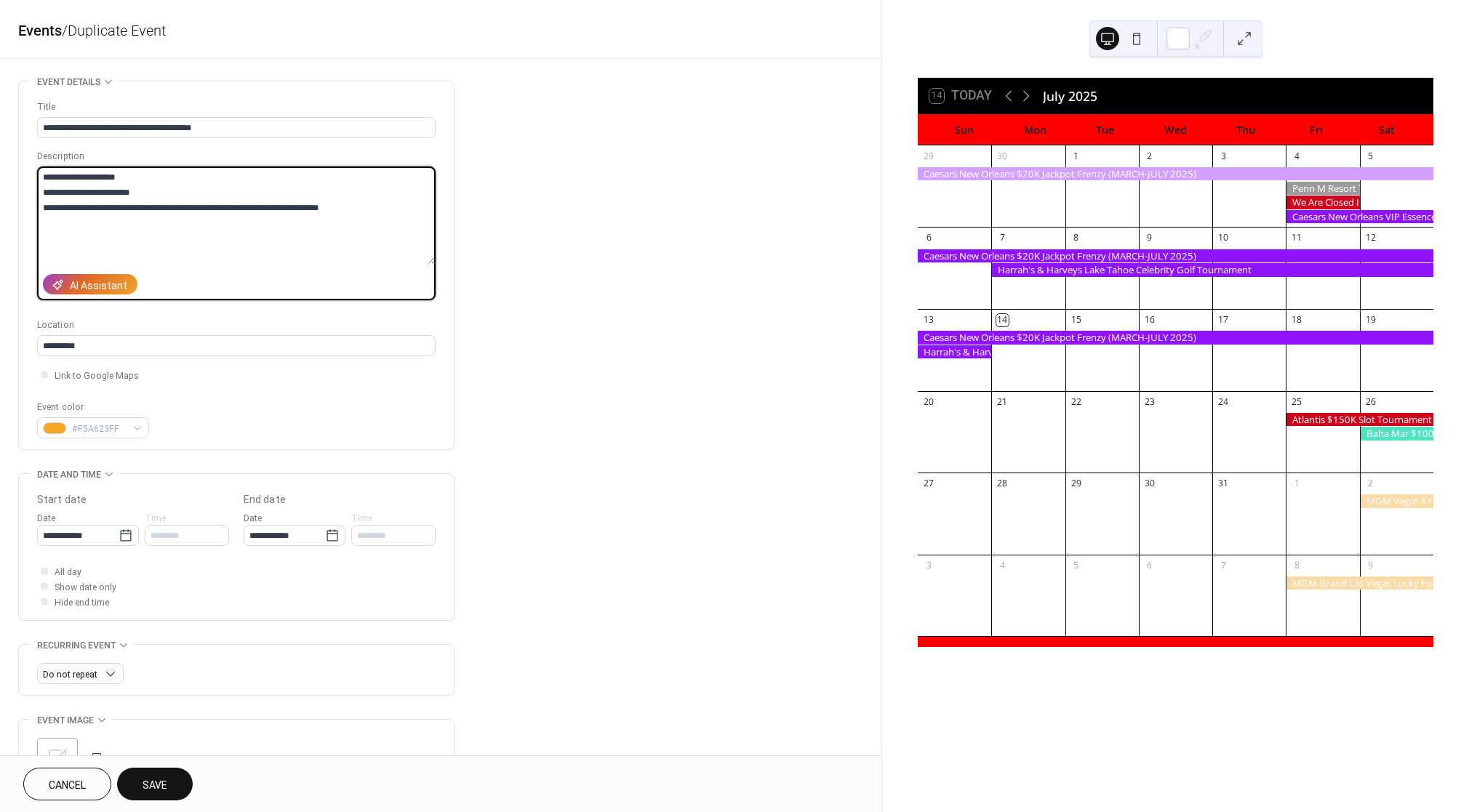 drag, startPoint x: 172, startPoint y: 192, endPoint x: 44, endPoint y: 188, distance: 128.06248 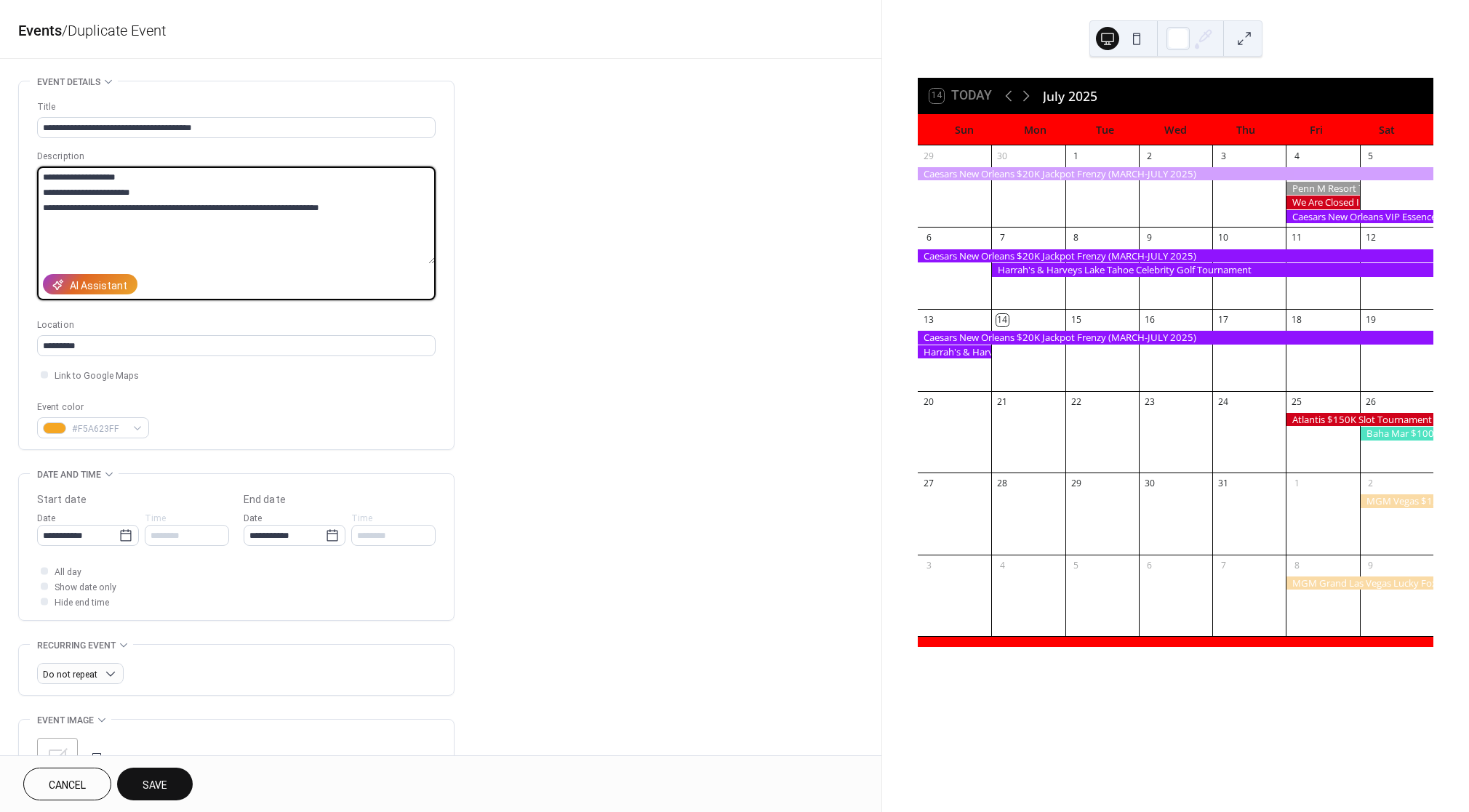 click on "**********" at bounding box center (236, 215) 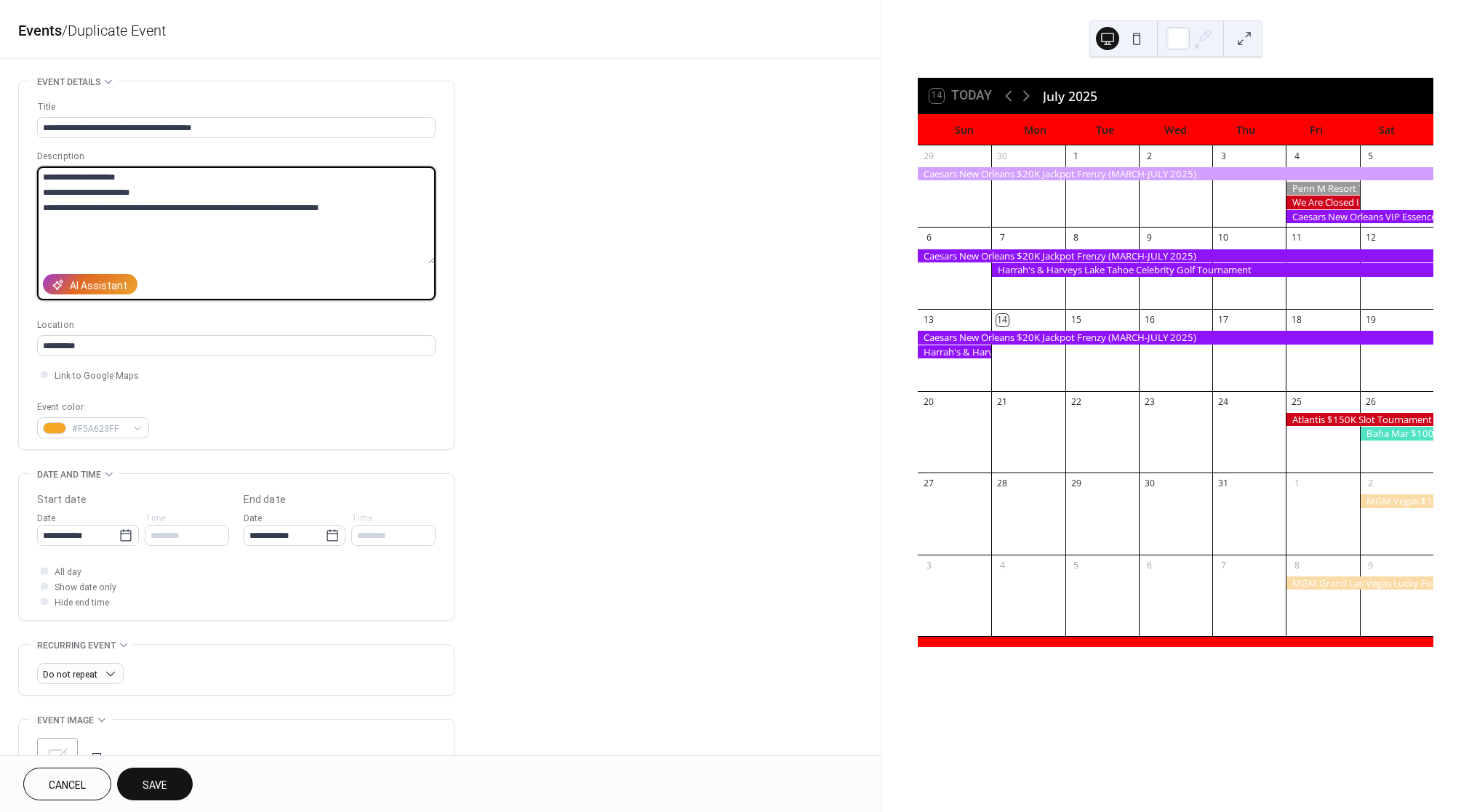 drag, startPoint x: 169, startPoint y: 185, endPoint x: -1, endPoint y: 201, distance: 170.75128 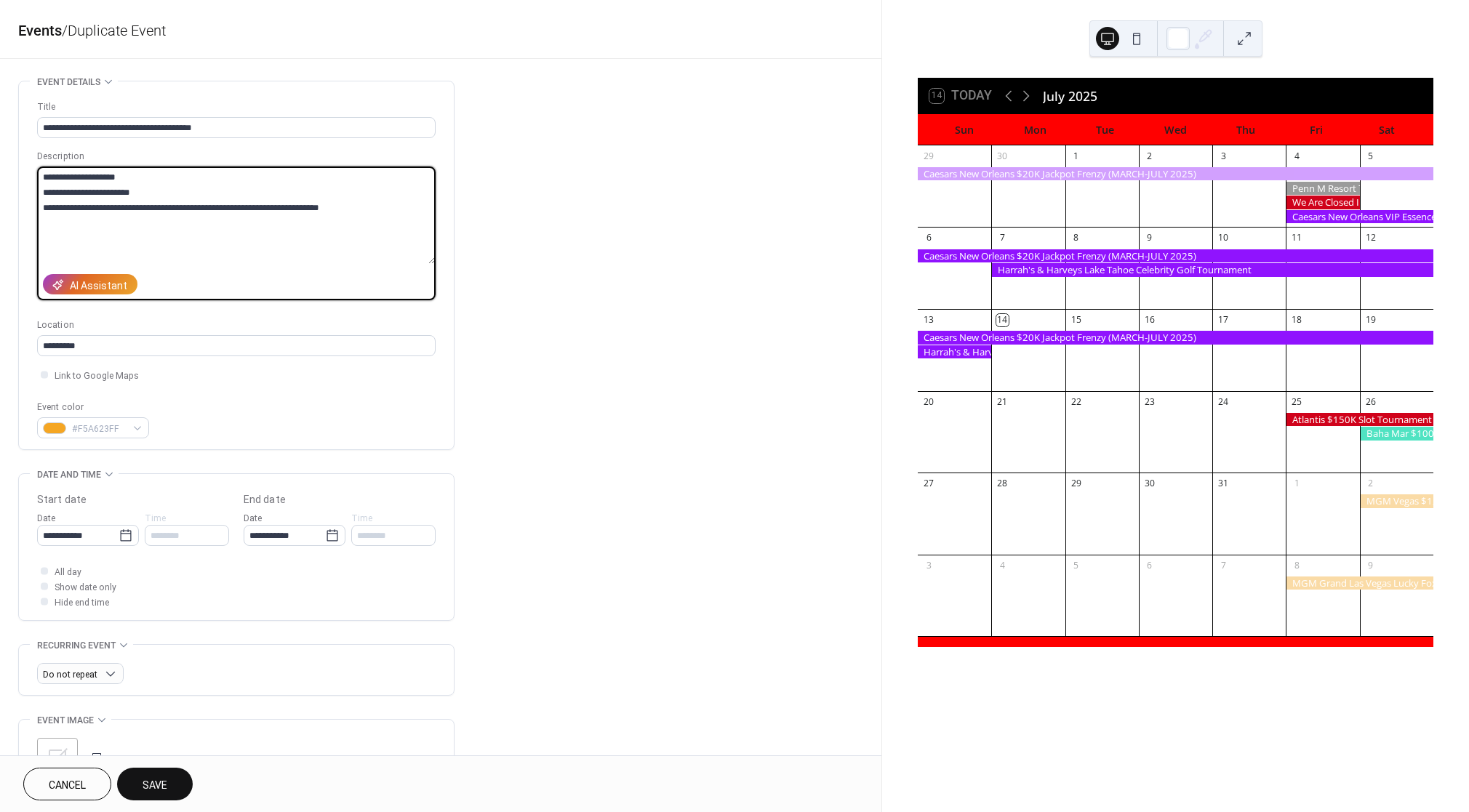 click on "**********" at bounding box center [734, 406] 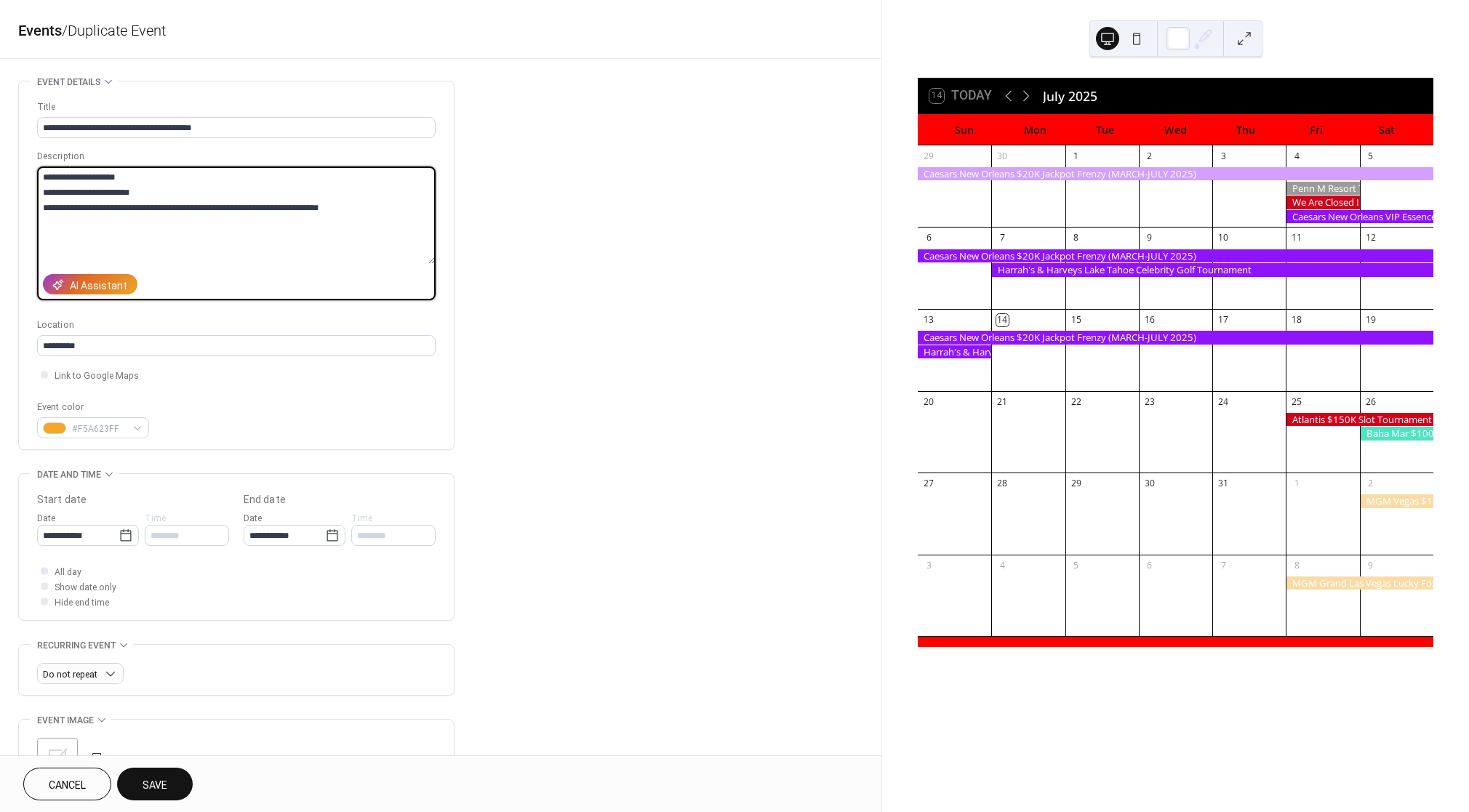 drag, startPoint x: 160, startPoint y: 188, endPoint x: -12, endPoint y: 188, distance: 172 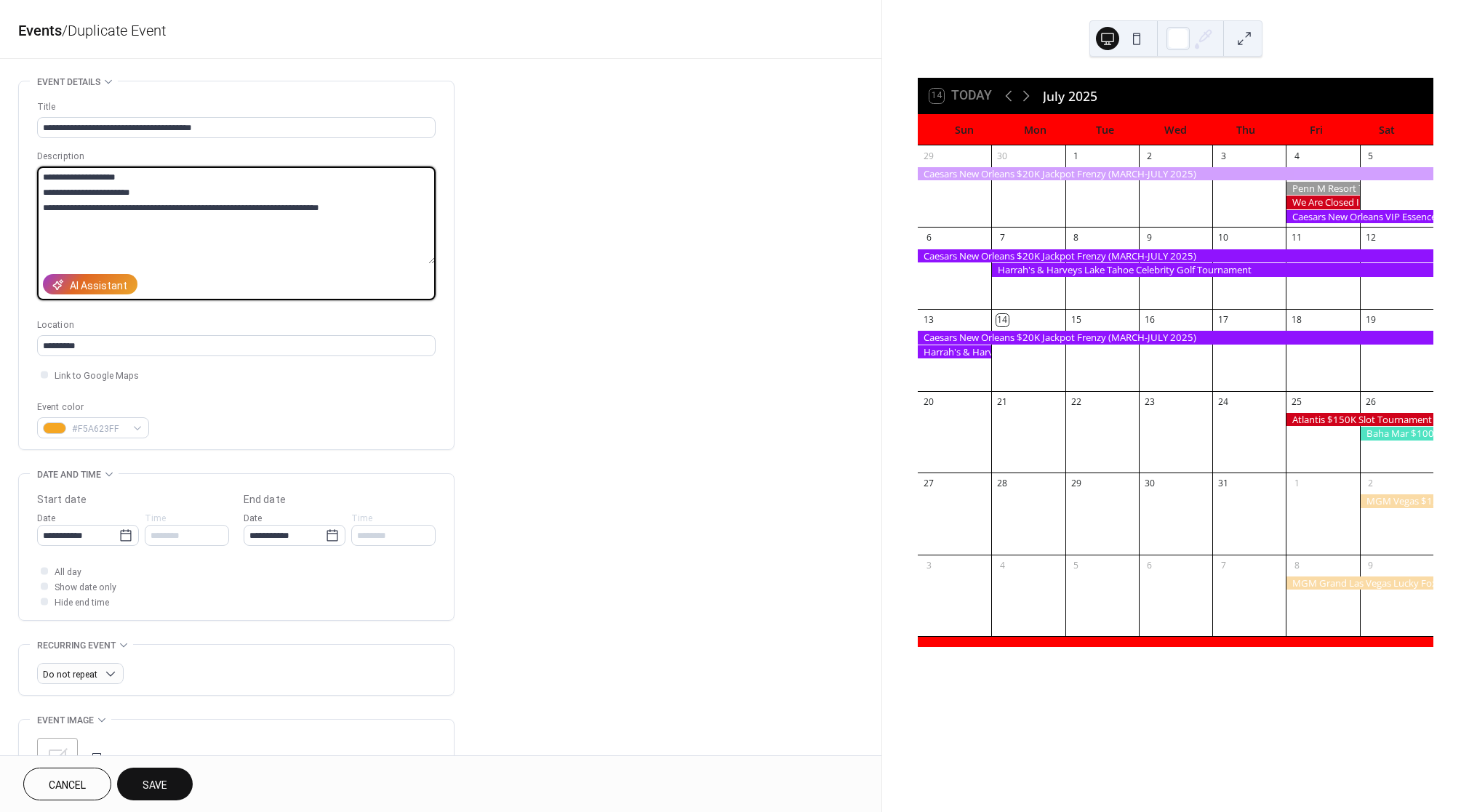 click on "**********" at bounding box center [734, 406] 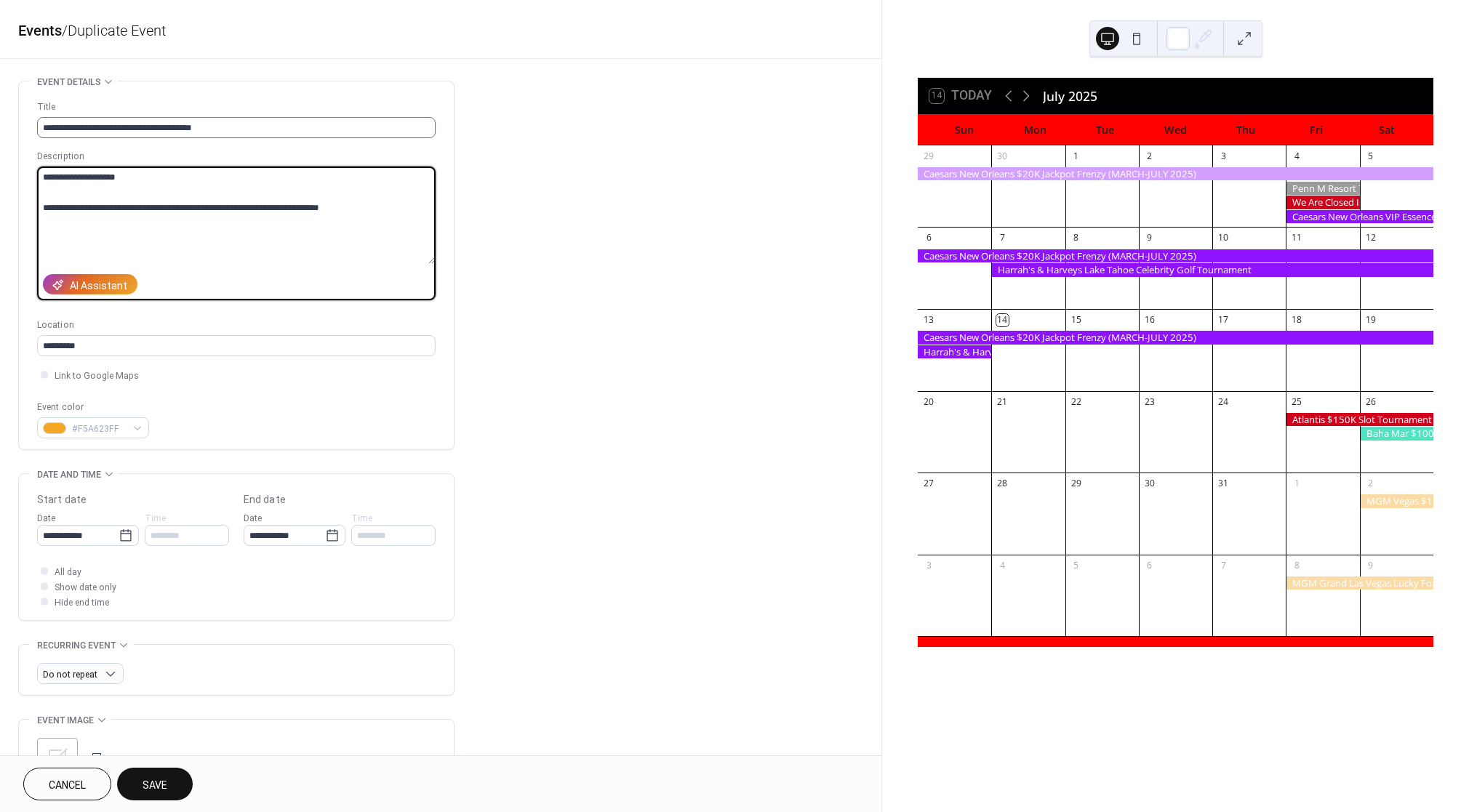 type on "**********" 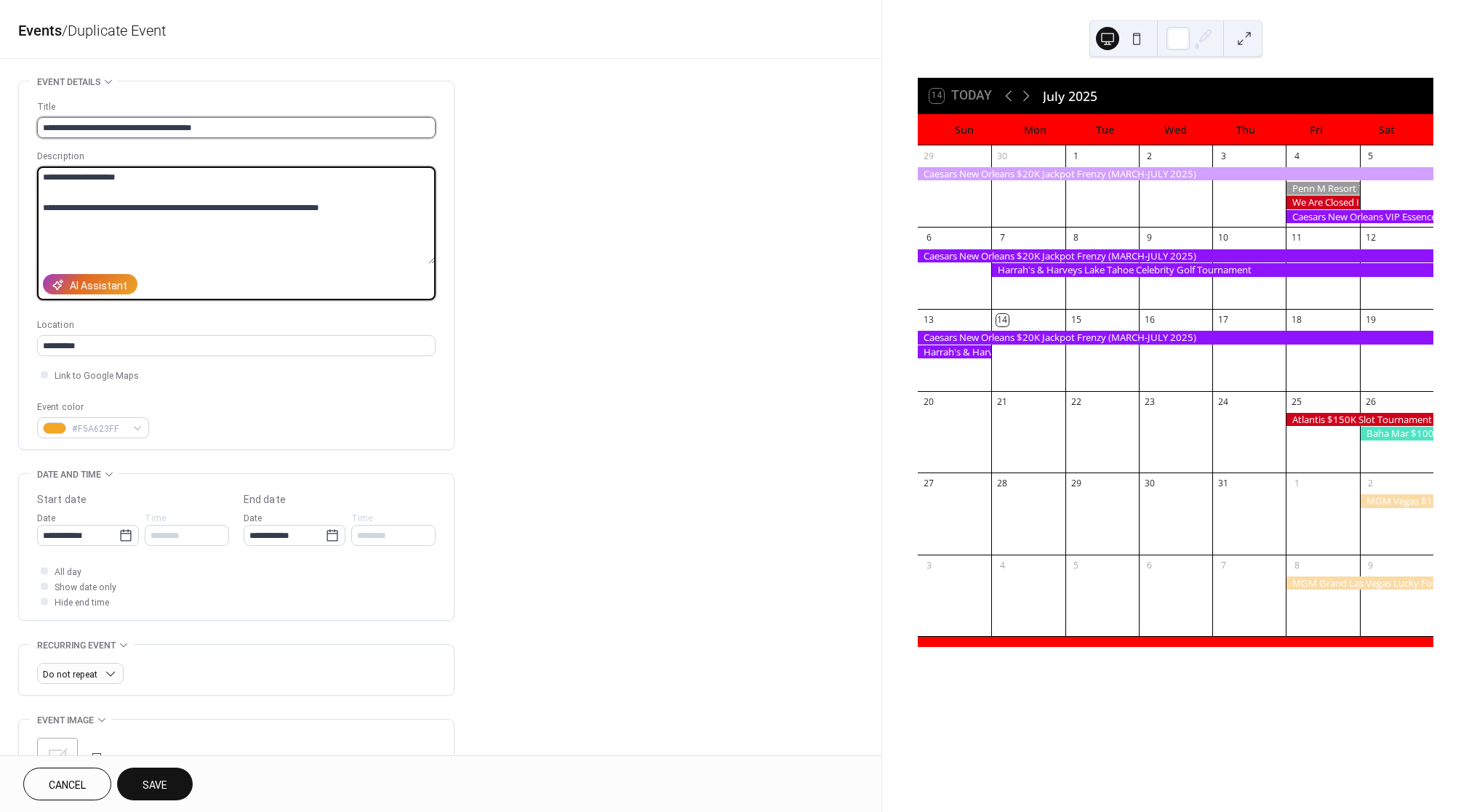 click on "**********" at bounding box center (236, 127) 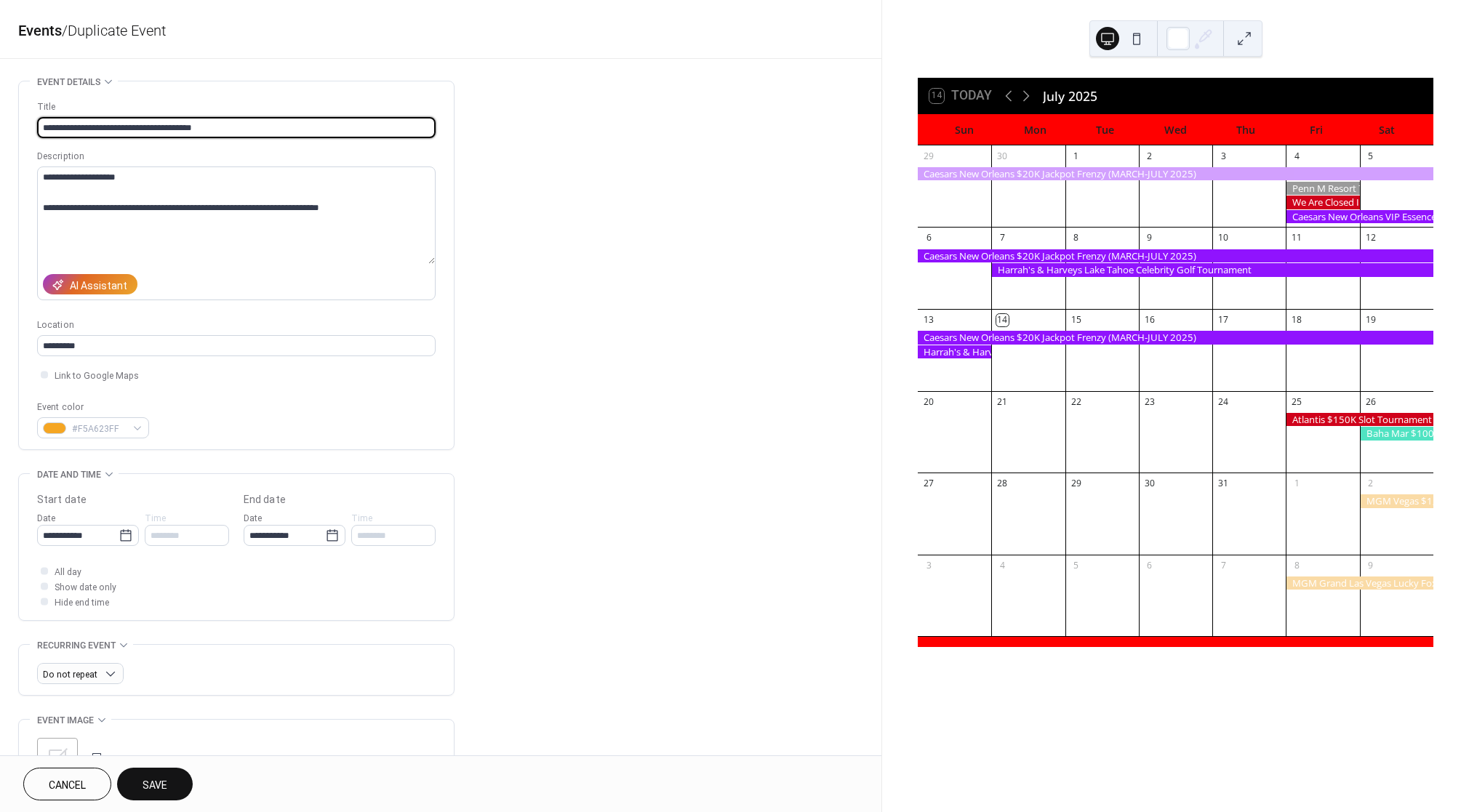 drag, startPoint x: 271, startPoint y: 124, endPoint x: 95, endPoint y: 116, distance: 176.18172 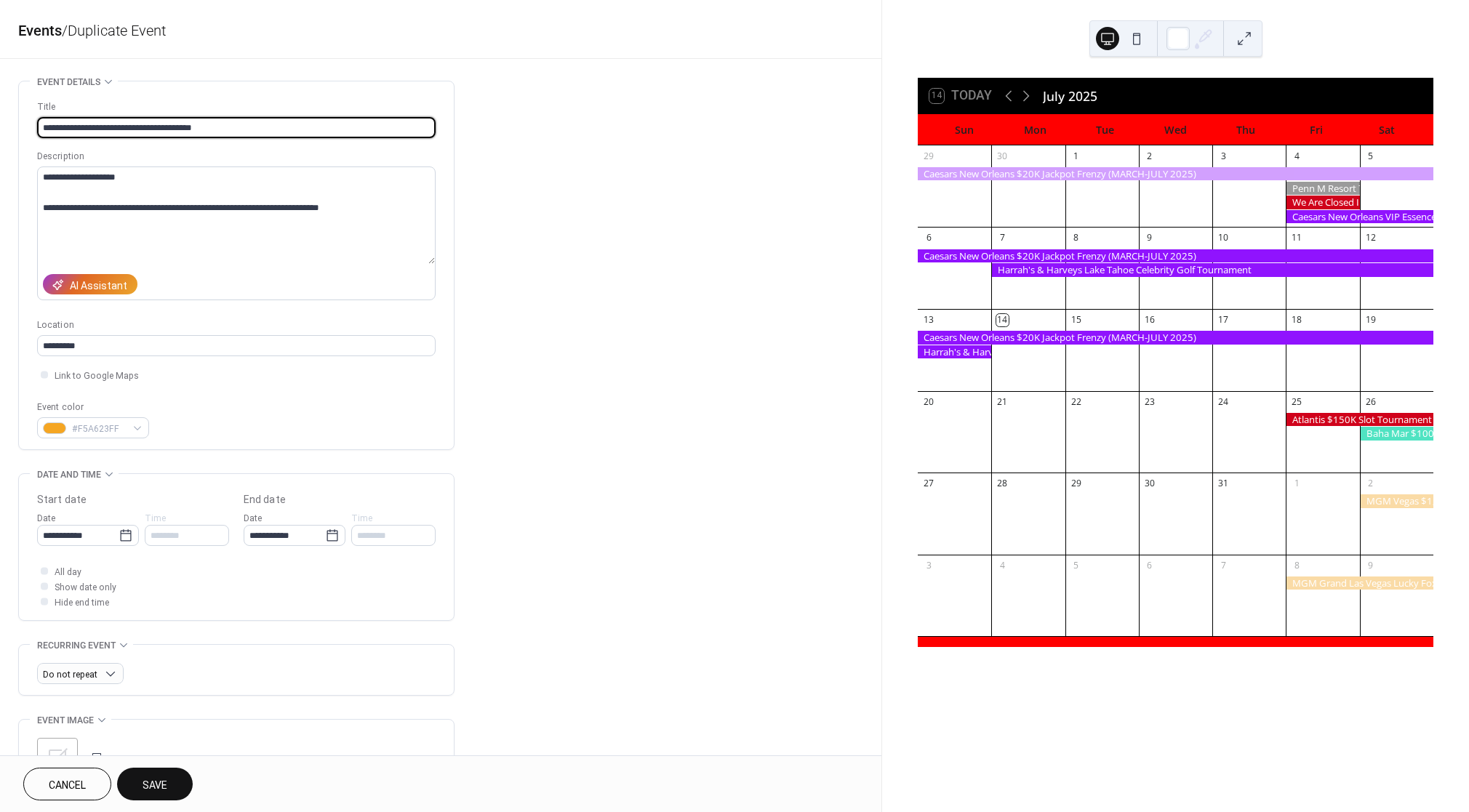 click on "**********" at bounding box center [236, 127] 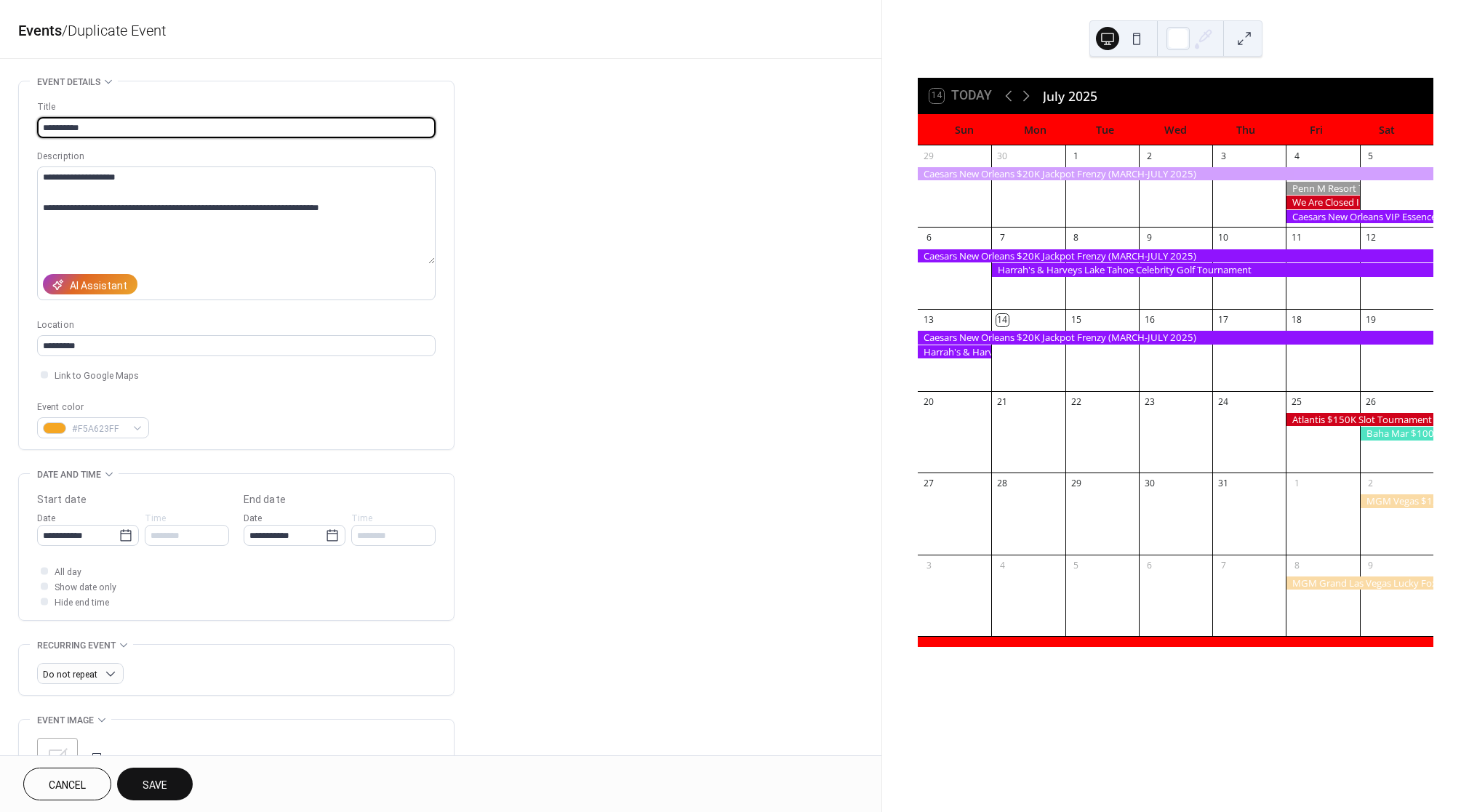 paste on "**********" 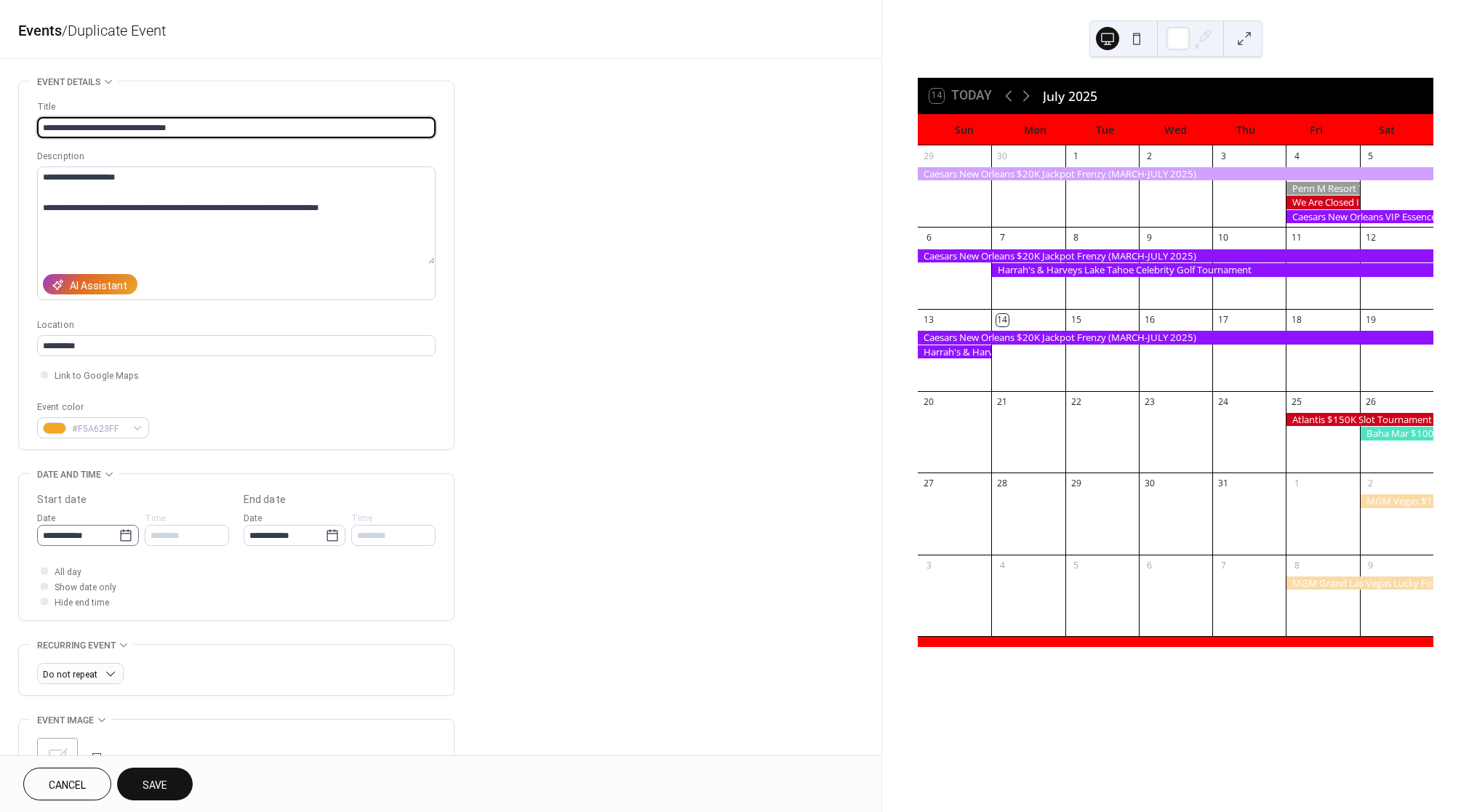 type on "**********" 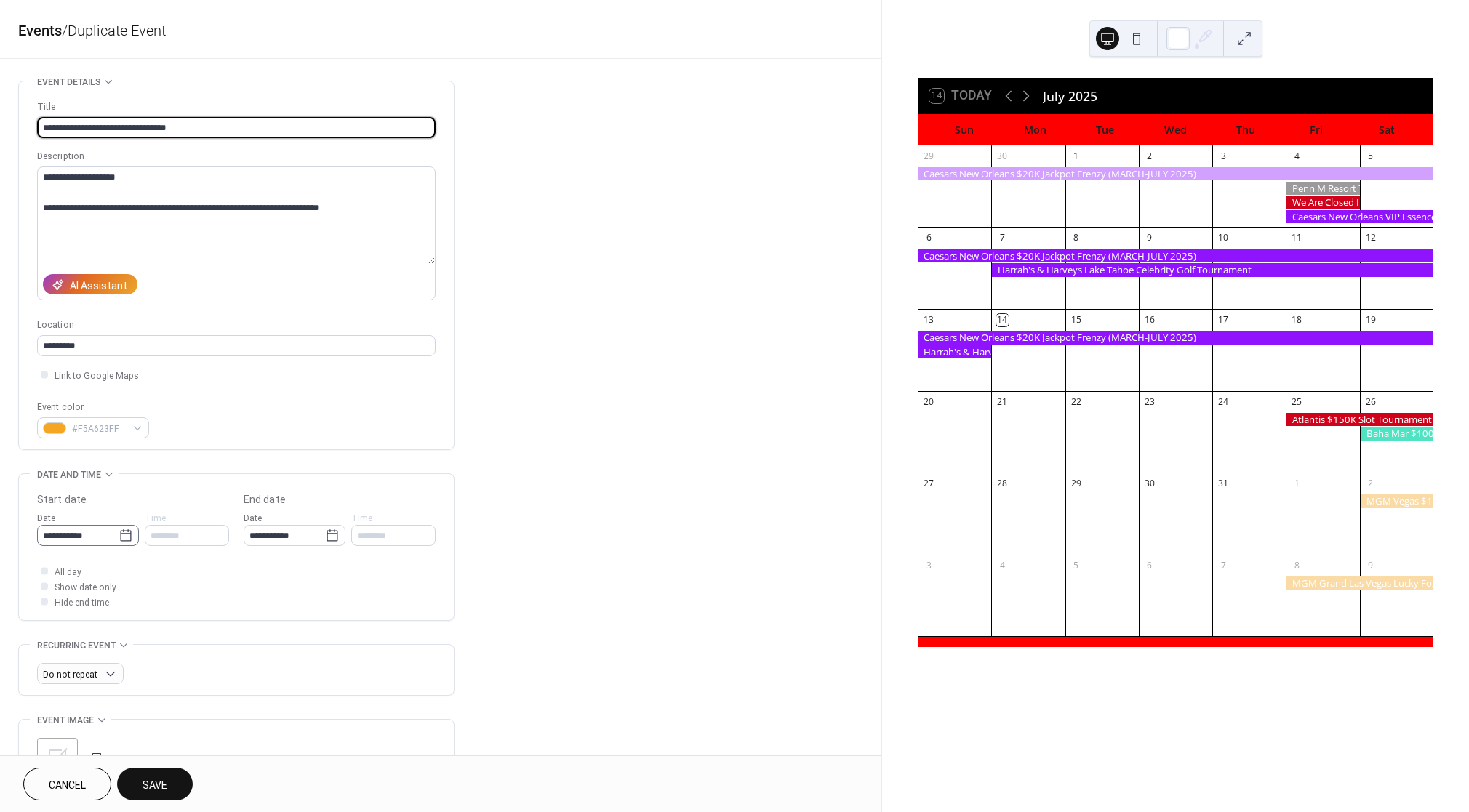 click 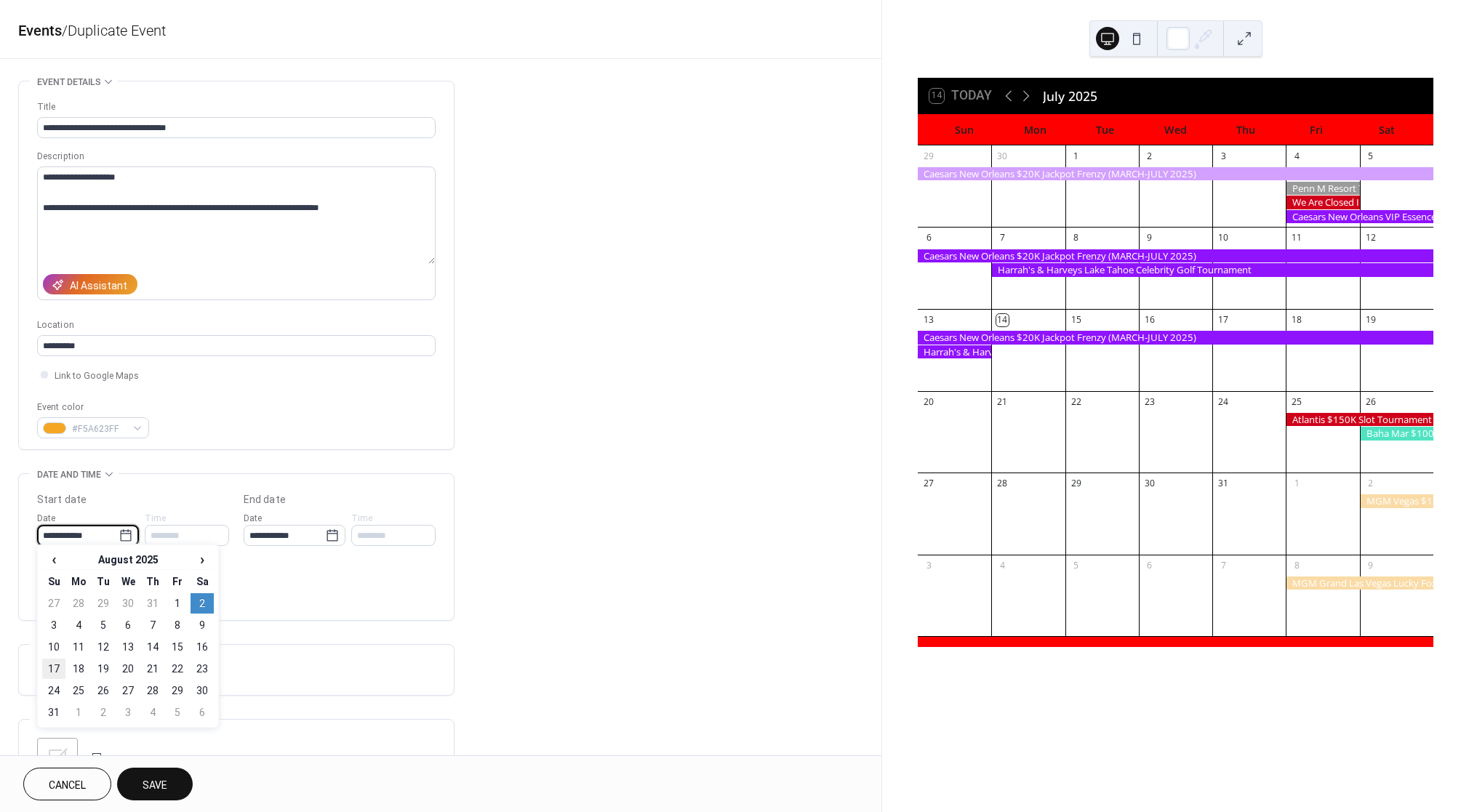 click on "17" at bounding box center [54, 669] 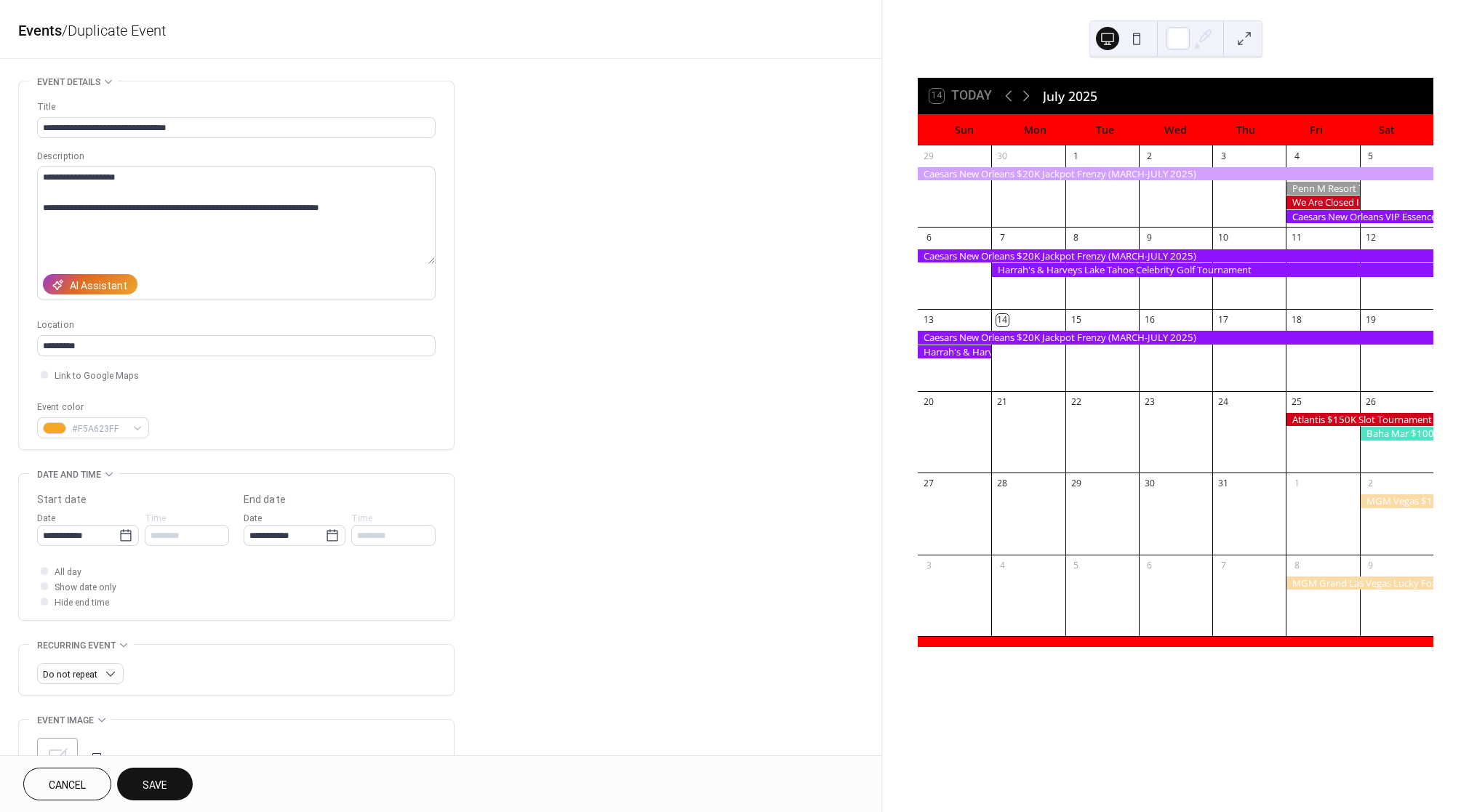 type on "**********" 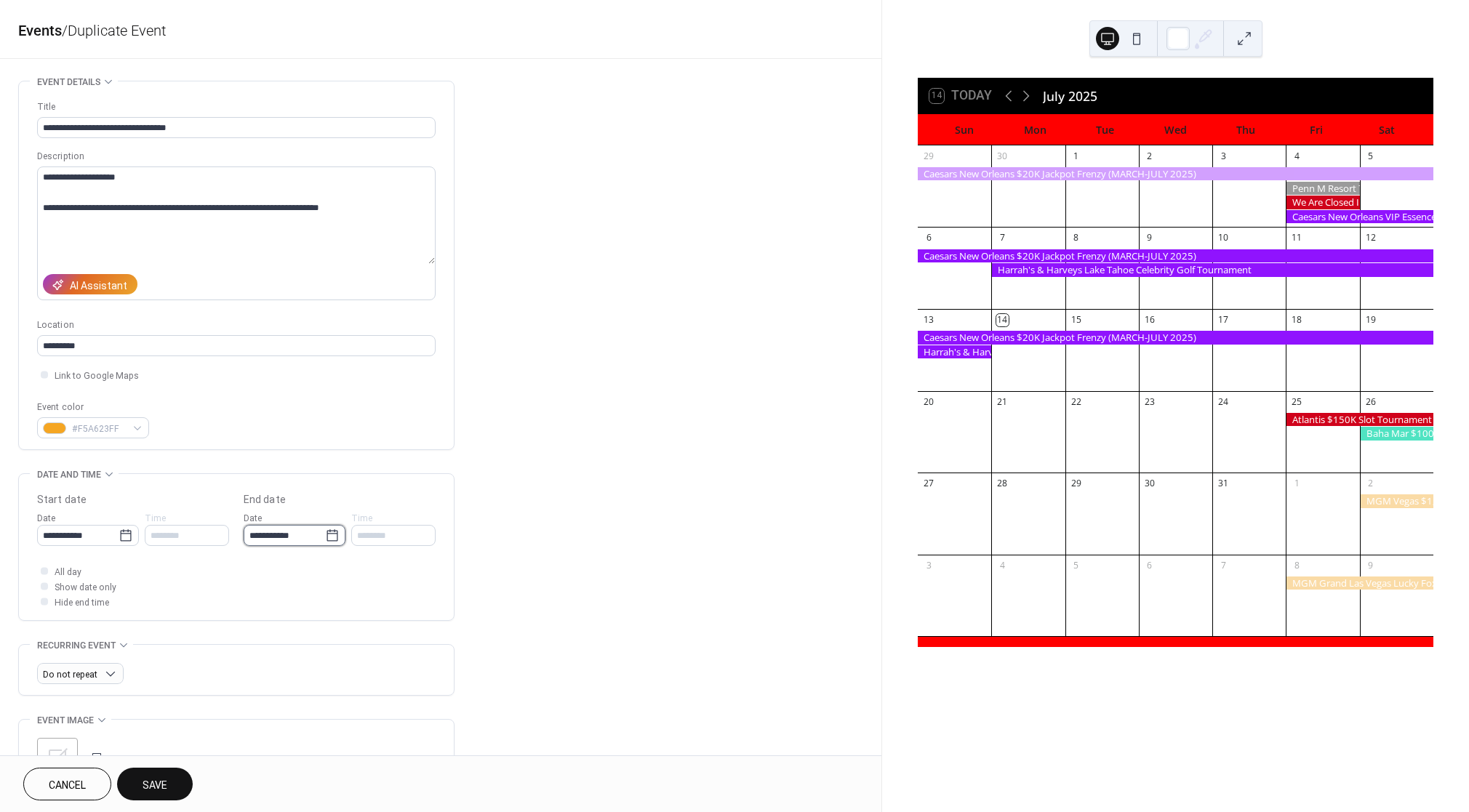 click on "**********" at bounding box center (284, 535) 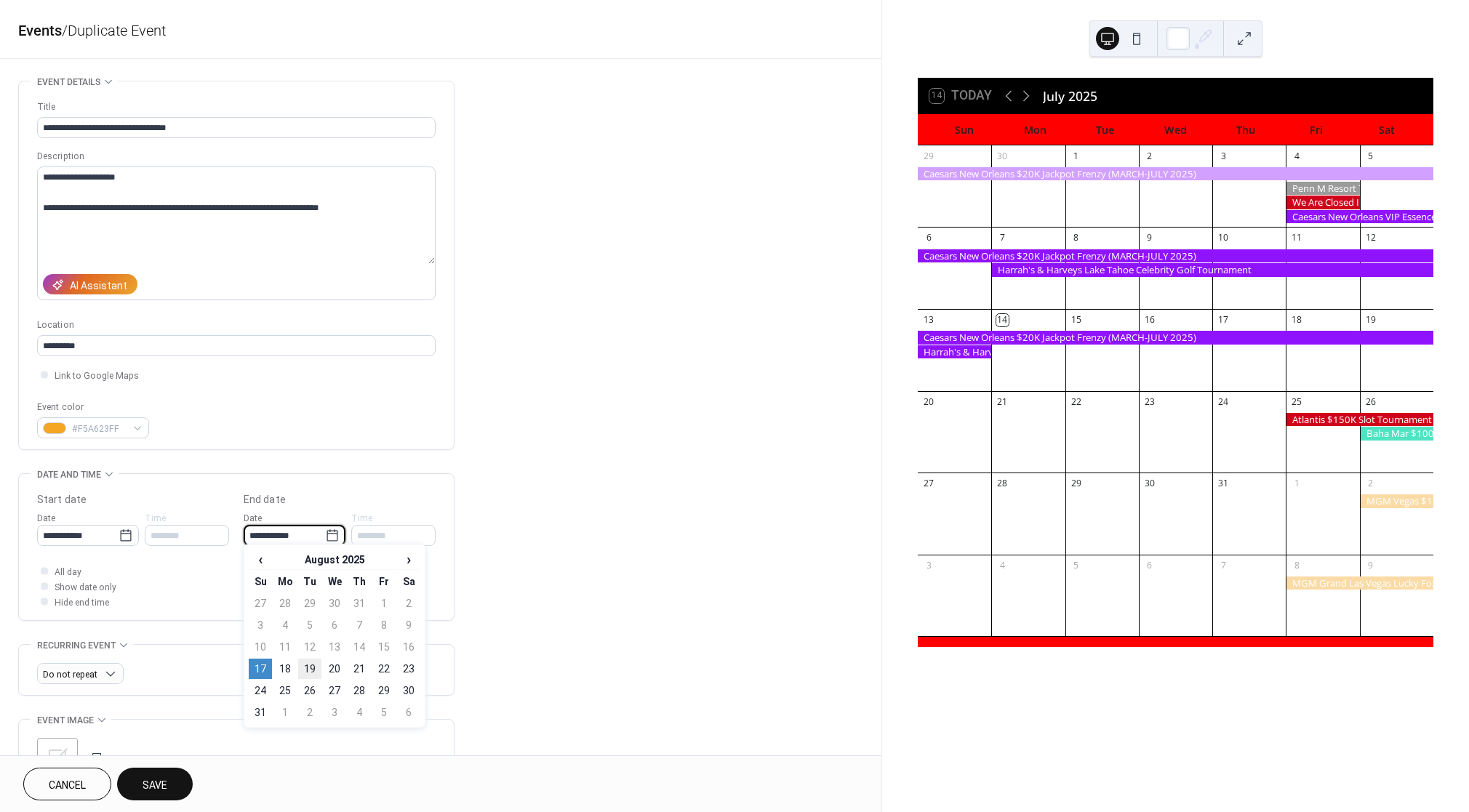 click on "19" at bounding box center (310, 669) 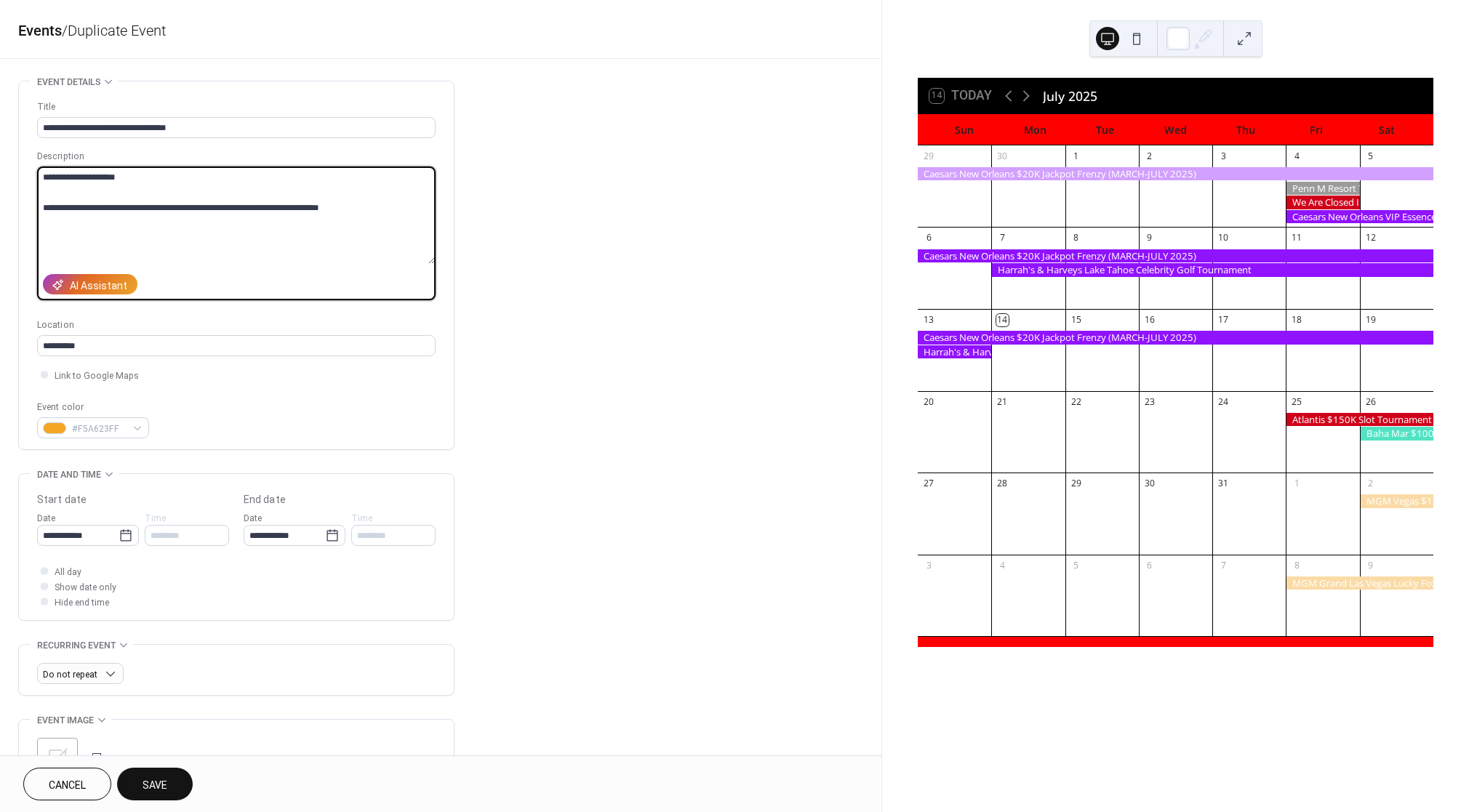 drag, startPoint x: 44, startPoint y: 207, endPoint x: 32, endPoint y: 161, distance: 48 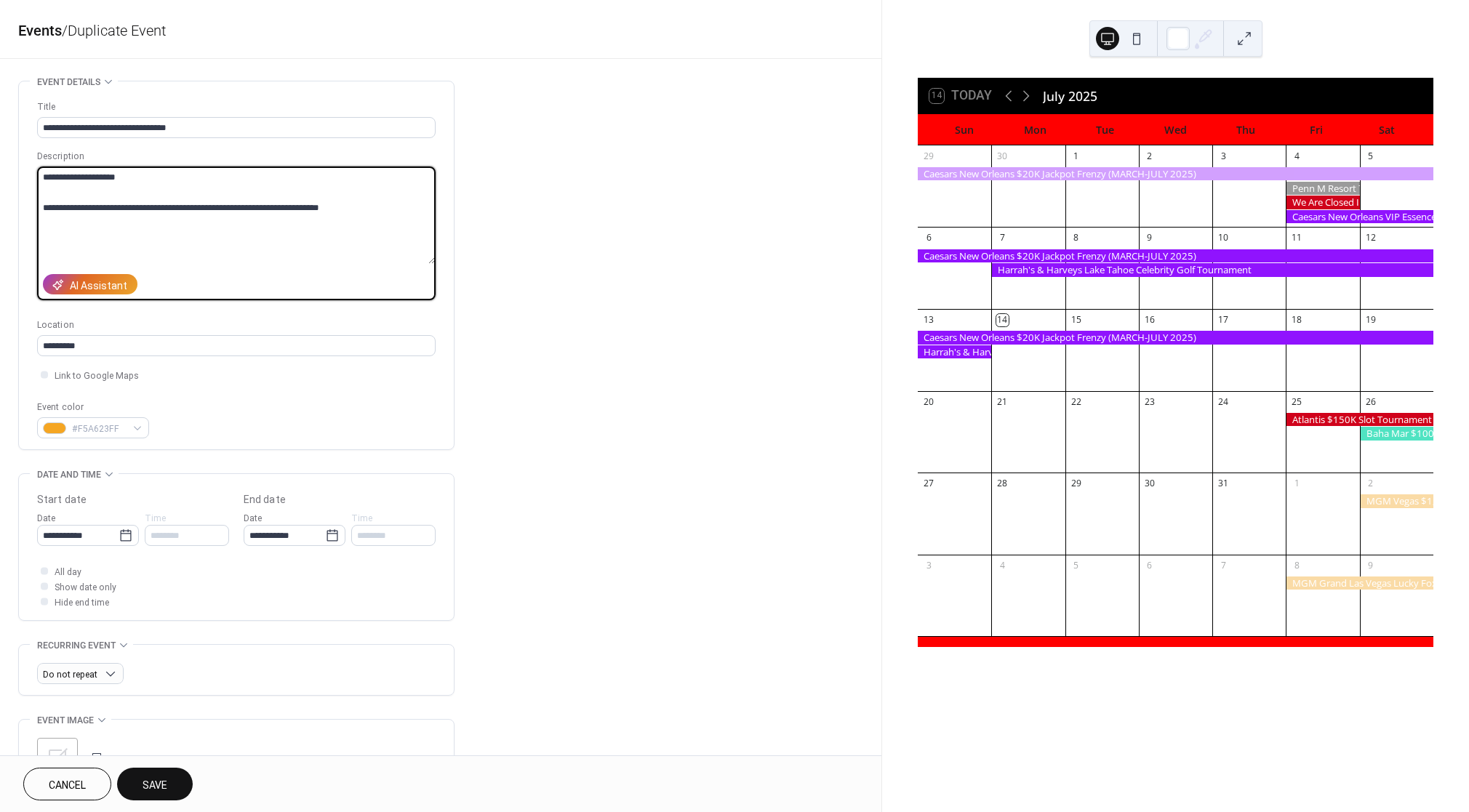click on "**********" at bounding box center (236, 265) 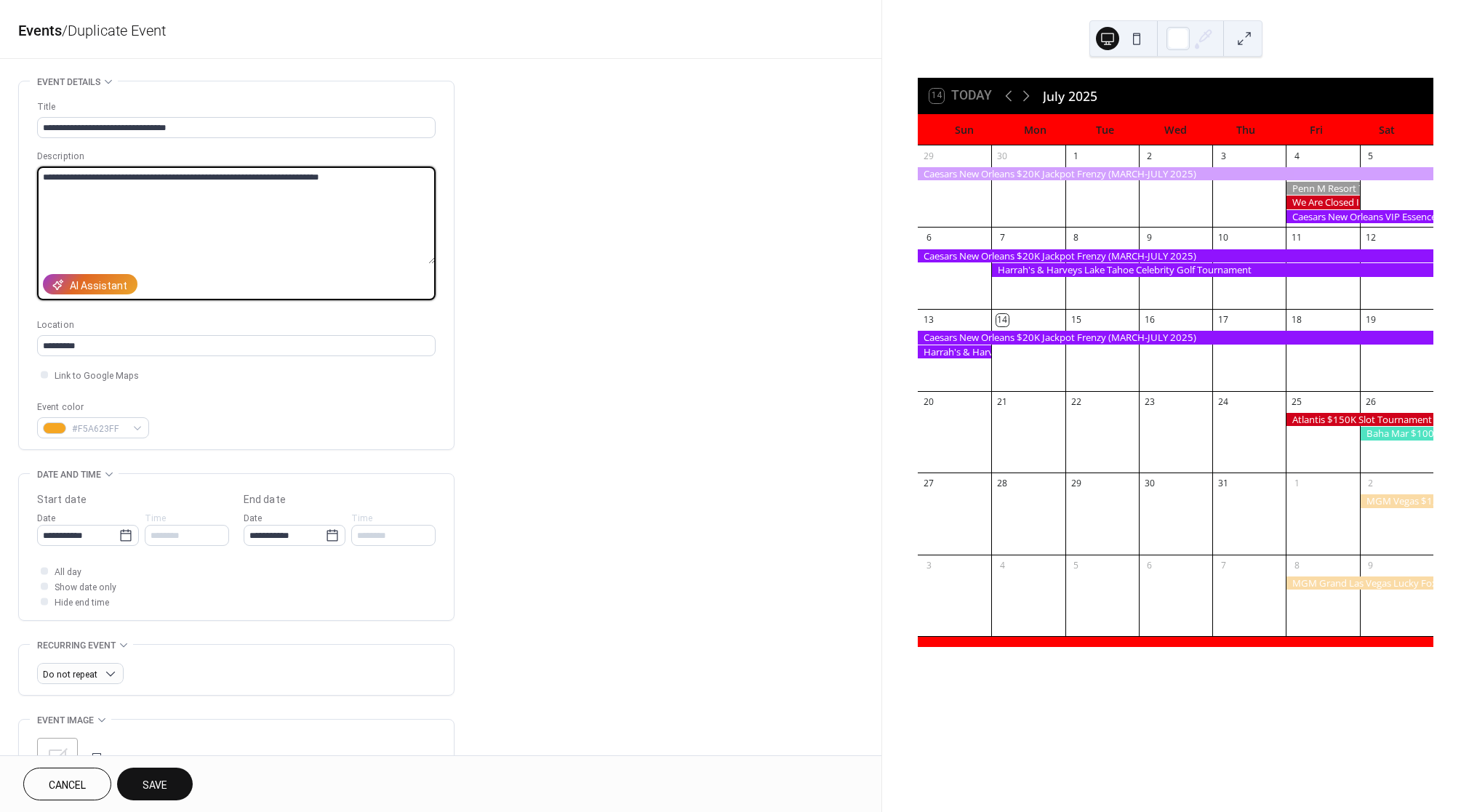 type on "**********" 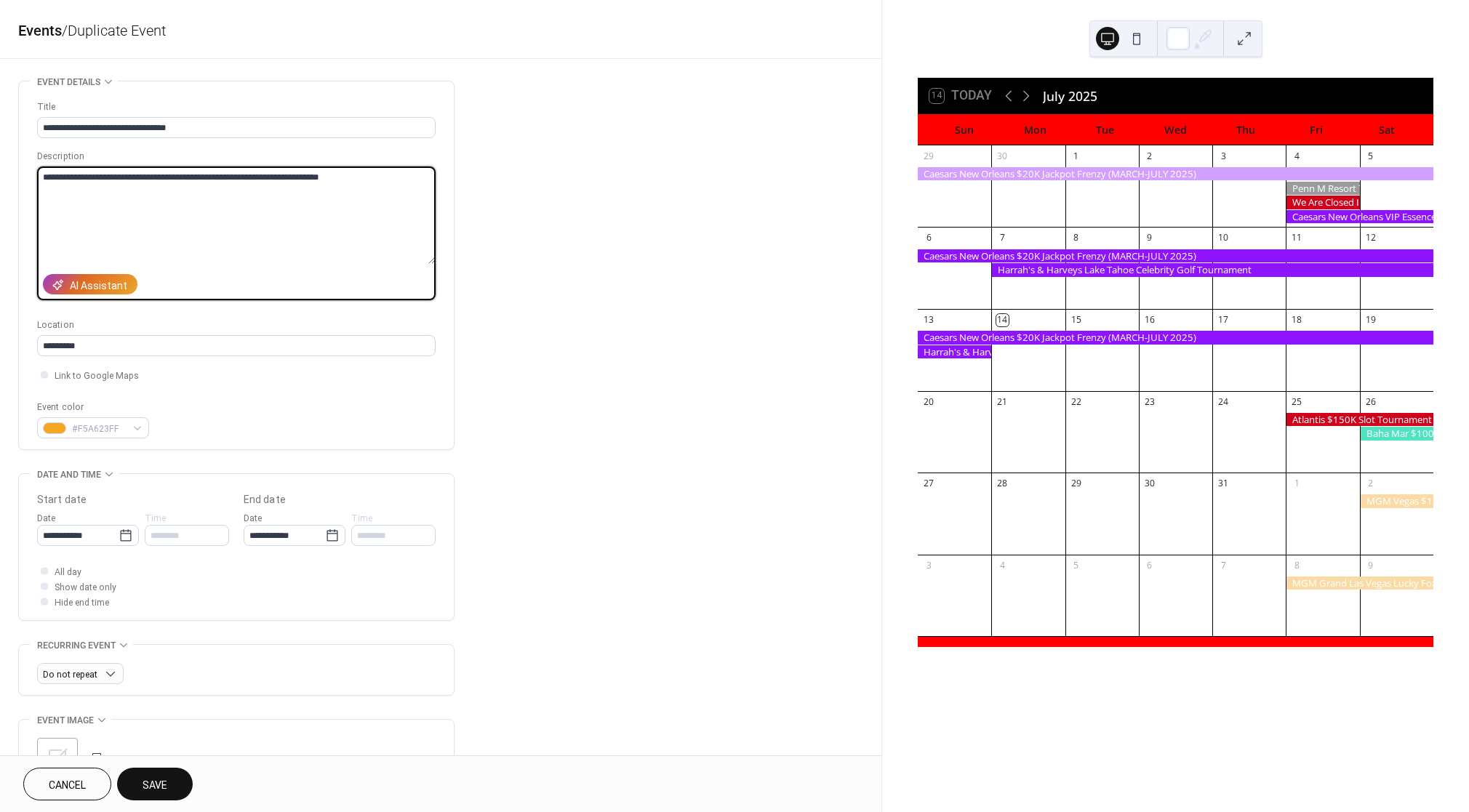 click on "Save" at bounding box center [155, 785] 